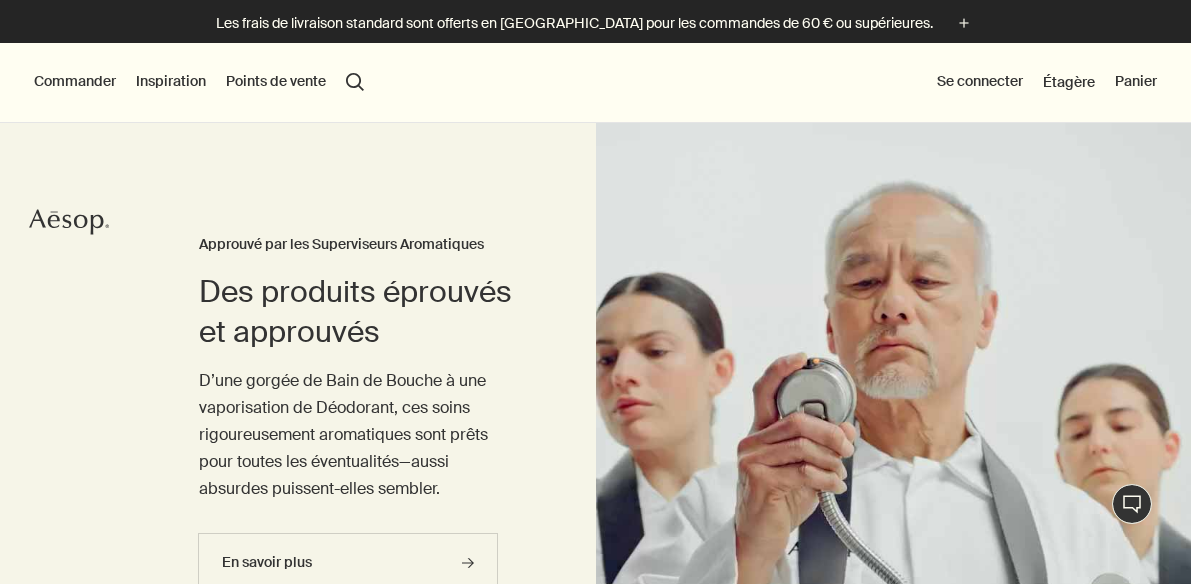 scroll, scrollTop: 0, scrollLeft: 0, axis: both 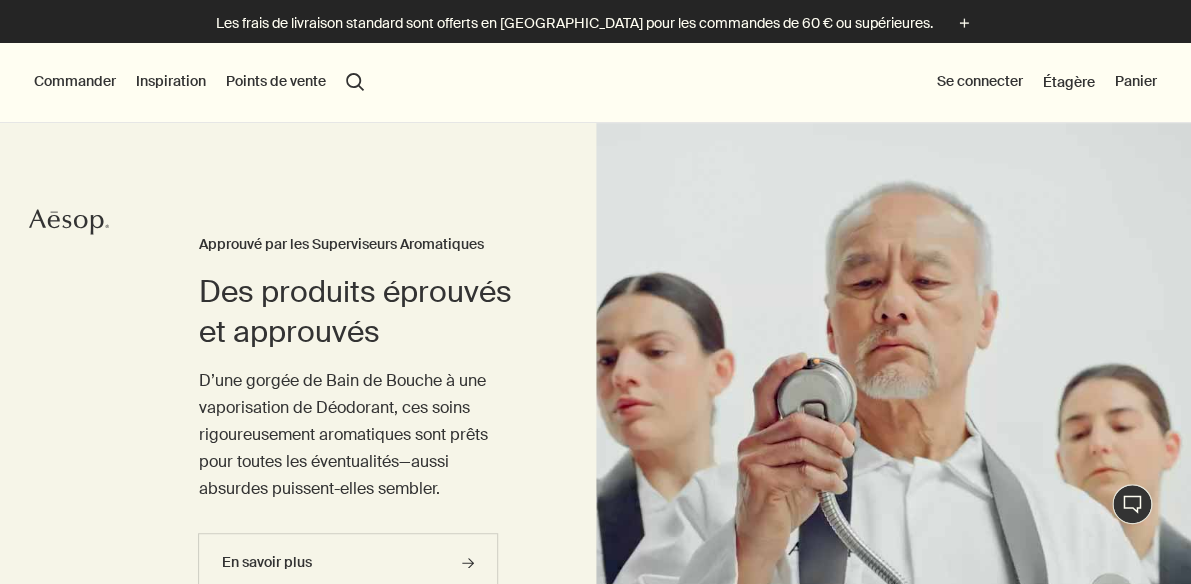 click on "Commander" at bounding box center (75, 82) 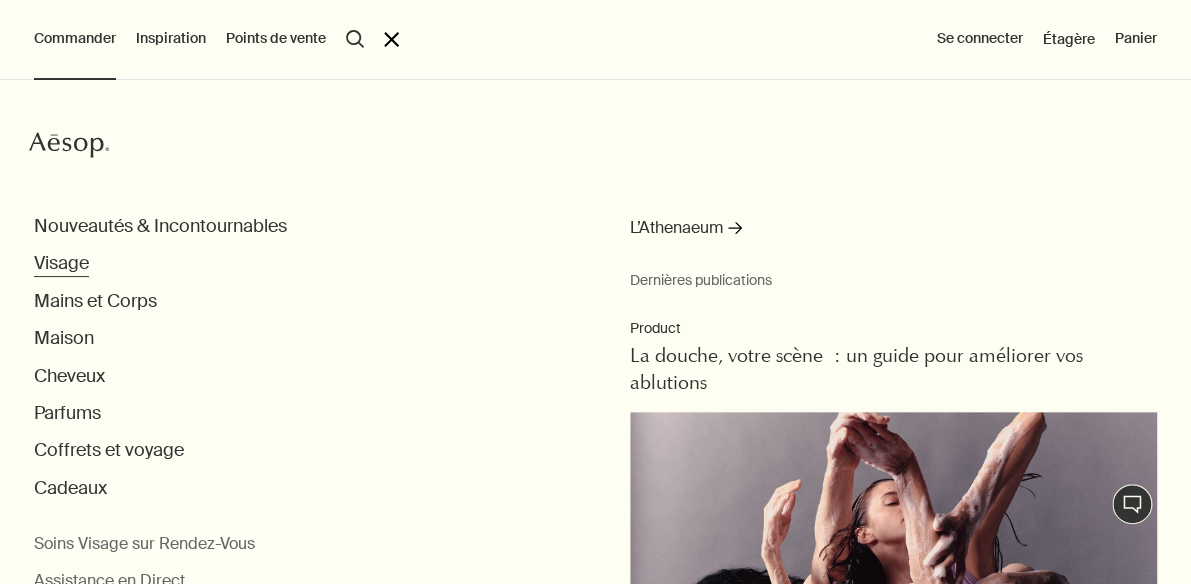 click on "Visage" at bounding box center [61, 263] 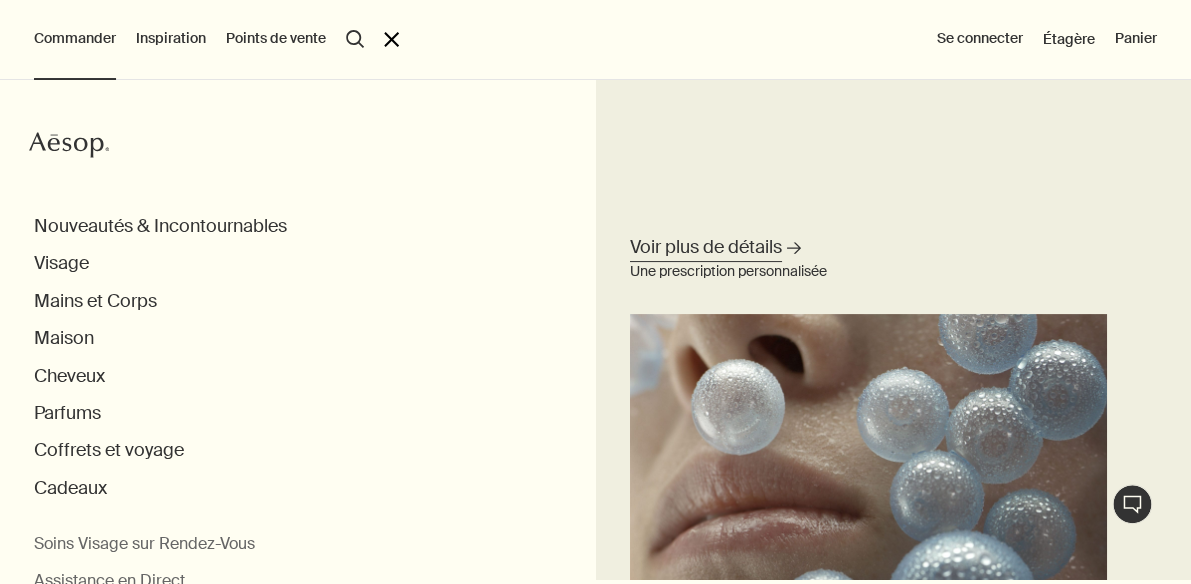 click 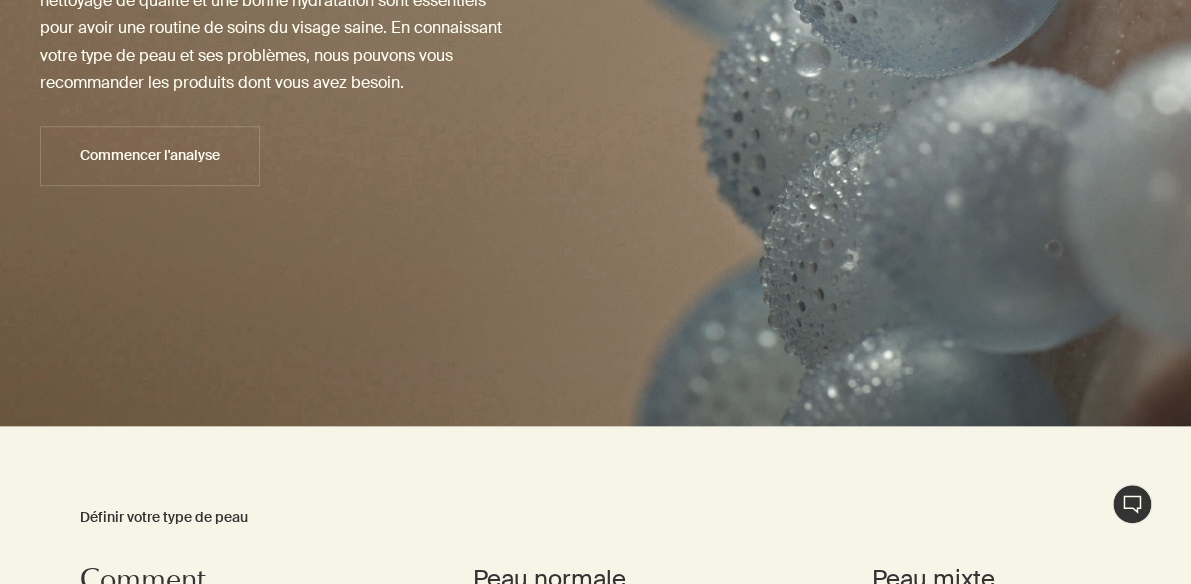 scroll, scrollTop: 432, scrollLeft: 0, axis: vertical 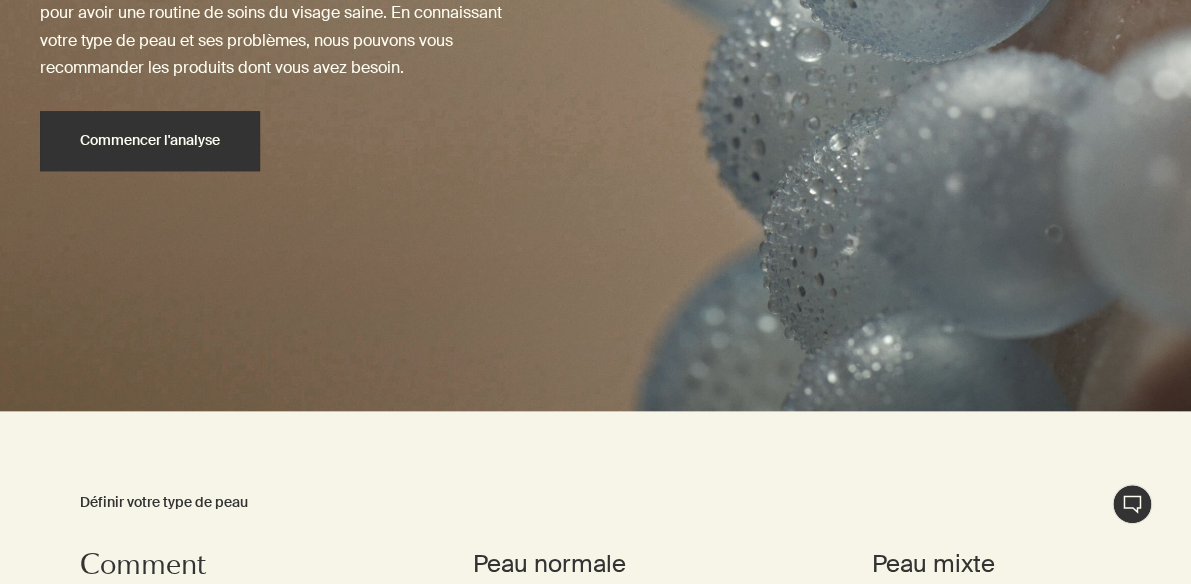 click on "Commencer l'analyse" at bounding box center [150, 140] 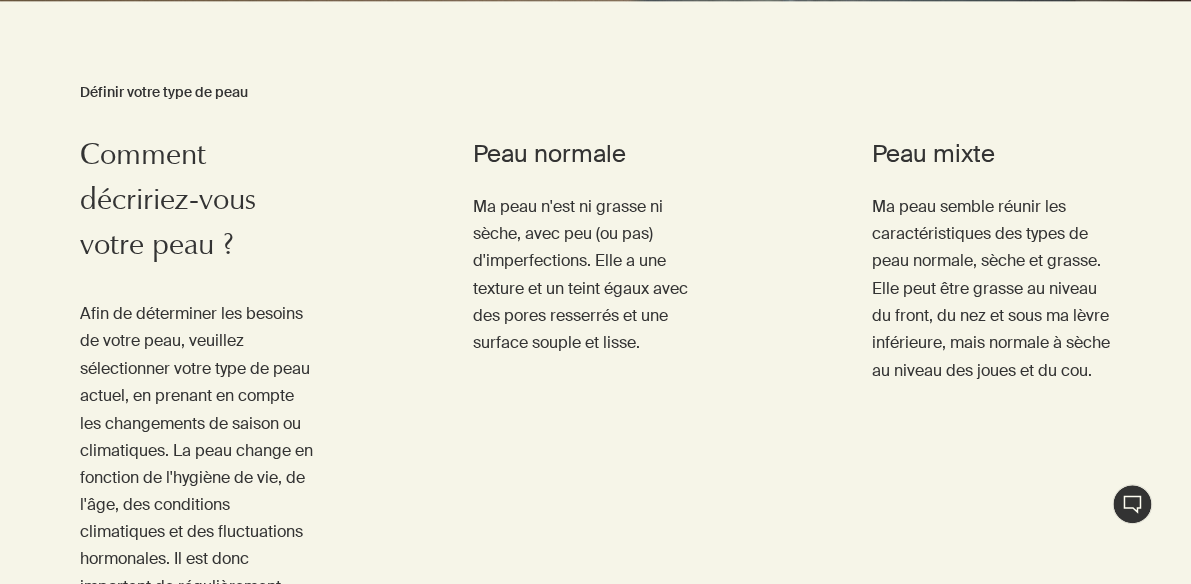 scroll, scrollTop: 843, scrollLeft: 0, axis: vertical 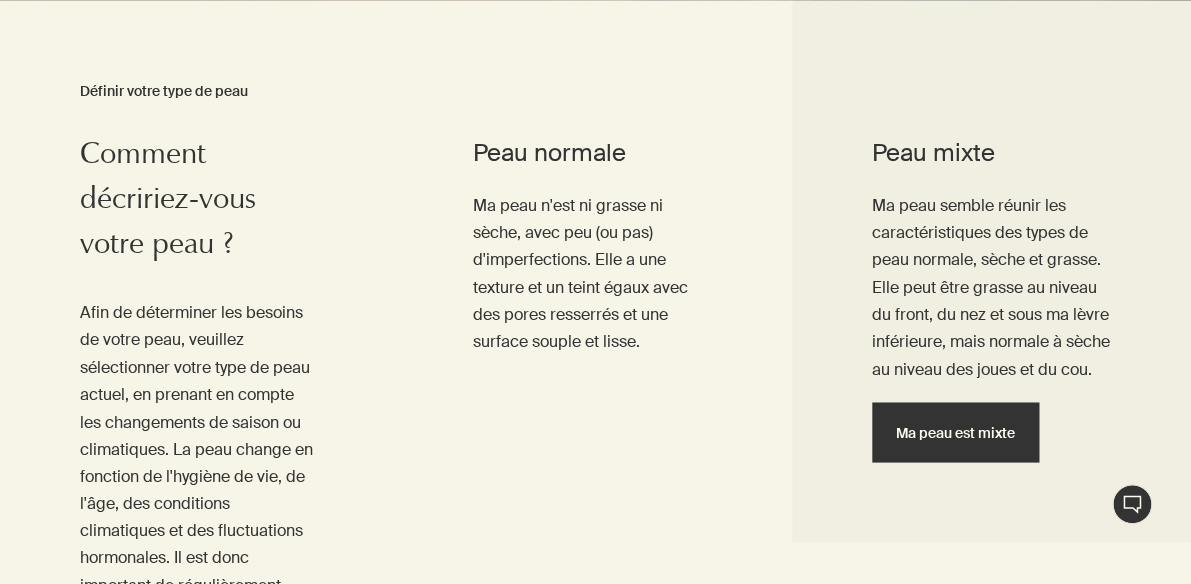 click on "Ma peau est mixte" at bounding box center [955, 432] 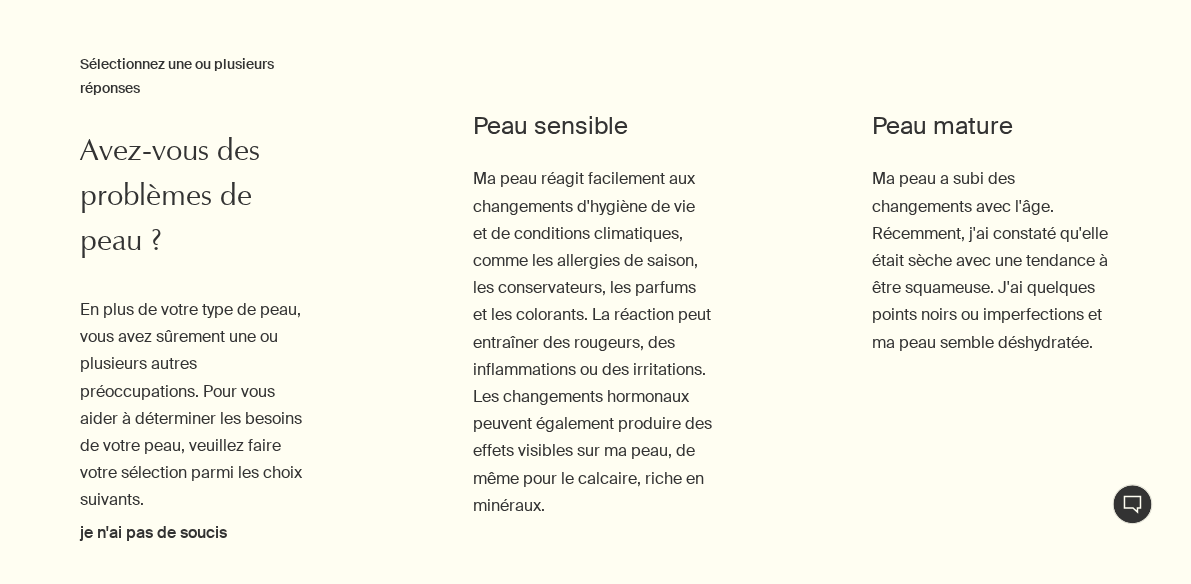 scroll, scrollTop: 1928, scrollLeft: 0, axis: vertical 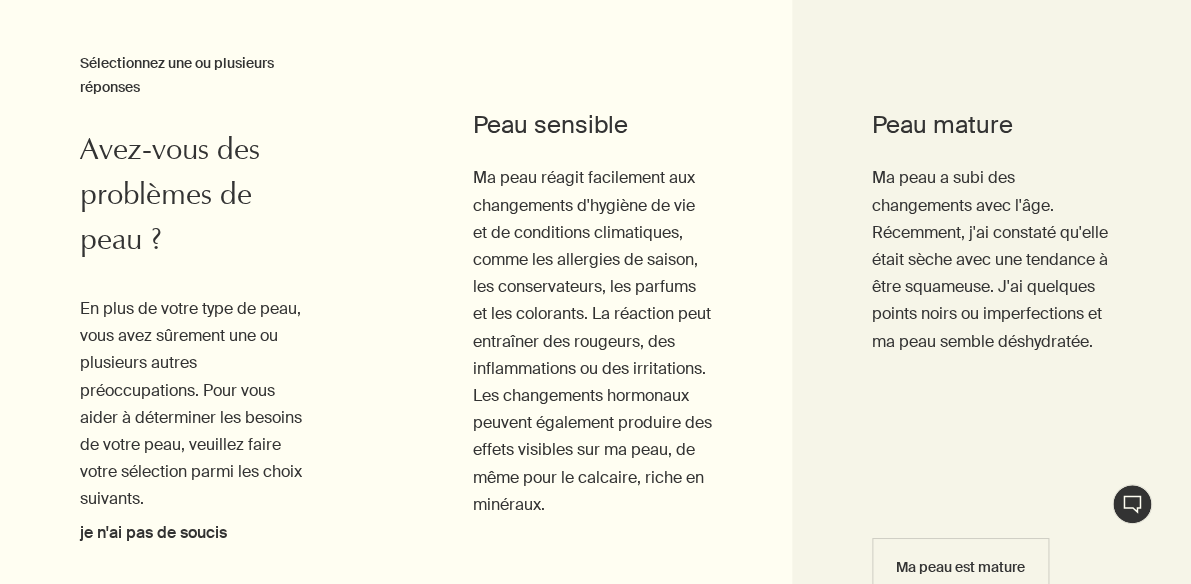 click on "Peau mature Ma peau a subi des changements avec l'âge. Récemment, j'ai constaté qu'elle était sèche avec une tendance à être squameuse. J'ai quelques points noirs ou imperfections et ma peau semble déshydratée. Ma peau est mature" at bounding box center (991, 324) 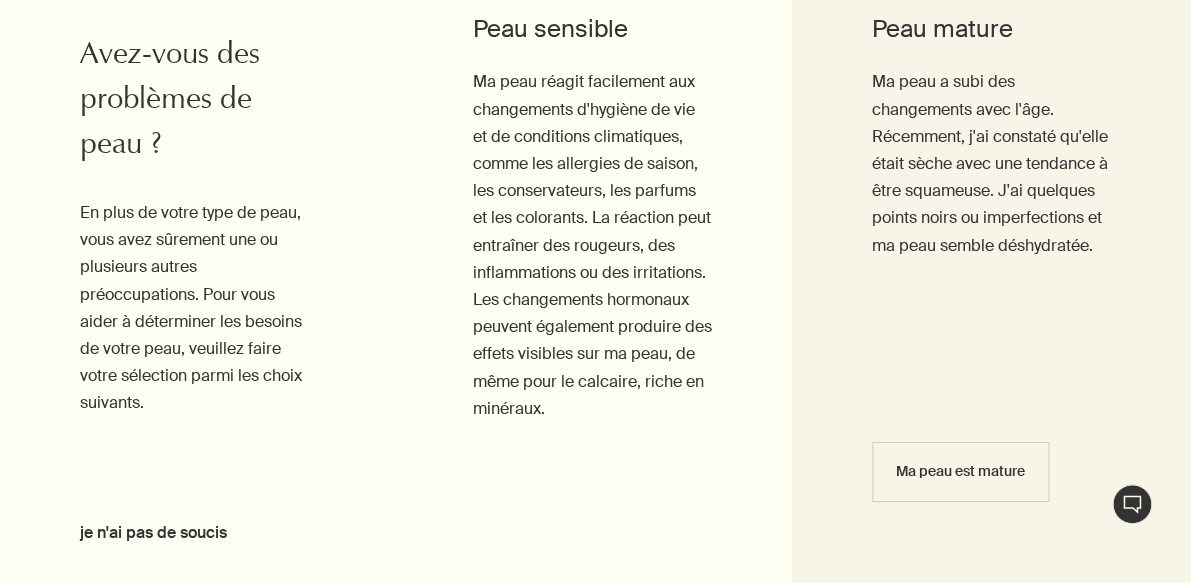 scroll, scrollTop: 2072, scrollLeft: 0, axis: vertical 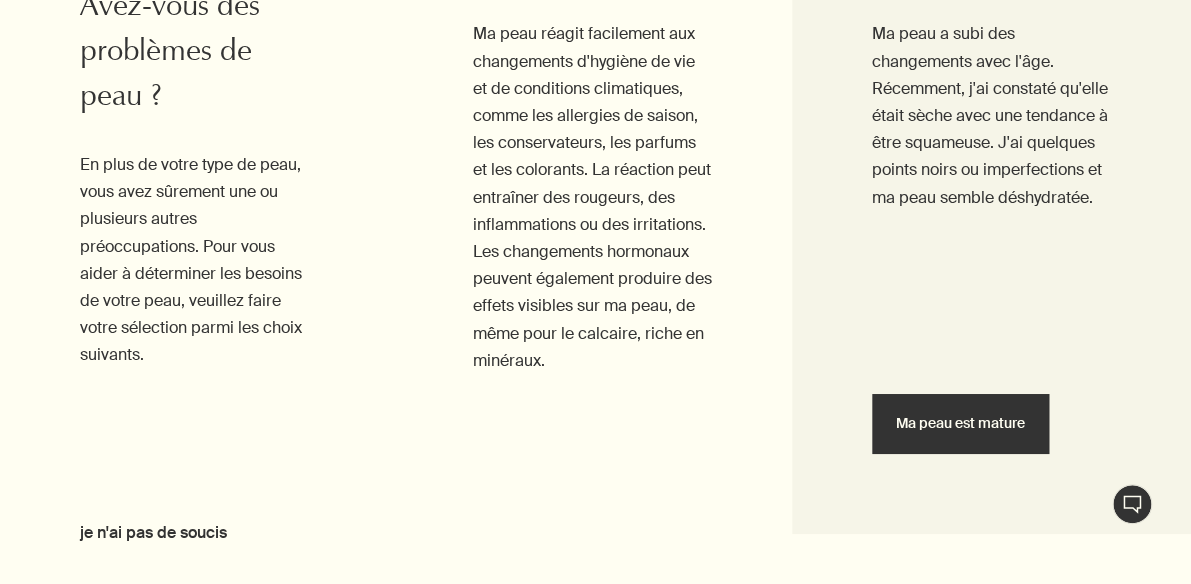 click on "Ma peau est mature" at bounding box center (960, 423) 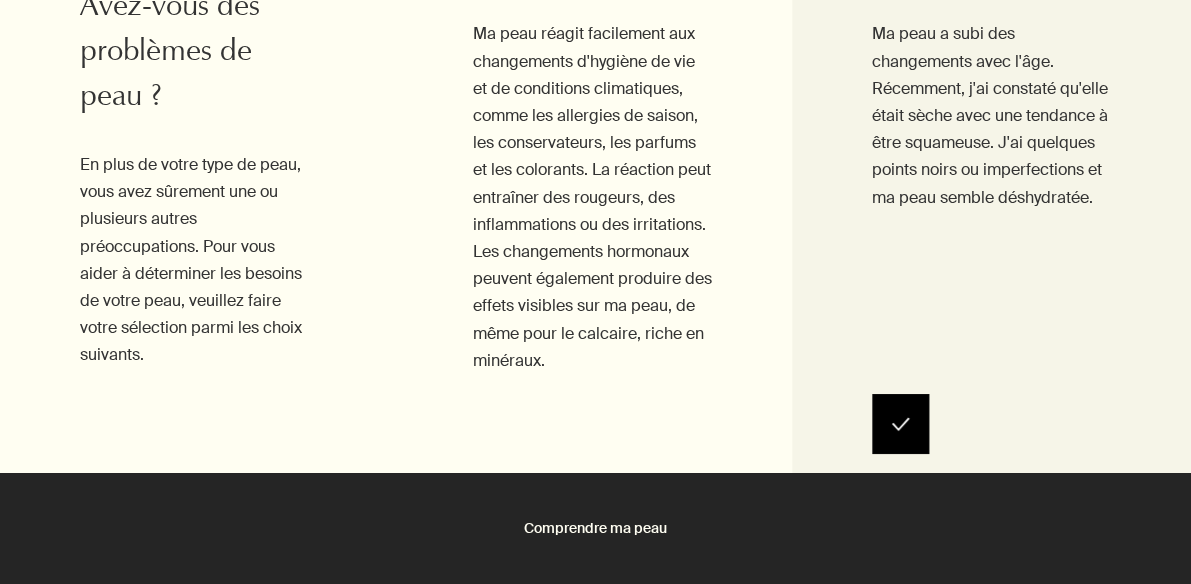 click on "Comprendre ma peau" at bounding box center (595, 528) 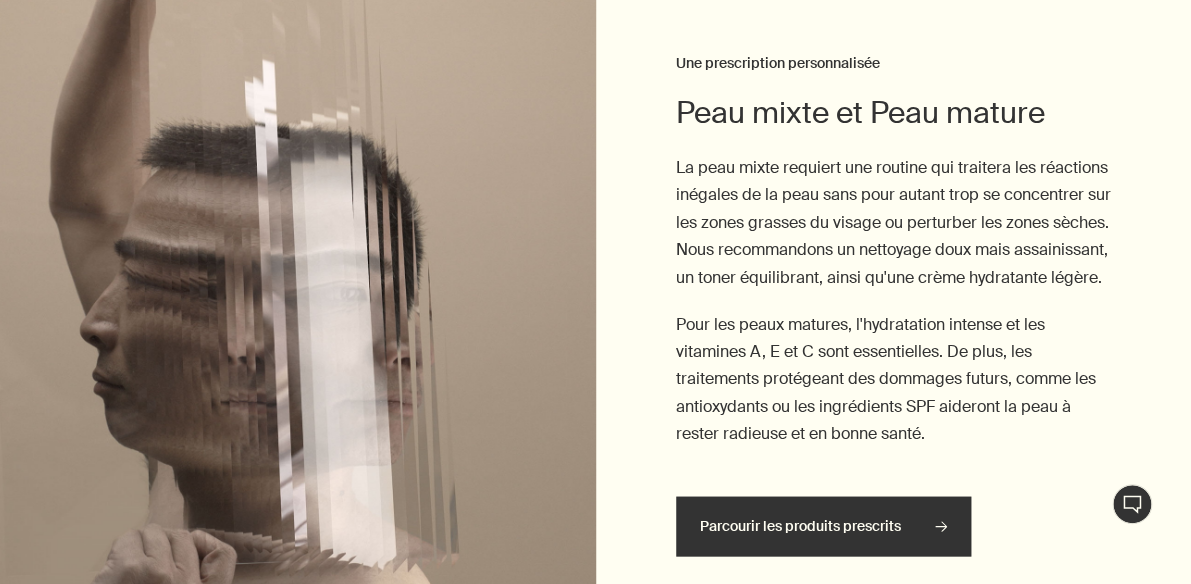 scroll, scrollTop: 3314, scrollLeft: 0, axis: vertical 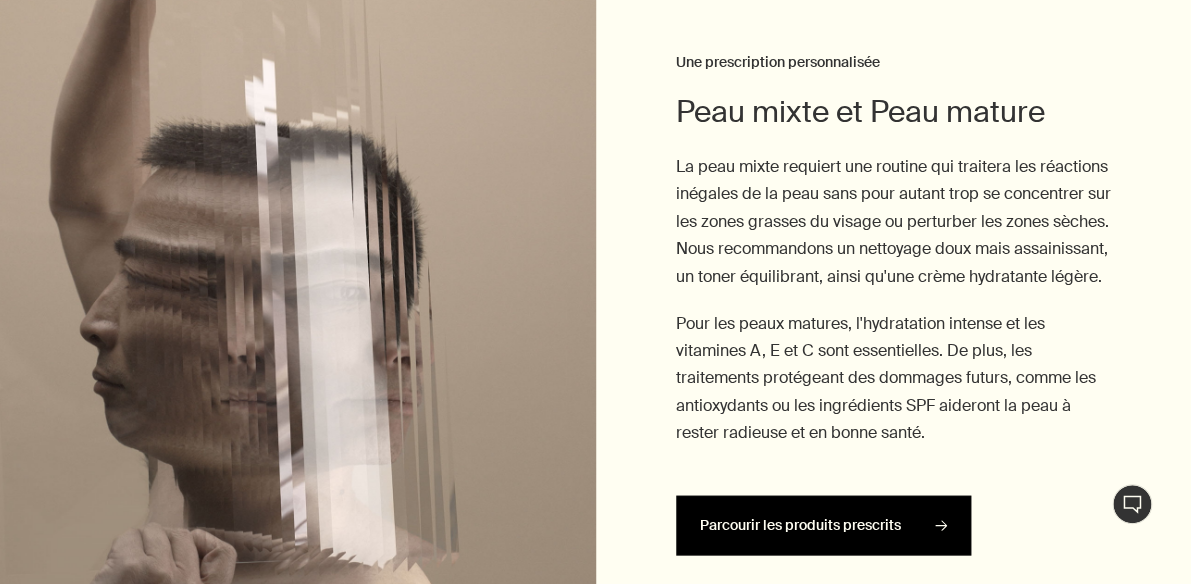 click on "Parcourir les produits prescrits" at bounding box center (823, 525) 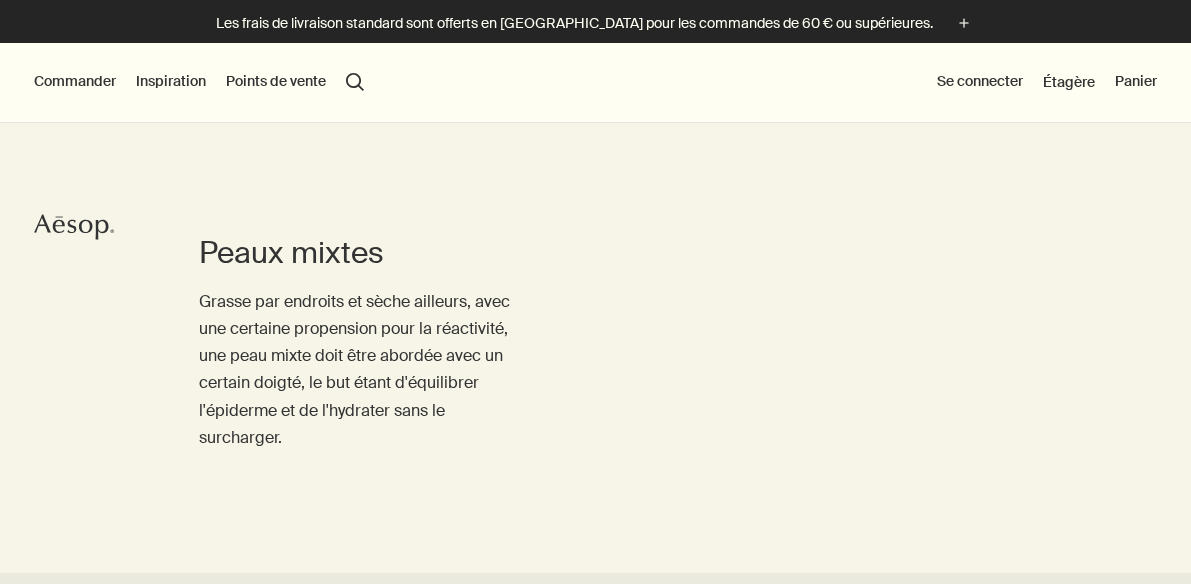 scroll, scrollTop: 0, scrollLeft: 0, axis: both 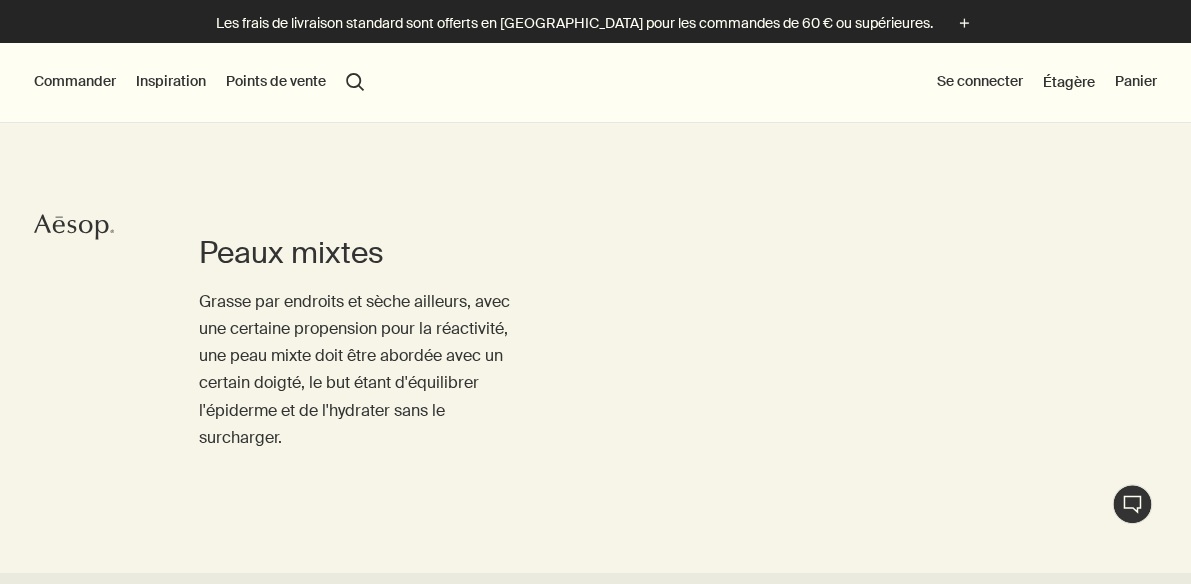 click on "Peaux mixtes Grasse par endroits et sèche ailleurs, avec une certaine propension pour la réactivité, une peau mixte doit être abordée avec un certain doigté, le but étant d'équilibrer l'épiderme et de l'hydrater sans le surcharger." at bounding box center (595, 310) 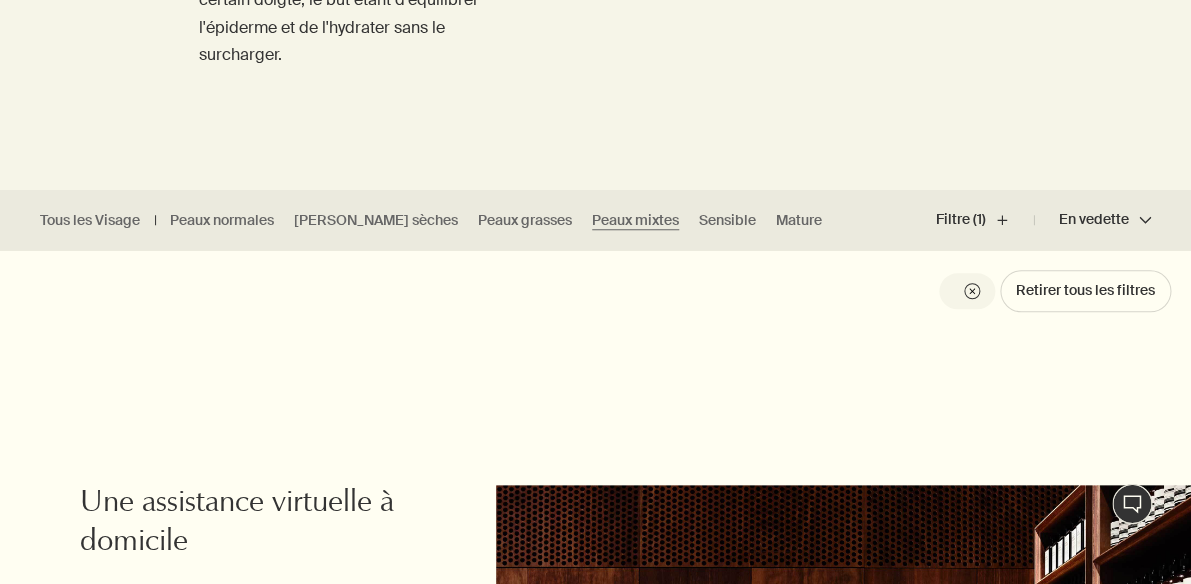scroll, scrollTop: 384, scrollLeft: 0, axis: vertical 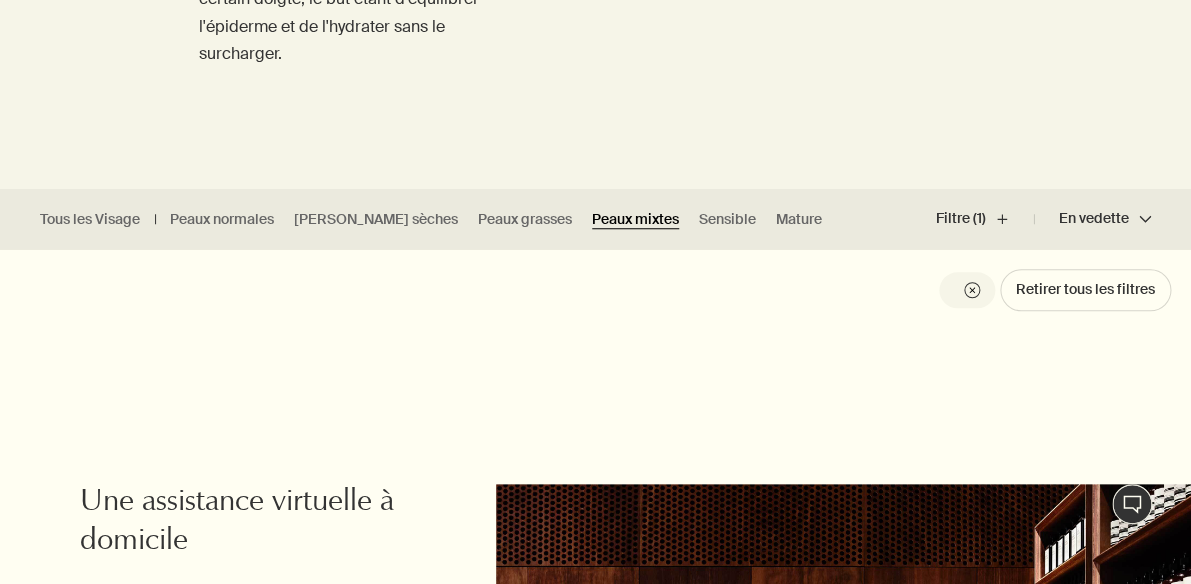 click on "Peaux mixtes" at bounding box center (635, 219) 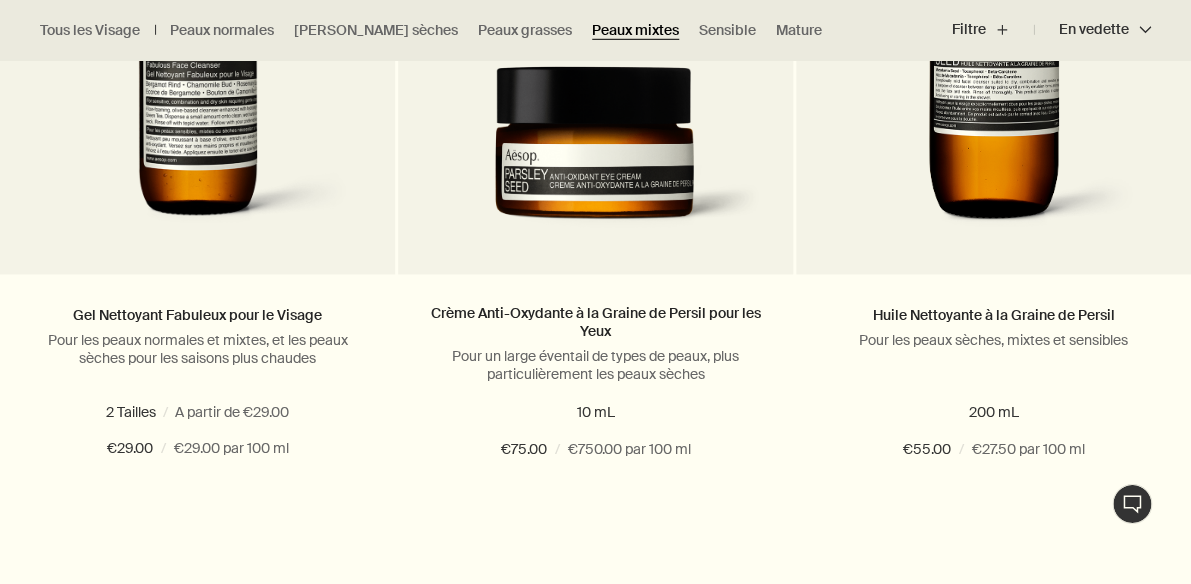 scroll, scrollTop: 816, scrollLeft: 0, axis: vertical 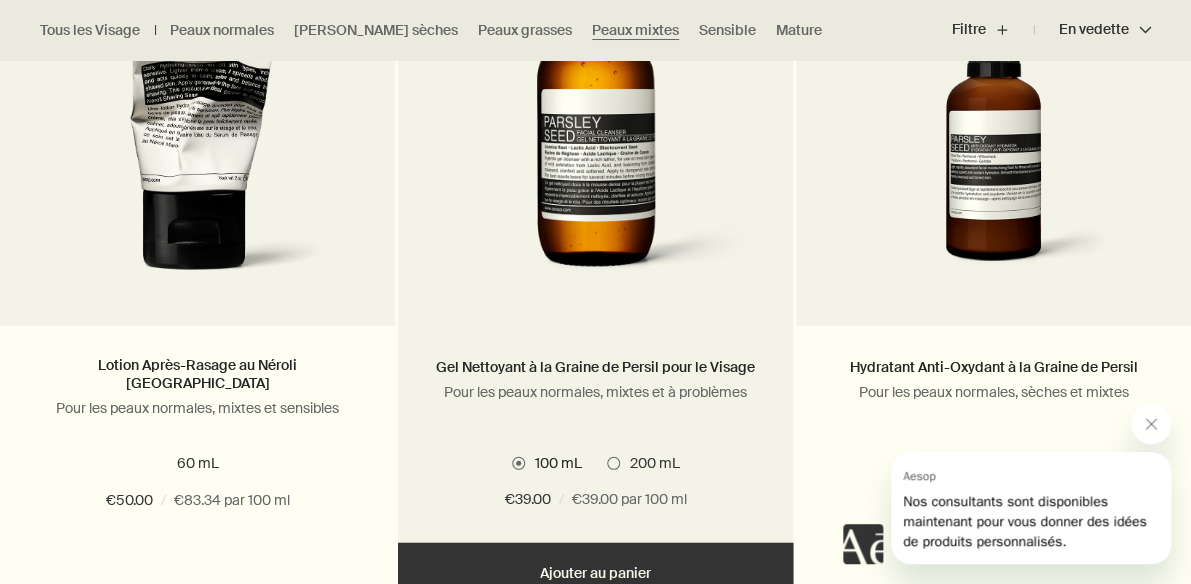 click at bounding box center (518, 463) 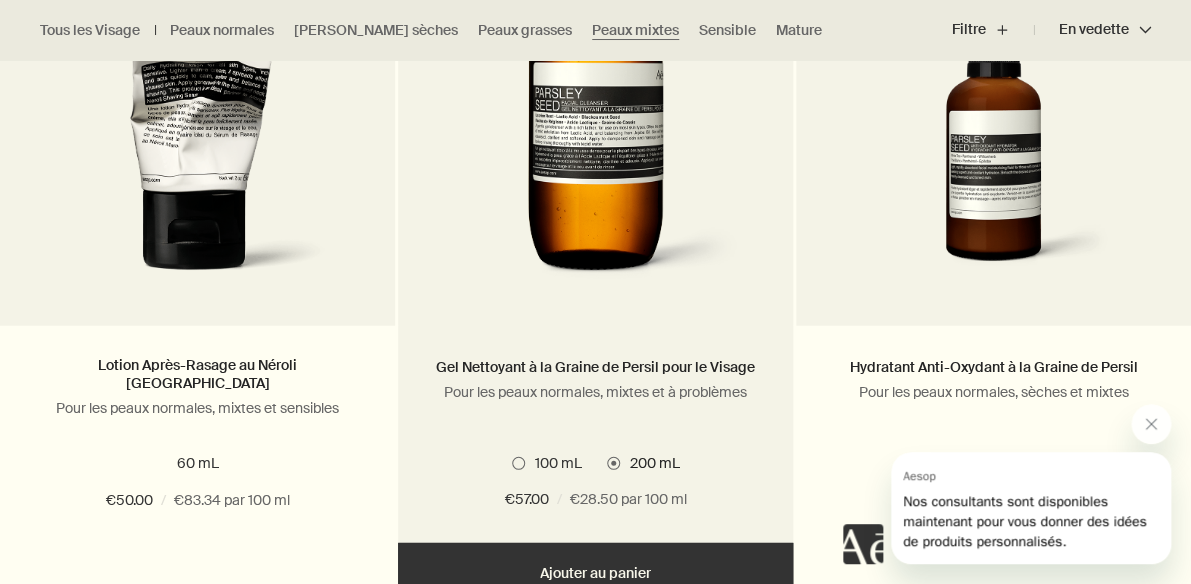 click at bounding box center [518, 463] 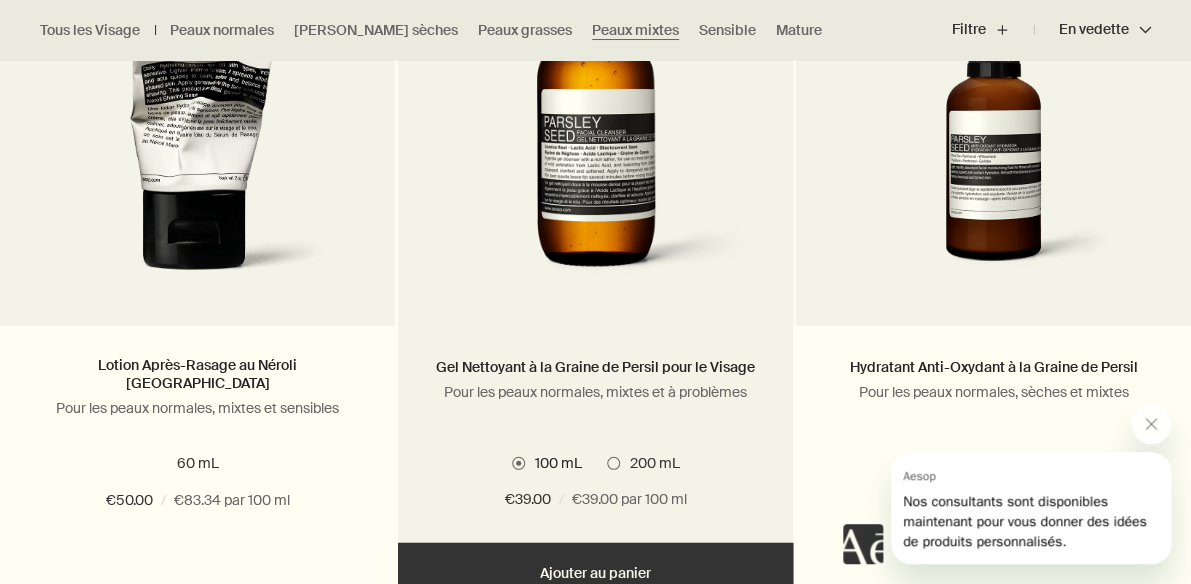 click on "200 mL" at bounding box center [607, 1948] 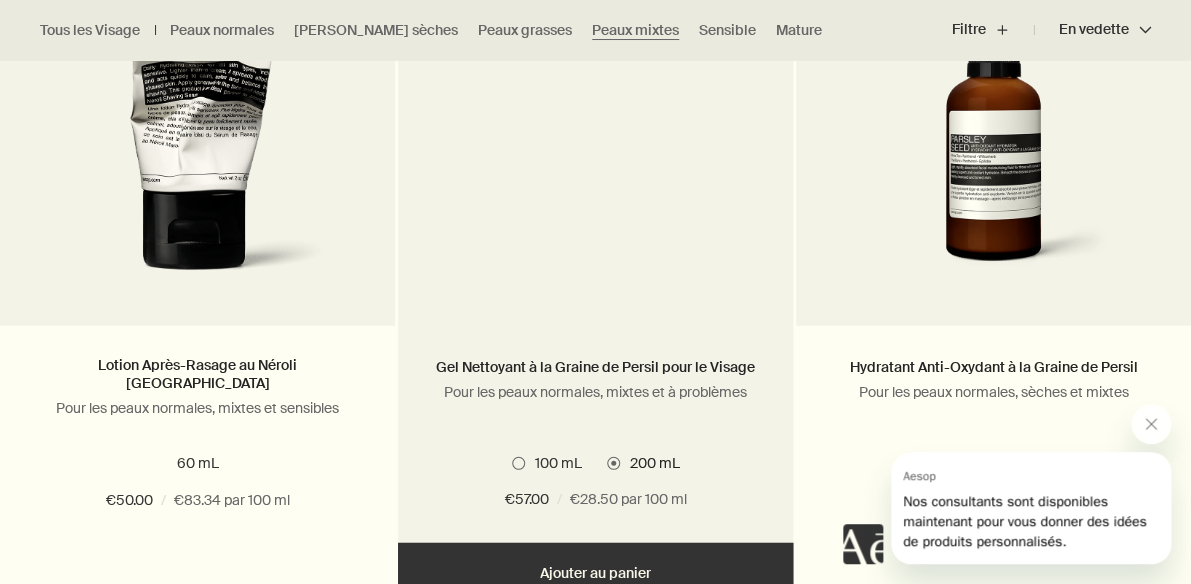 click on "100 mL" at bounding box center (512, 1948) 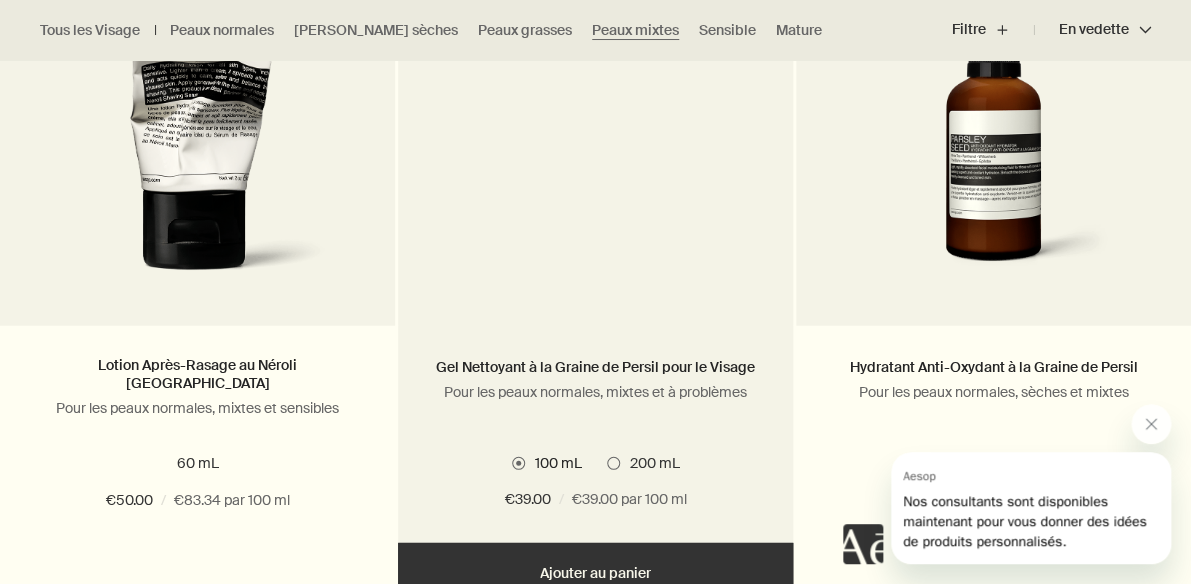 click on "200 mL" at bounding box center (607, 1948) 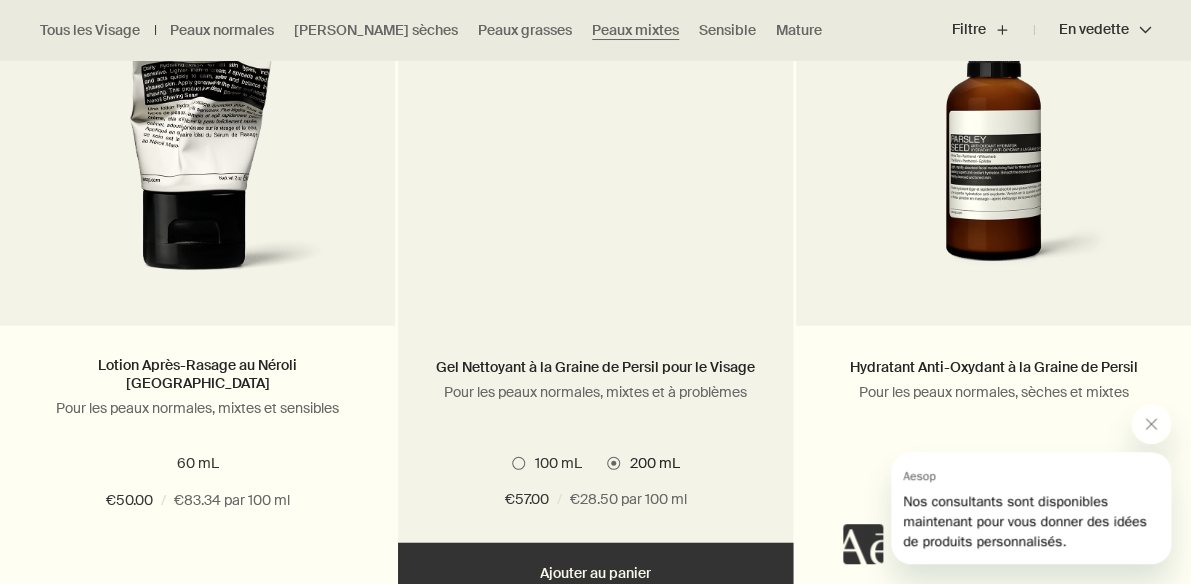 click on "100 mL" at bounding box center (512, 1948) 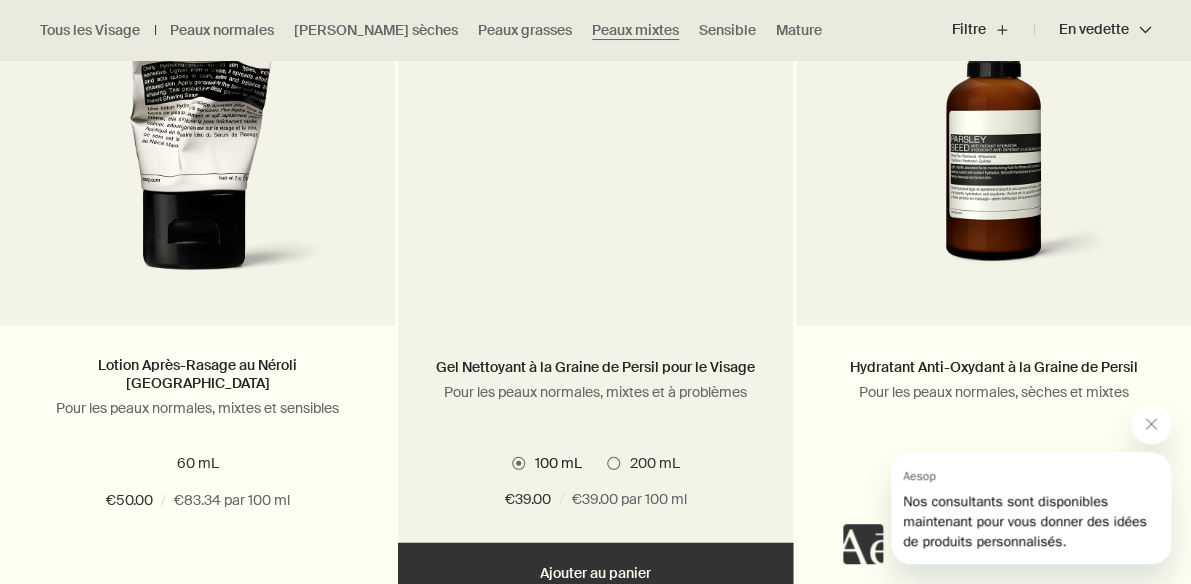 click on "200 mL" at bounding box center [607, 1948] 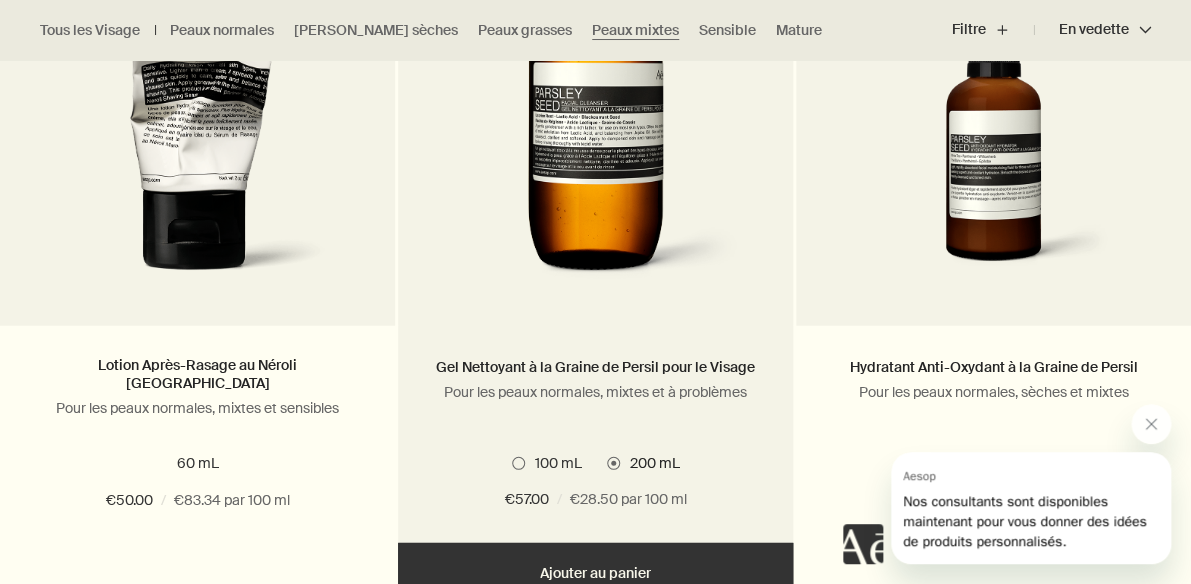 click at bounding box center [518, 463] 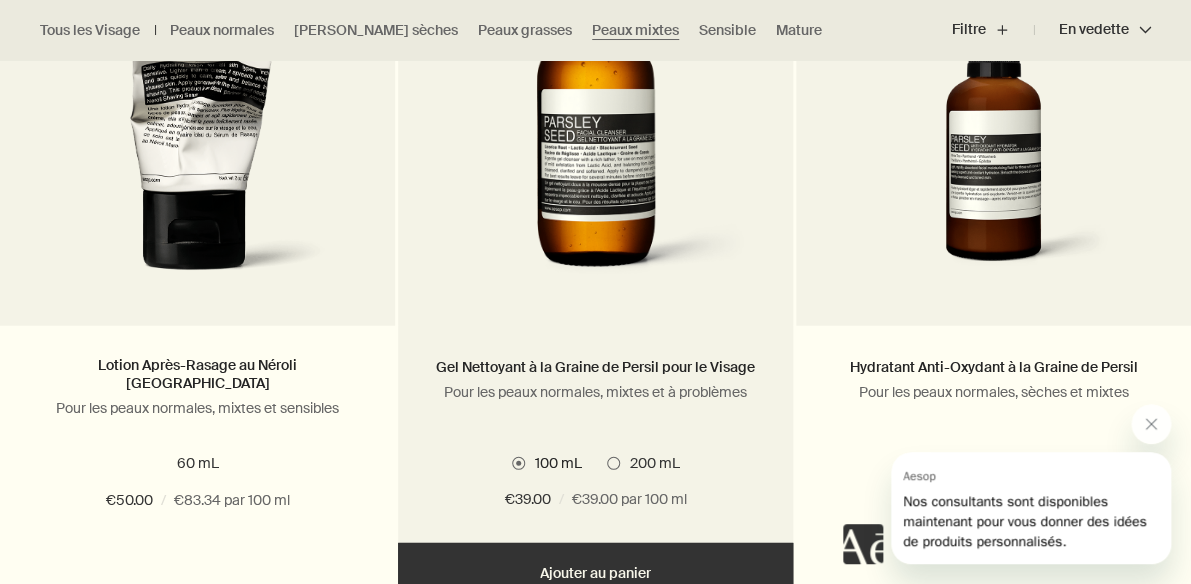 click at bounding box center [613, 463] 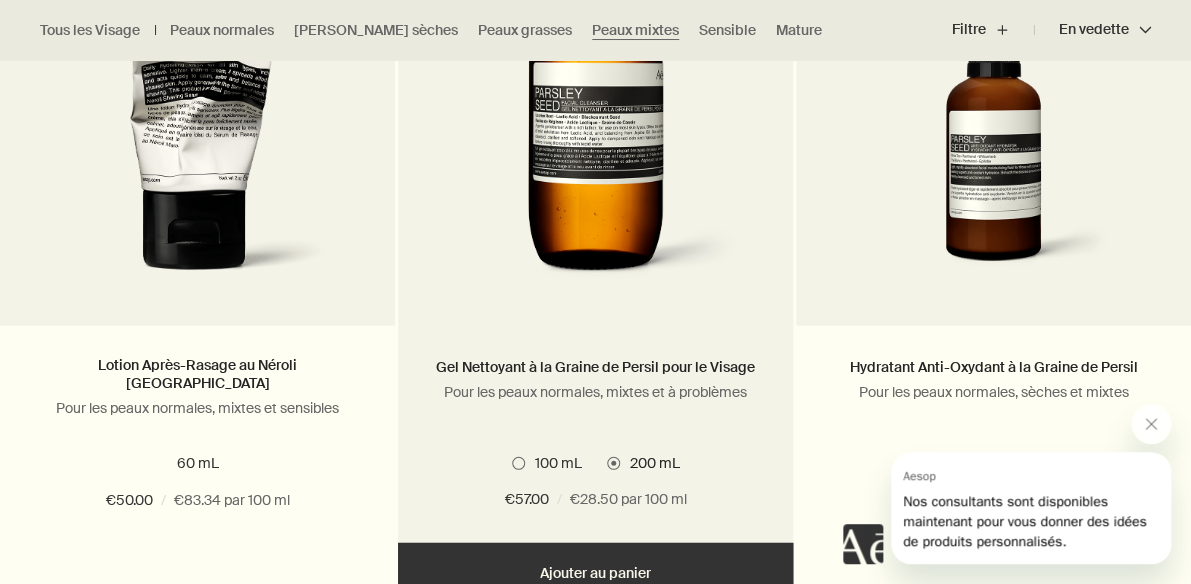 click on "Gel Nettoyant à la Graine de Persil pour le Visage Pour les peaux normales, mixtes et à problèmes 2 Tailles  /  A partir de €39.00 100 mL 200 mL 100 mL 200 mL €57.00 chevron €57.00 / €28.50   par   100   ml" at bounding box center [595, 434] 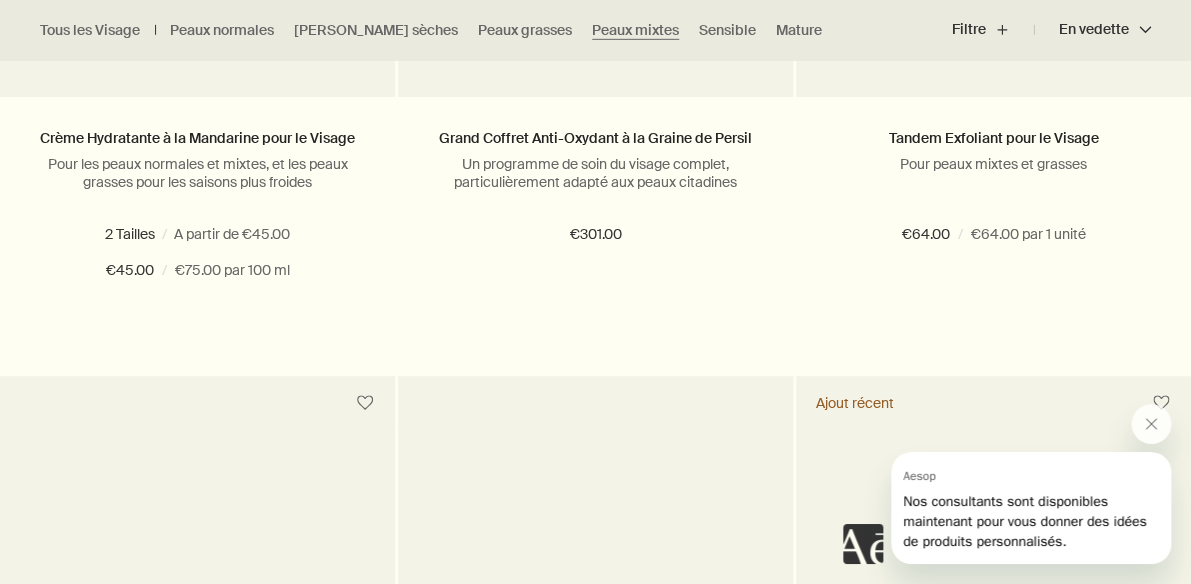 scroll, scrollTop: 2448, scrollLeft: 0, axis: vertical 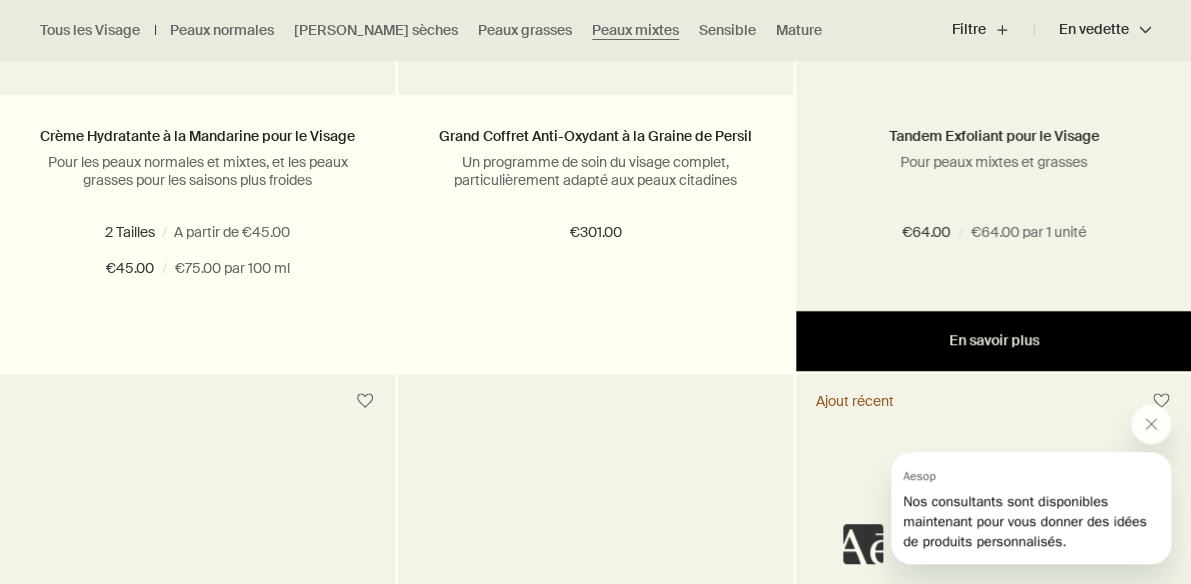 click on "En savoir plus" at bounding box center [993, 341] 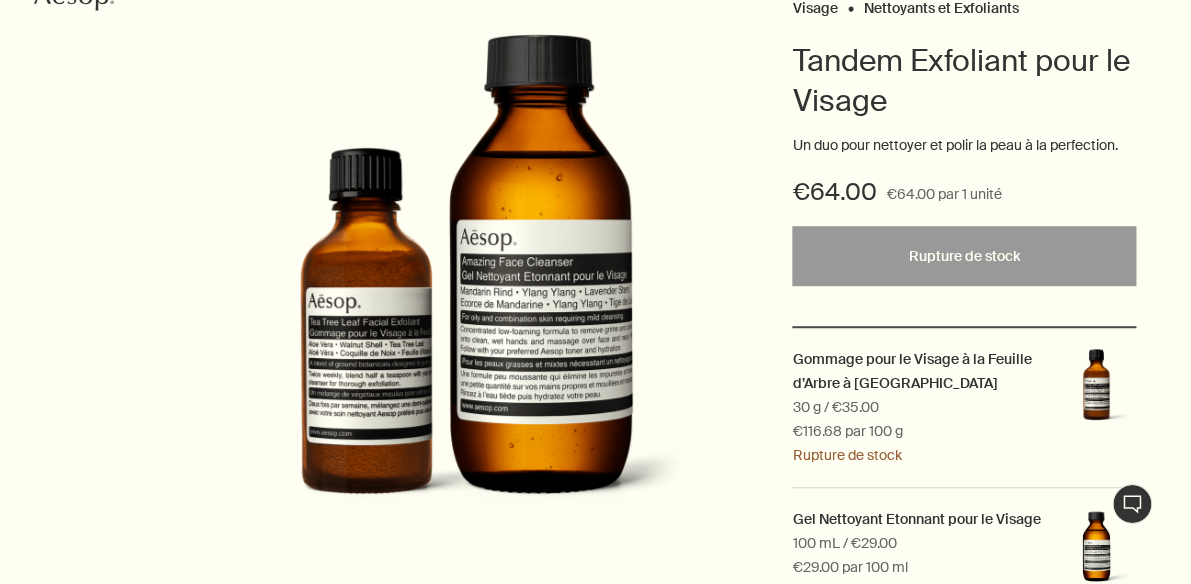 scroll, scrollTop: 240, scrollLeft: 0, axis: vertical 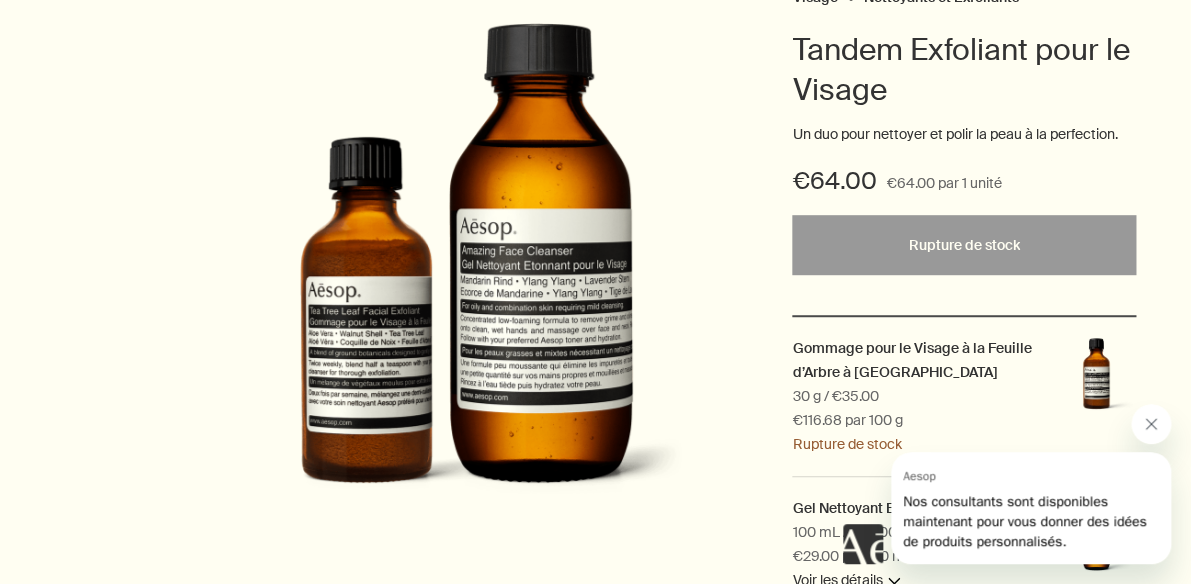 click 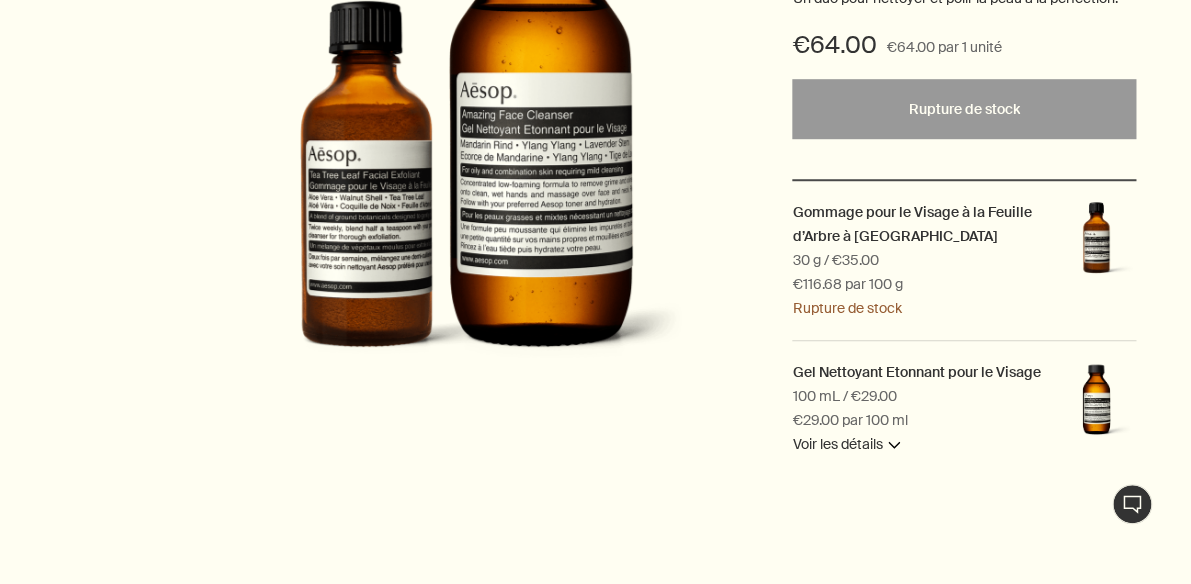 scroll, scrollTop: 384, scrollLeft: 0, axis: vertical 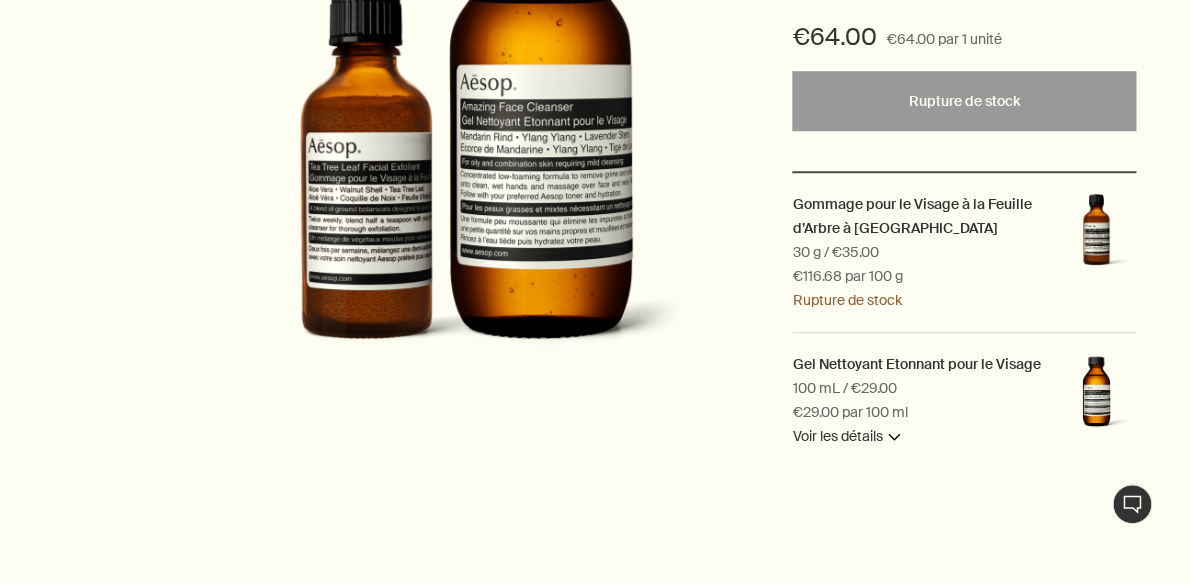 click on "Voir les détails downArrow" at bounding box center [846, 437] 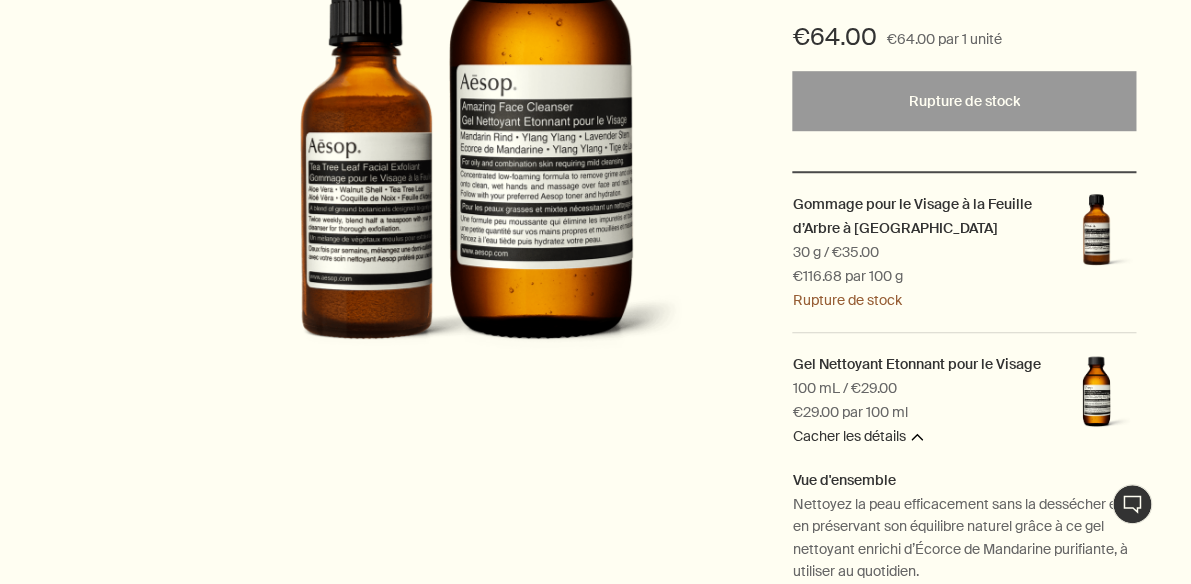 type 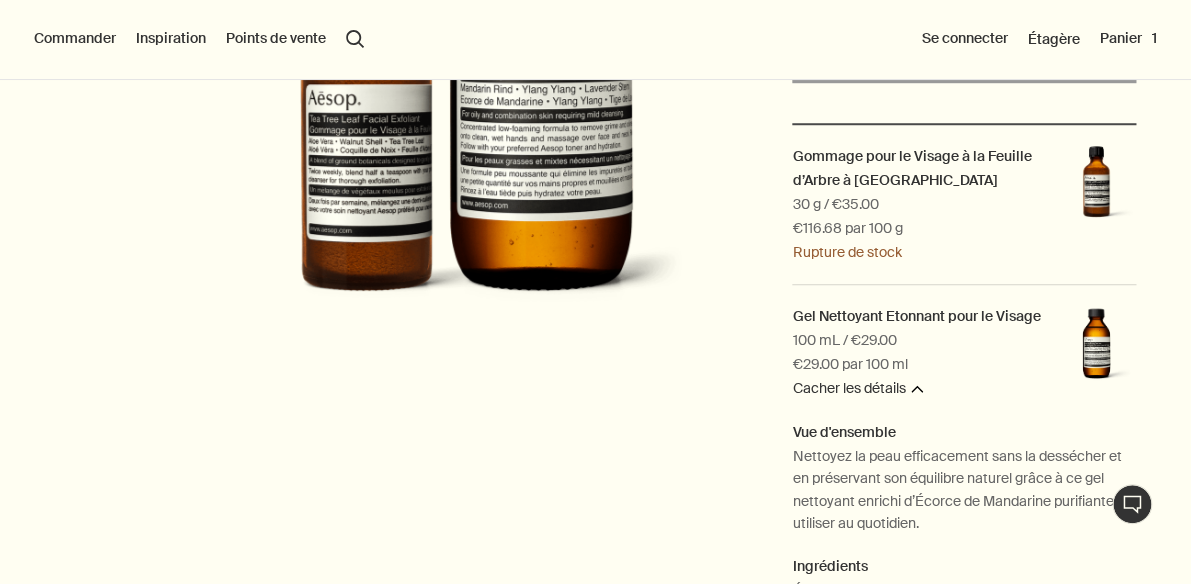 scroll, scrollTop: 384, scrollLeft: 0, axis: vertical 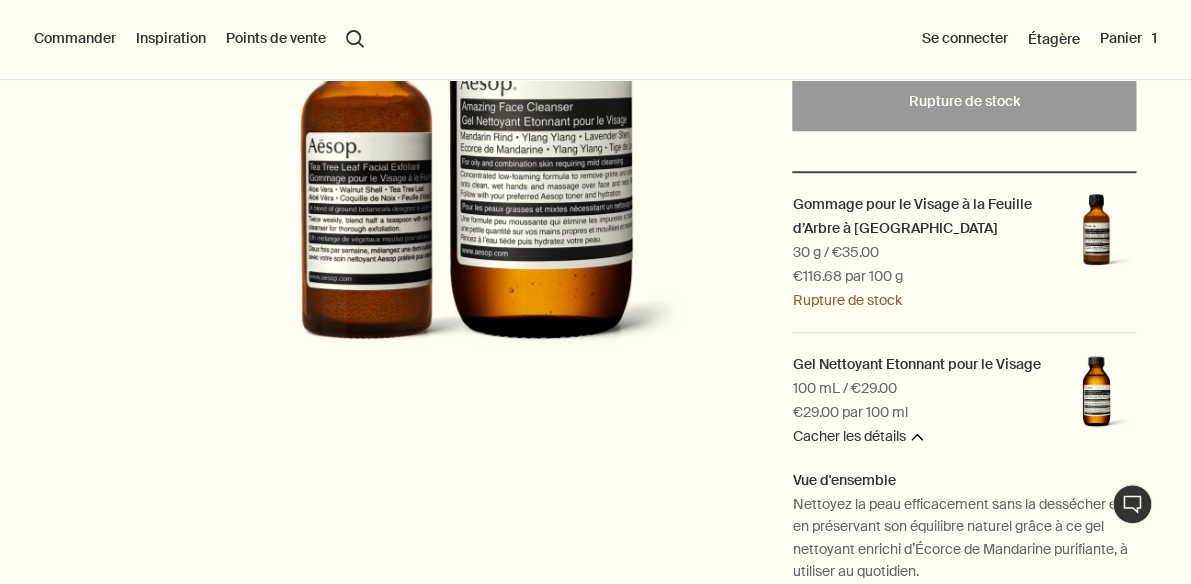 click at bounding box center (1096, 393) 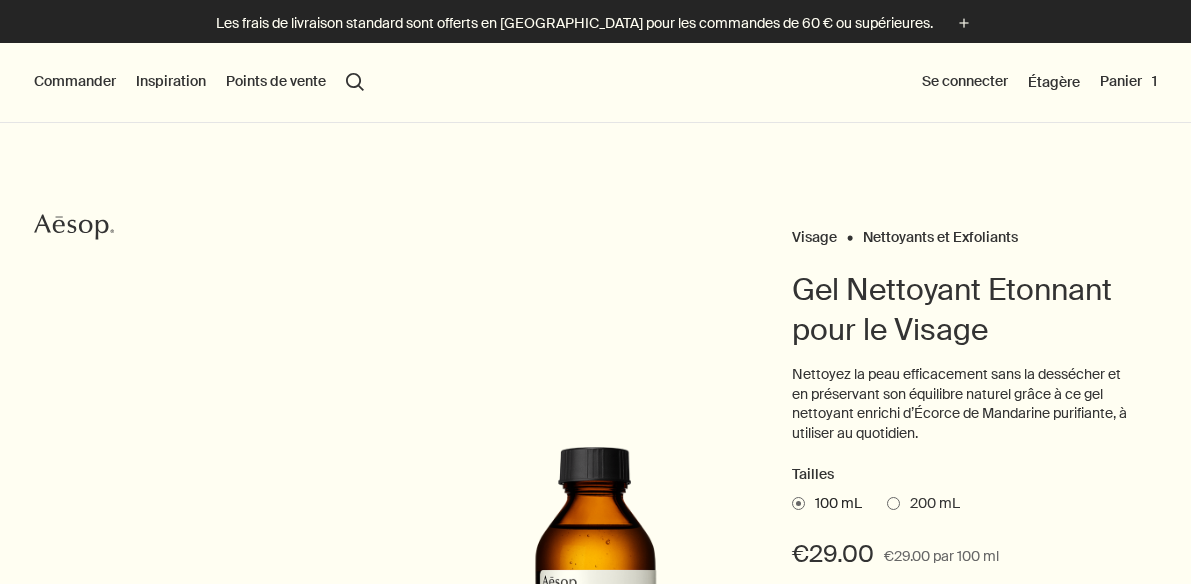scroll, scrollTop: 0, scrollLeft: 0, axis: both 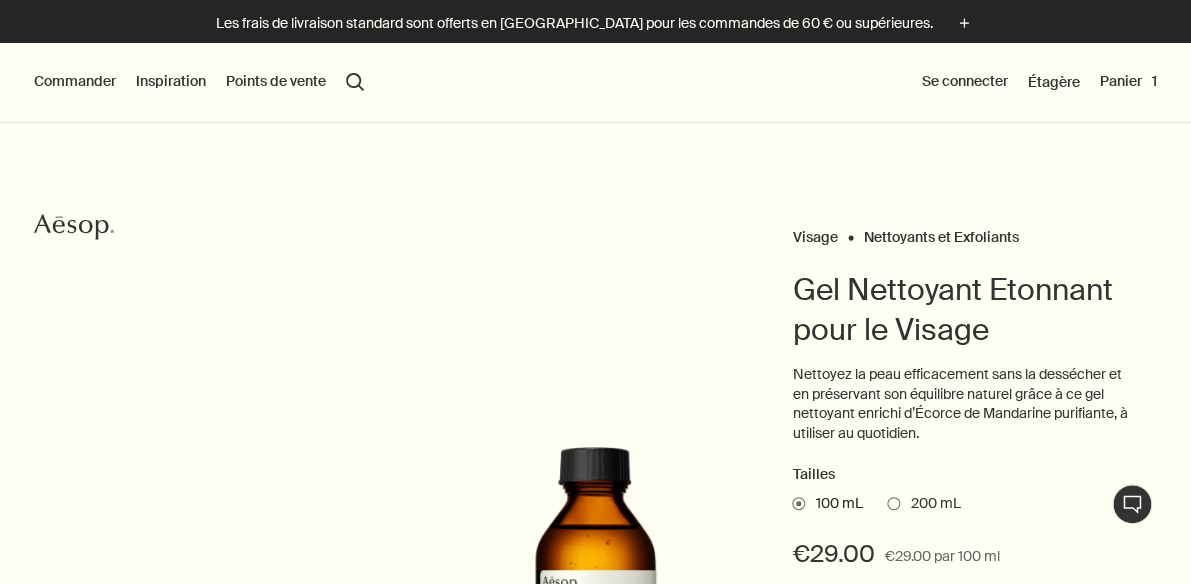 click on "Visage Nettoyants et Exfoliants Gel Nettoyant Etonnant pour le Visage Nettoyez la peau efficacement sans la dessécher et en préservant son équilibre naturel grâce à ce gel nettoyant enrichi d’Écorce de Mandarine purifiante, à utiliser au quotidien. Tailles 100 mL 200 mL €29.00 €29.00   par   100   ml   Ajouter au panier Placer sur l'étagère Adapté aux Peaux grasses, mixtes et aux pores dilatés, et climats chauds et humides Peau Fraîche, équilibrée et très propre Ingrédients clés plusAndCloseWithCircle Écorce de Mandarine, Ylang-Ylang, Huile de Lavande" at bounding box center (595, 609) 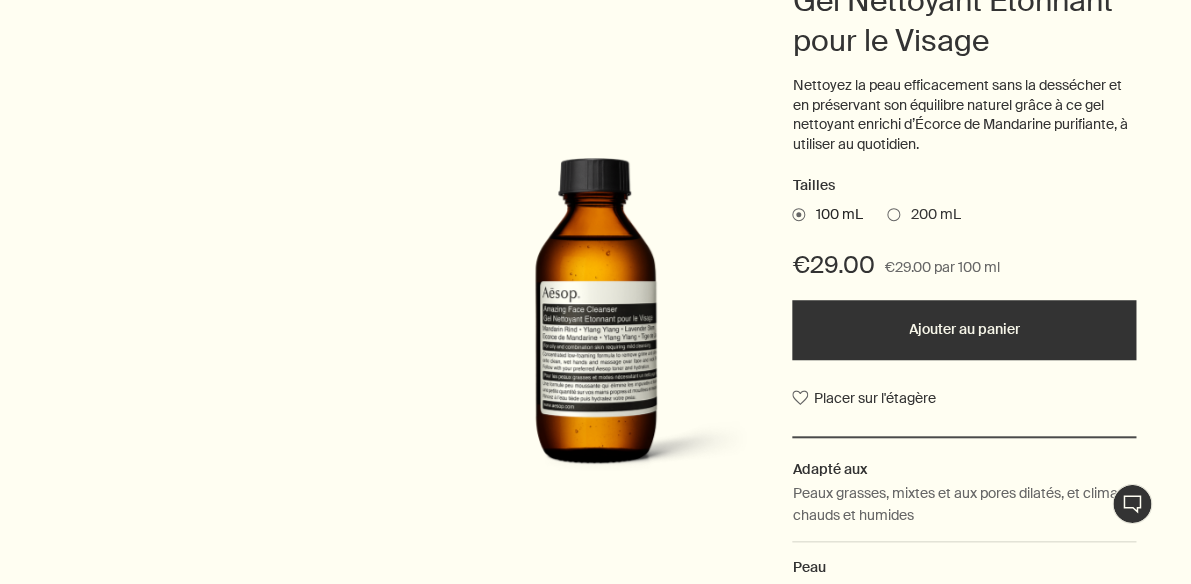 scroll, scrollTop: 336, scrollLeft: 0, axis: vertical 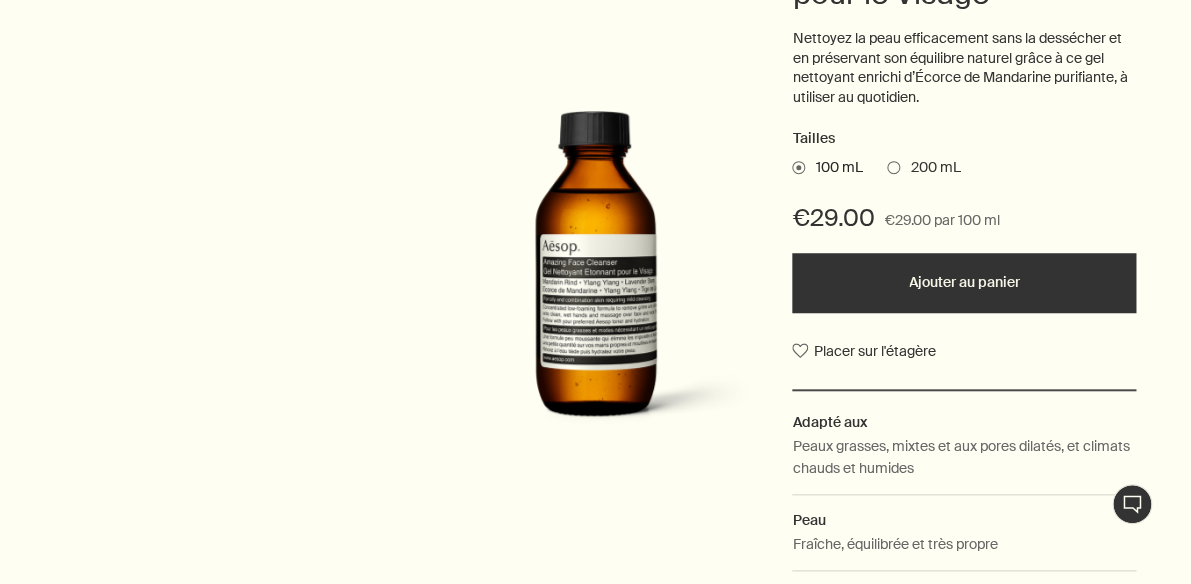 click at bounding box center (893, 167) 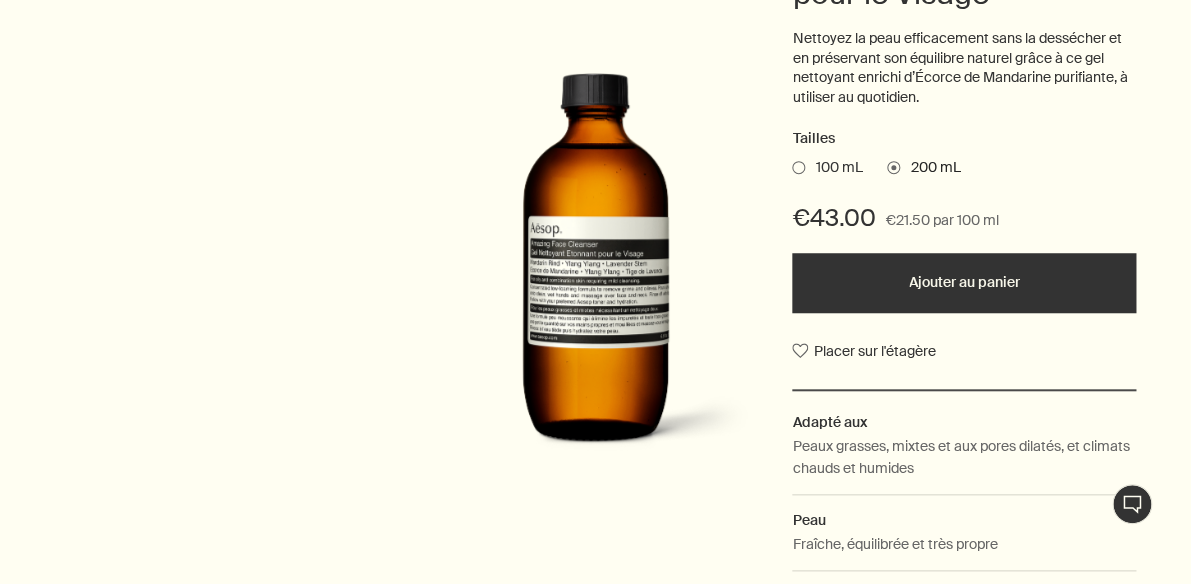 click on "Ajouter au panier" at bounding box center [964, 283] 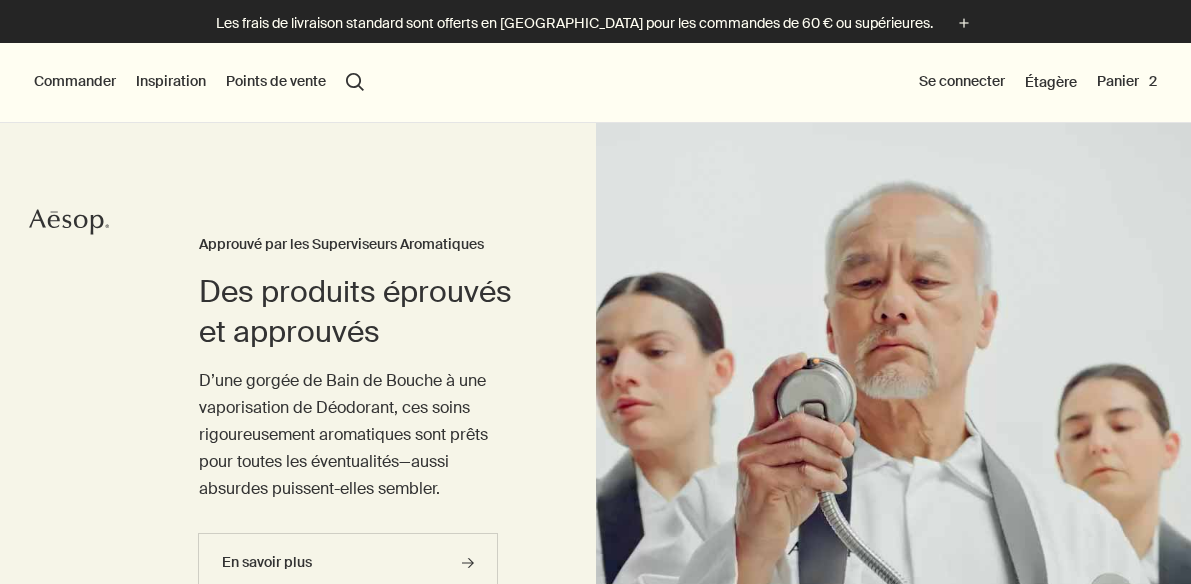 scroll, scrollTop: 0, scrollLeft: 0, axis: both 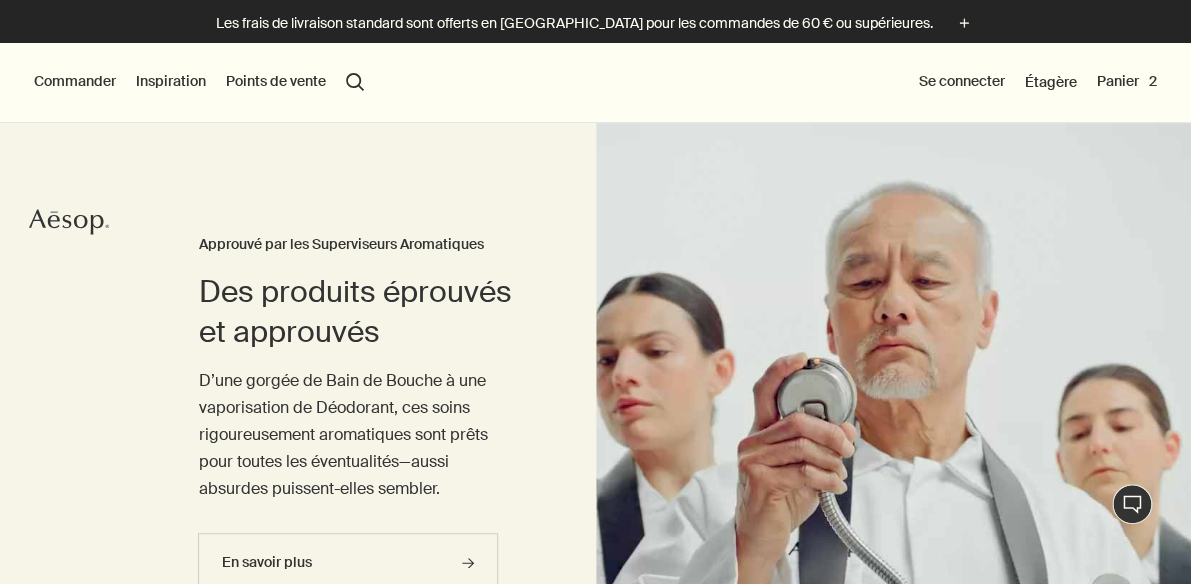 click on "Commander" at bounding box center (75, 82) 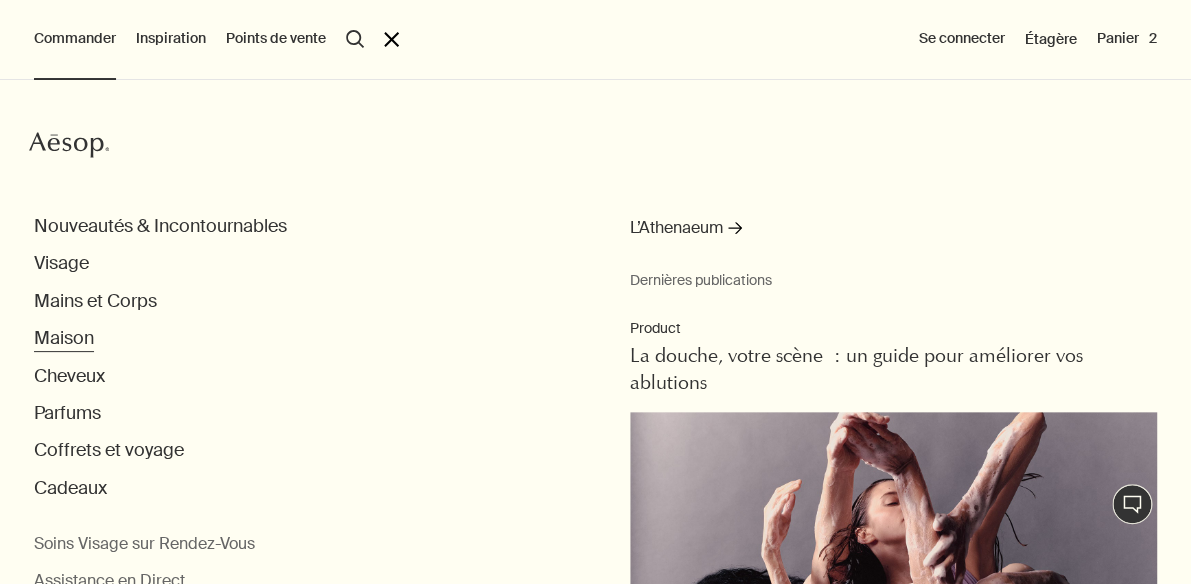click on "Maison" at bounding box center [64, 338] 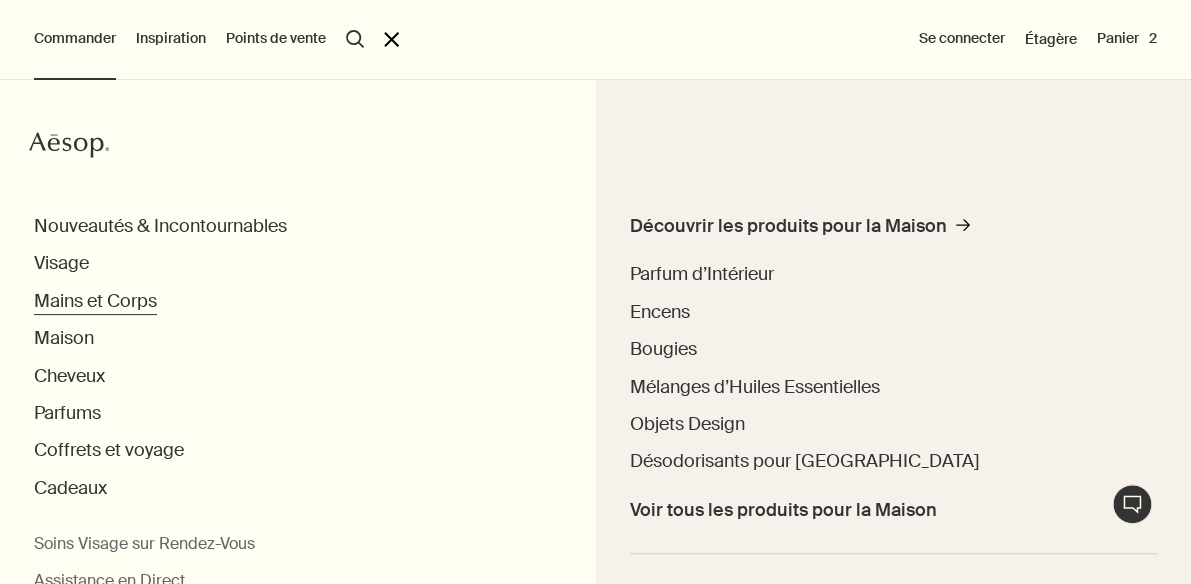click on "Mains et Corps" at bounding box center [95, 301] 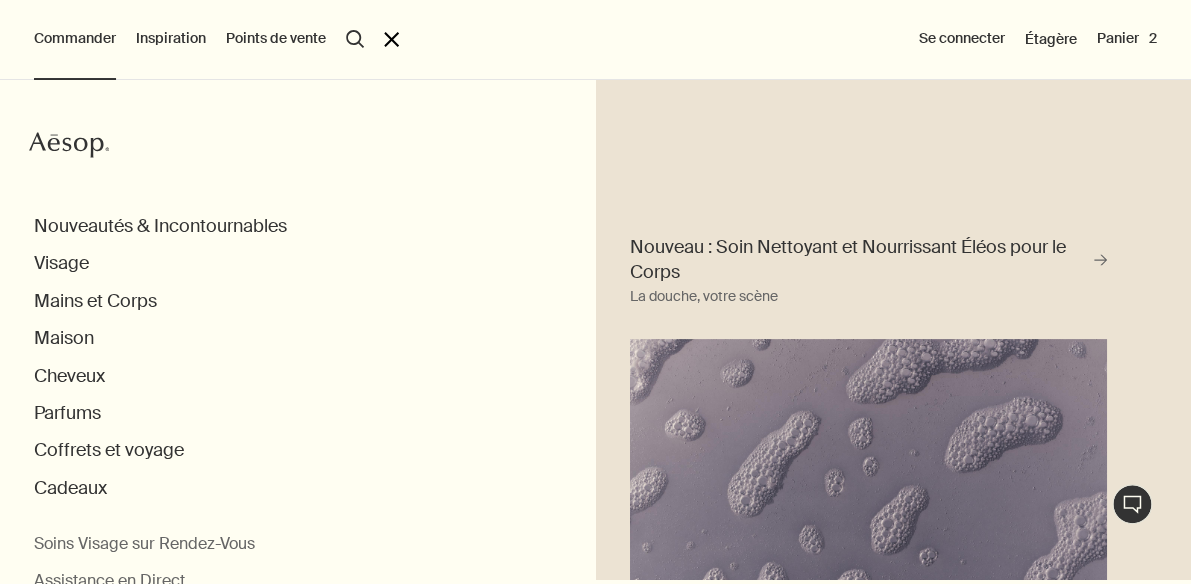 click on "Maison" at bounding box center [612, 338] 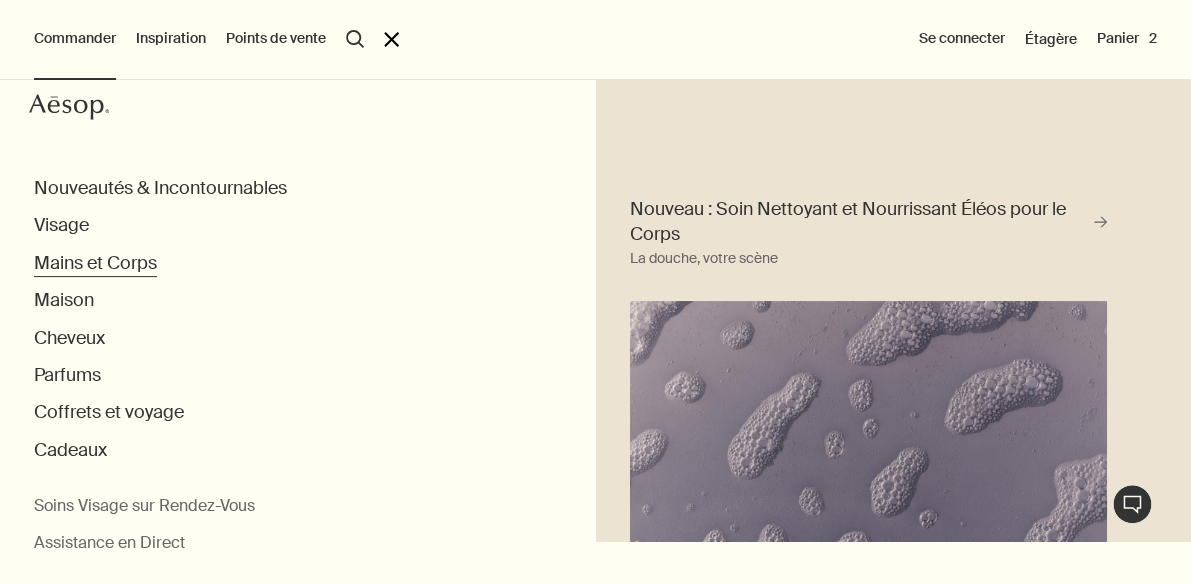 click on "Mains et Corps" at bounding box center [95, 263] 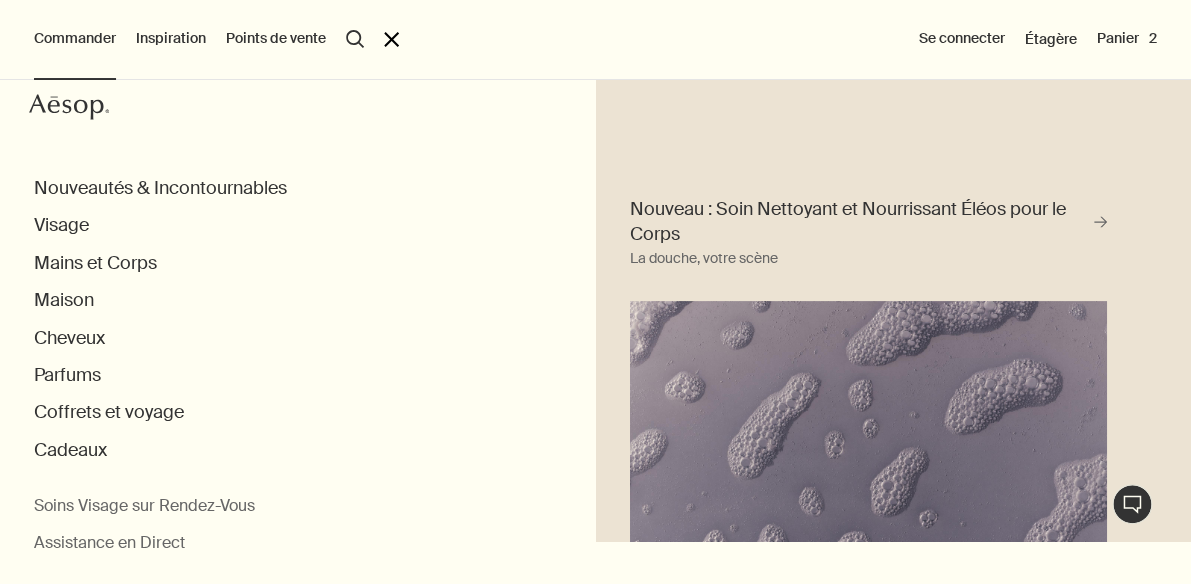 type 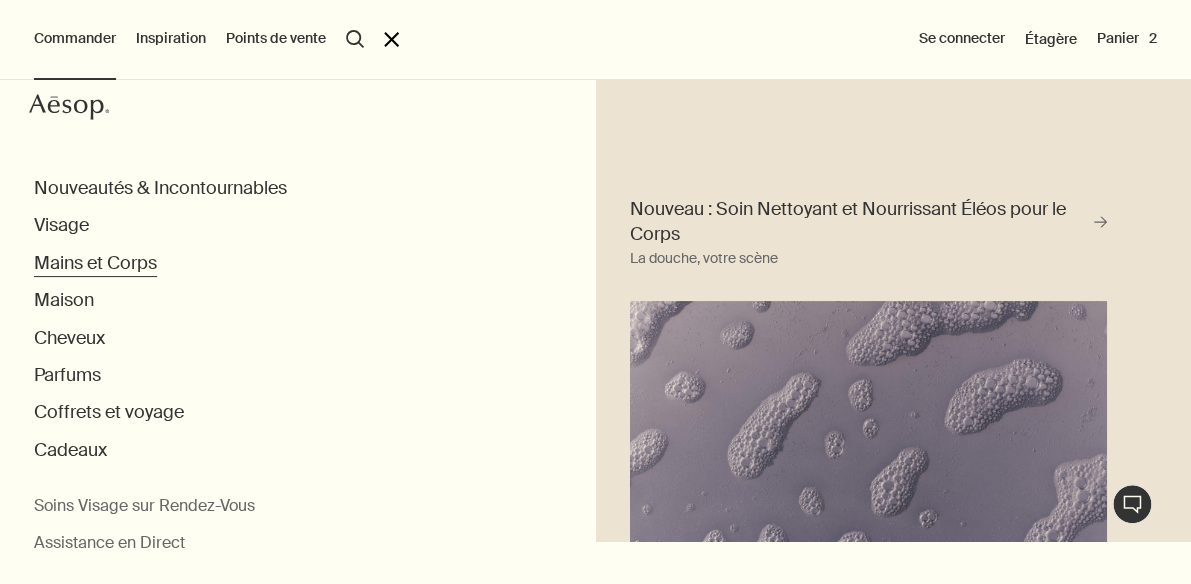 click on "Mains et Corps" at bounding box center [95, 263] 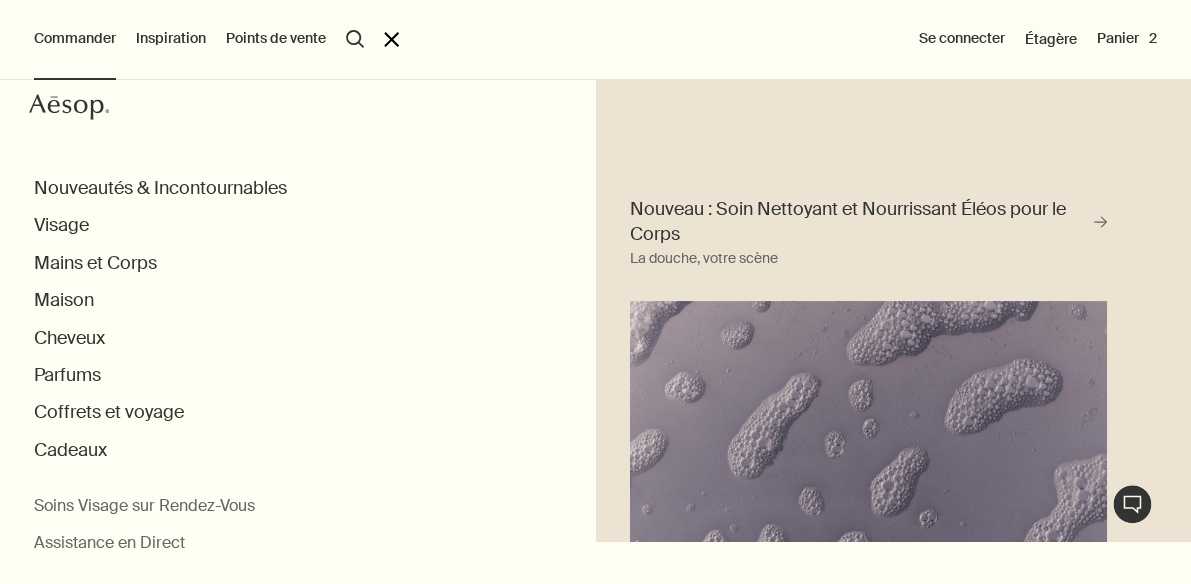 click on "Parfums" at bounding box center (612, 375) 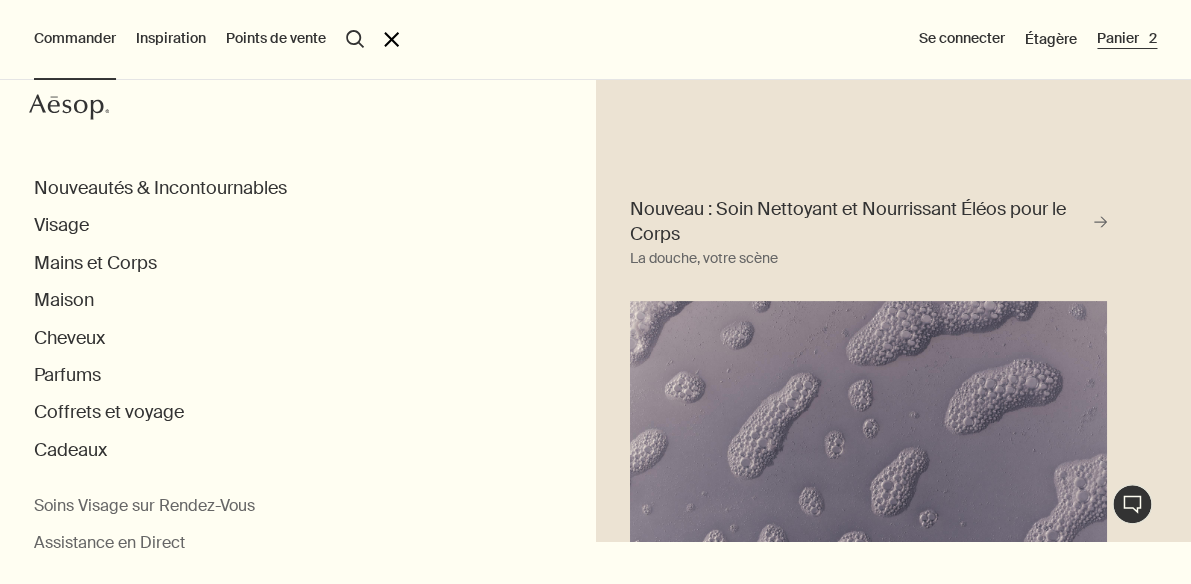 click on "Panier 2" at bounding box center [1127, 39] 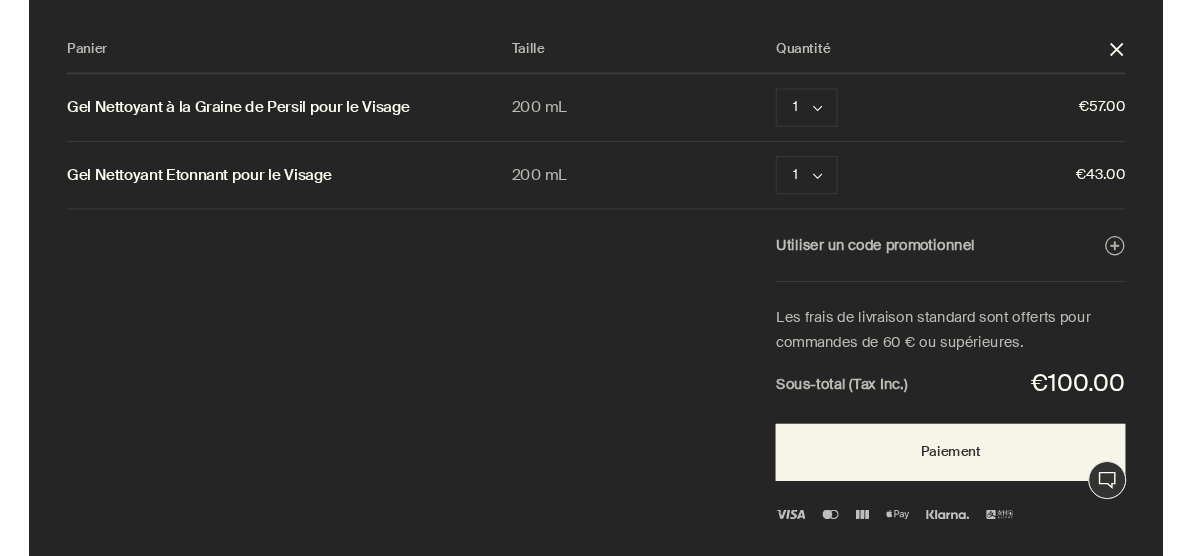 scroll, scrollTop: 39, scrollLeft: 0, axis: vertical 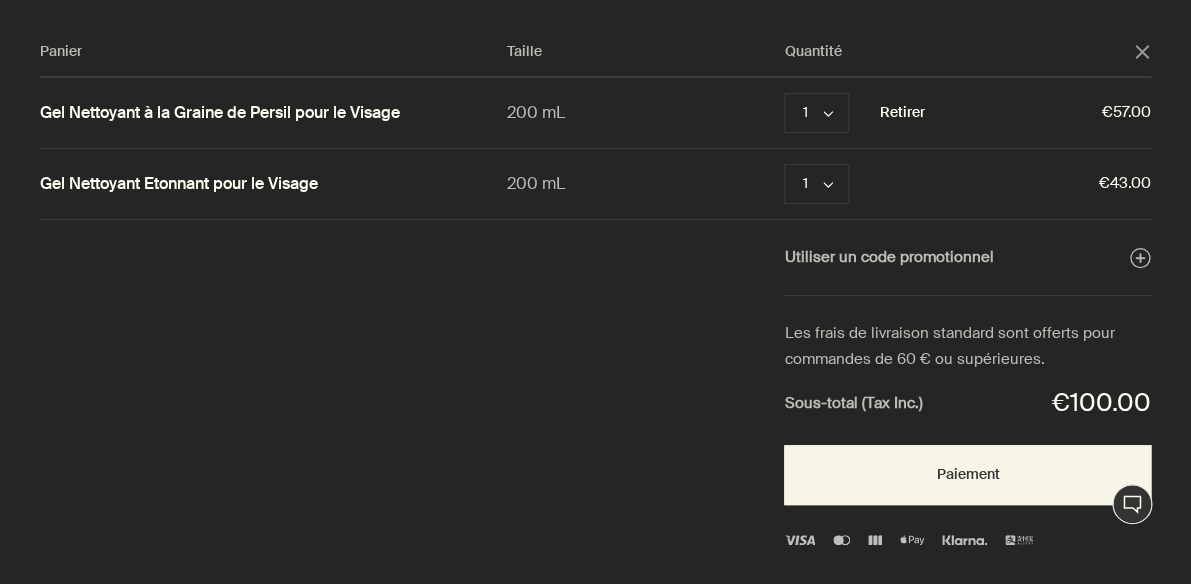 click on "Retirer" at bounding box center [901, 113] 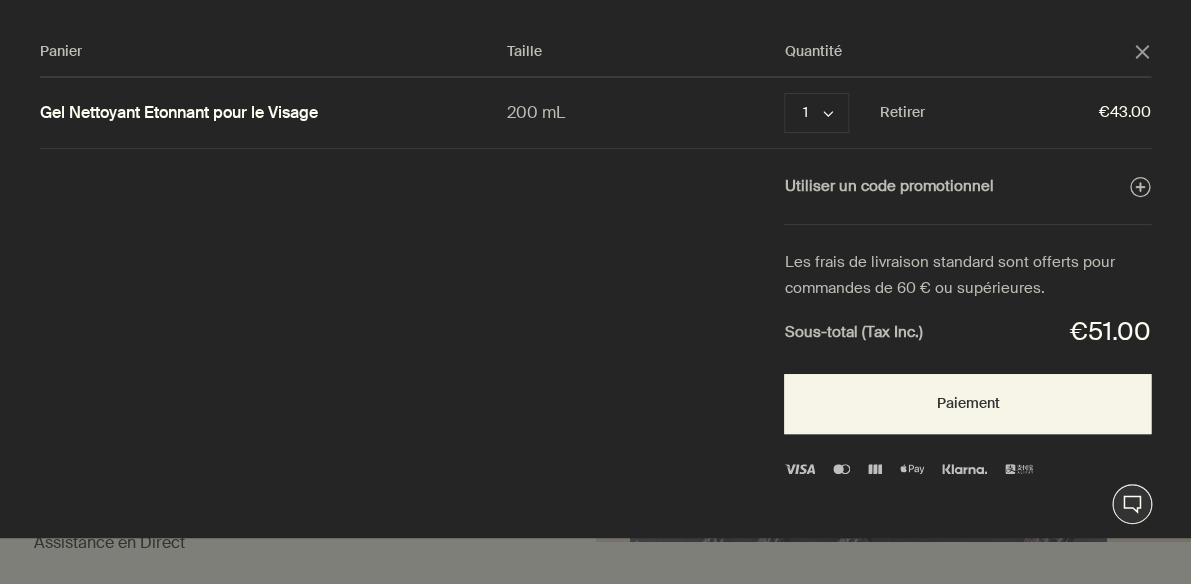 click on "Panier Taille Quantité close Gel Nettoyant Etonnant pour le Visage 200 mL  1 chevron Retirer €43.00 Utiliser un code promotionnel plusAndCloseWithCircle Les frais de livraison standard sont offerts pour commandes de 60 € ou supérieures. Sous-total (Tax Inc.) €51.00 Paiement" at bounding box center [615, 269] 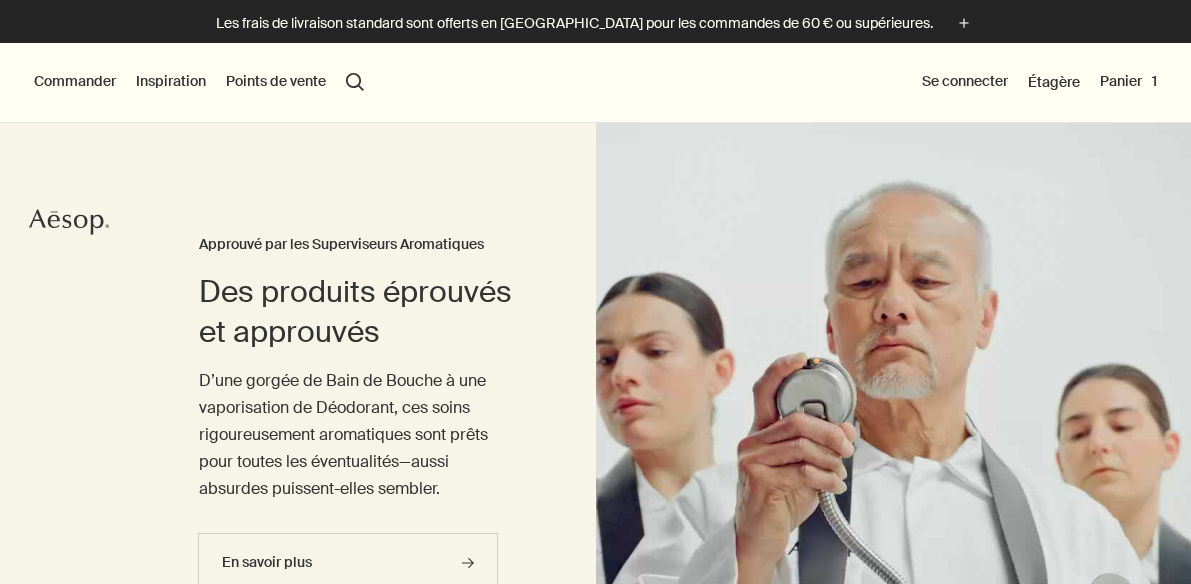scroll, scrollTop: 0, scrollLeft: 0, axis: both 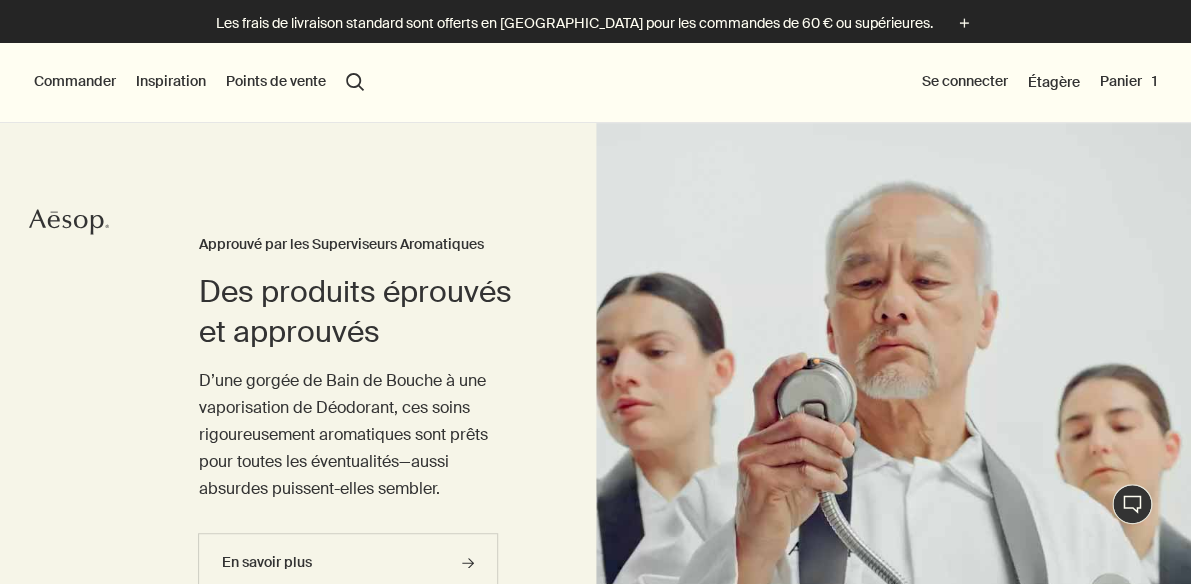 click on "Commander" at bounding box center [75, 82] 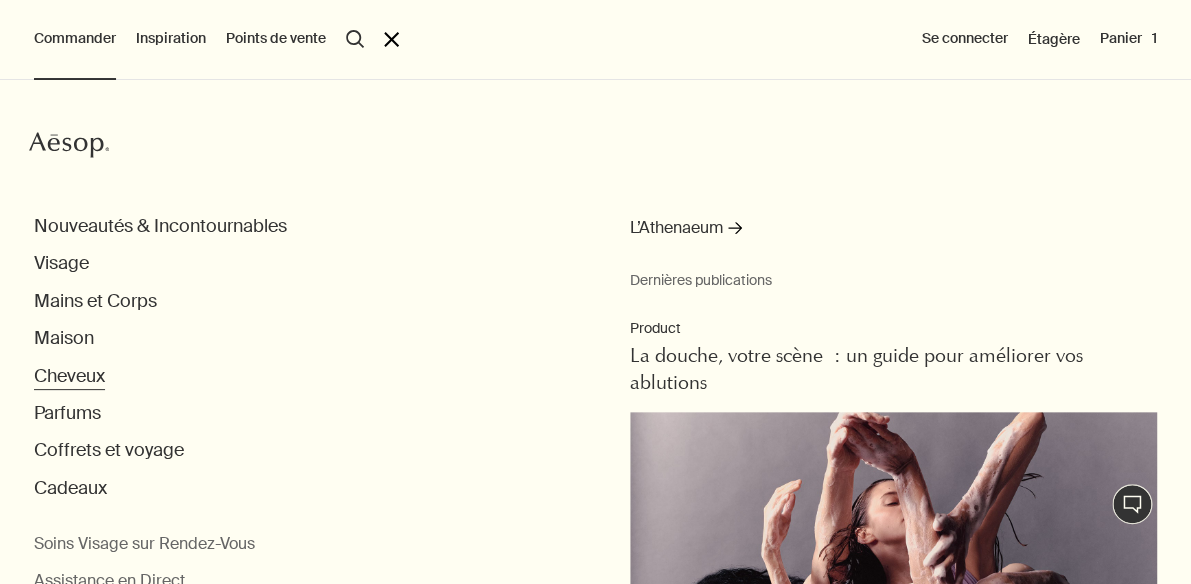 click on "Cheveux" at bounding box center (69, 376) 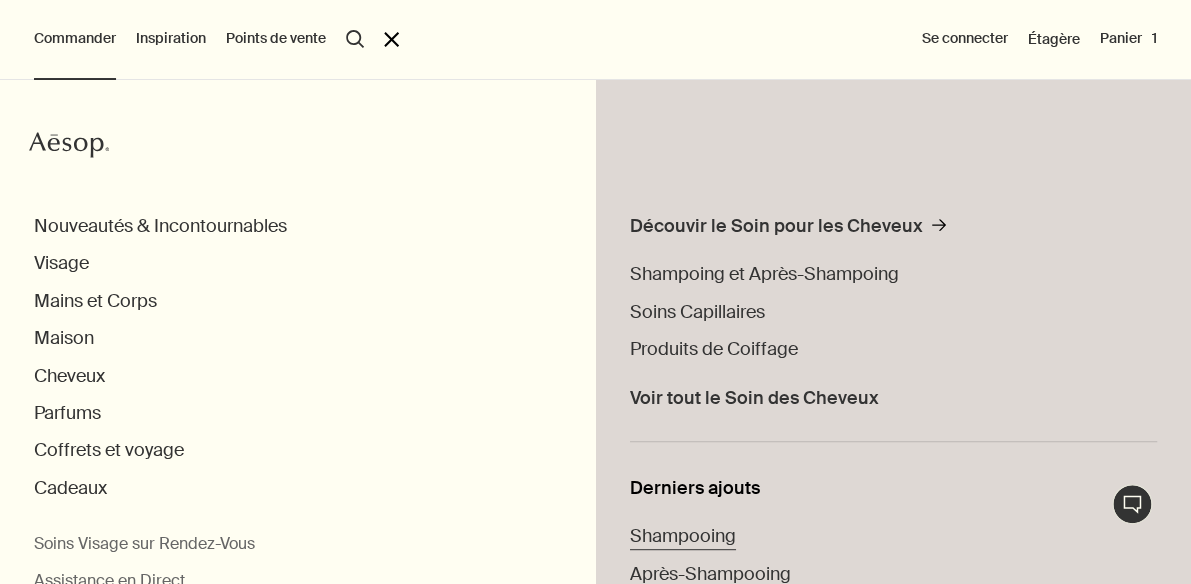 click on "Shampooing" at bounding box center (683, 536) 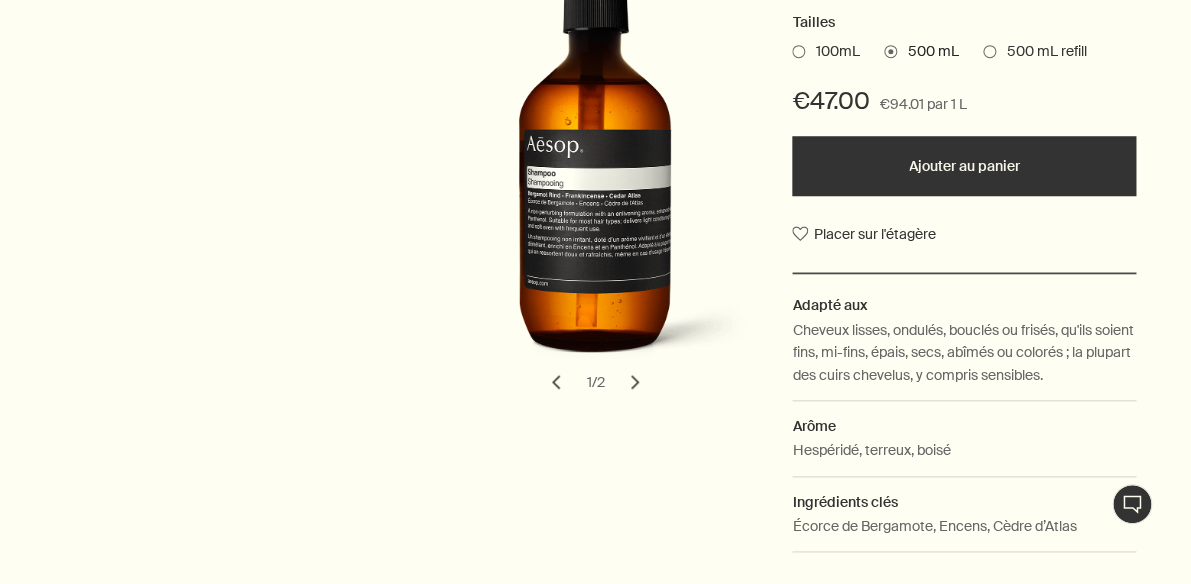 scroll, scrollTop: 384, scrollLeft: 0, axis: vertical 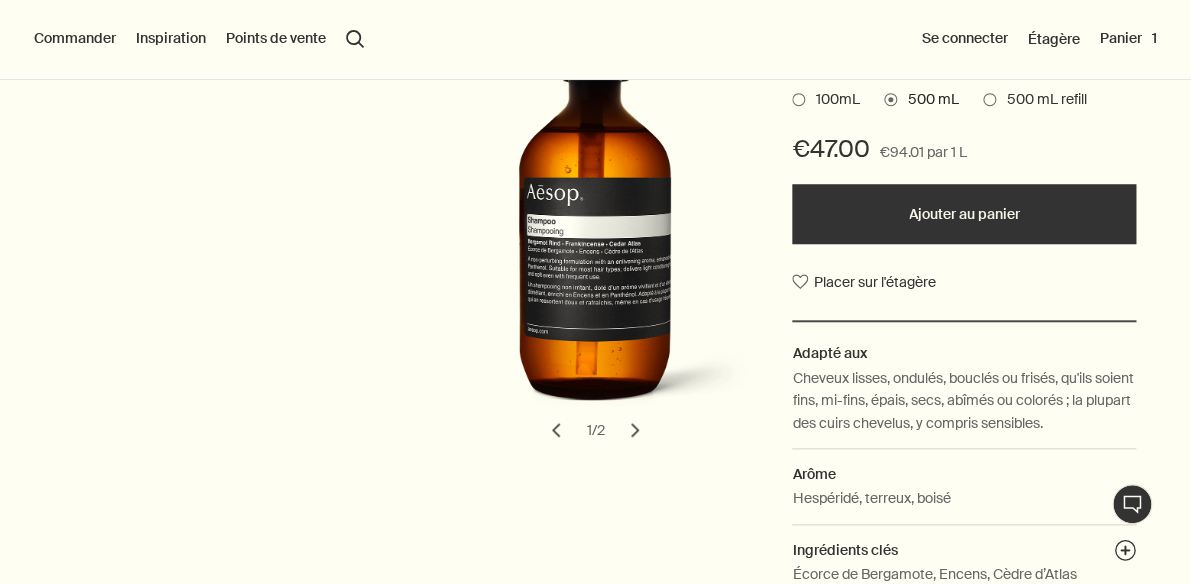 click on "chevron" at bounding box center (635, 430) 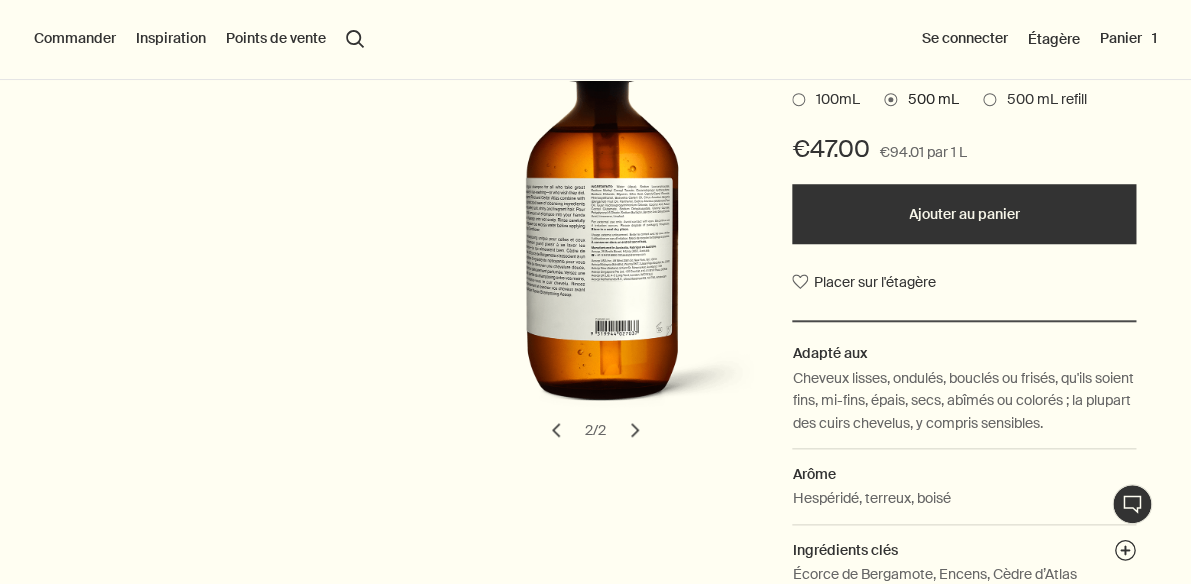 click on "chevron" at bounding box center [556, 430] 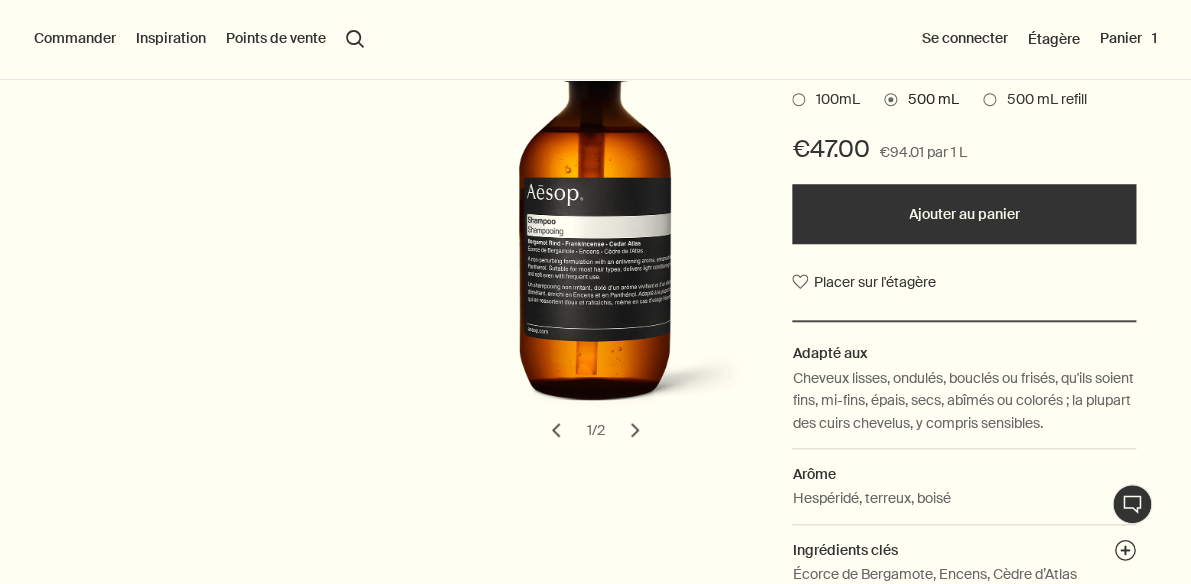 type 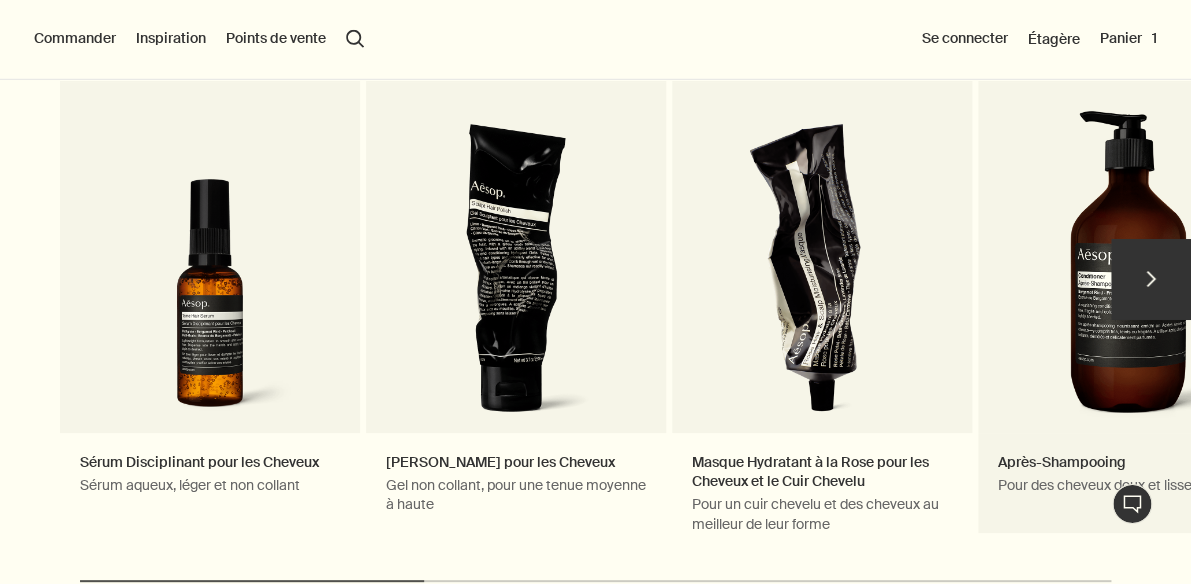 scroll, scrollTop: 2208, scrollLeft: 0, axis: vertical 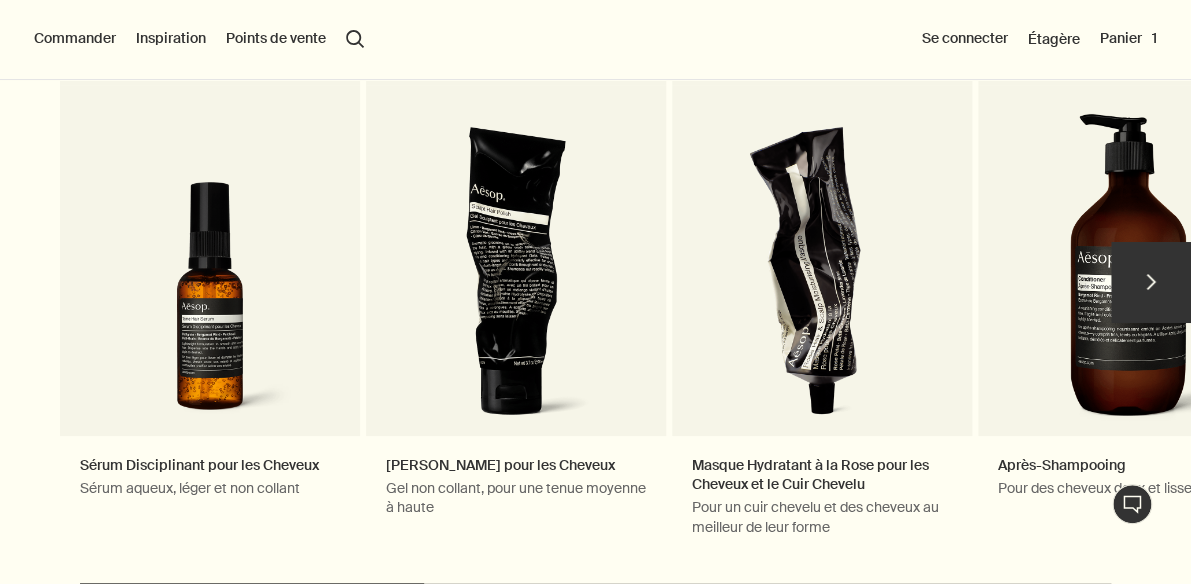 click on "chevron" at bounding box center [1151, 282] 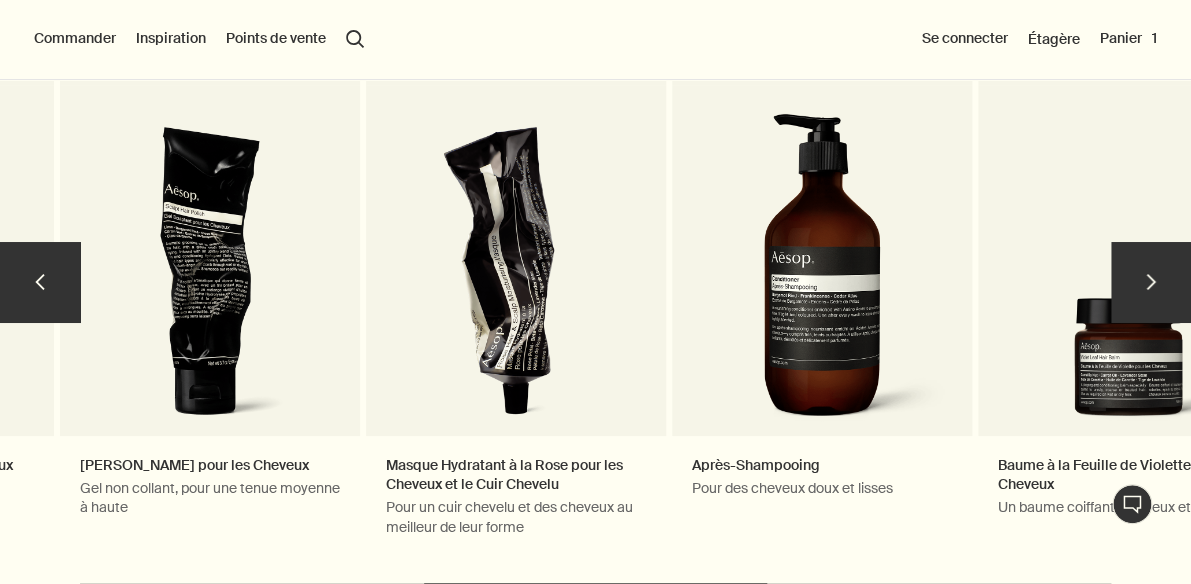 click on "chevron" at bounding box center (1151, 282) 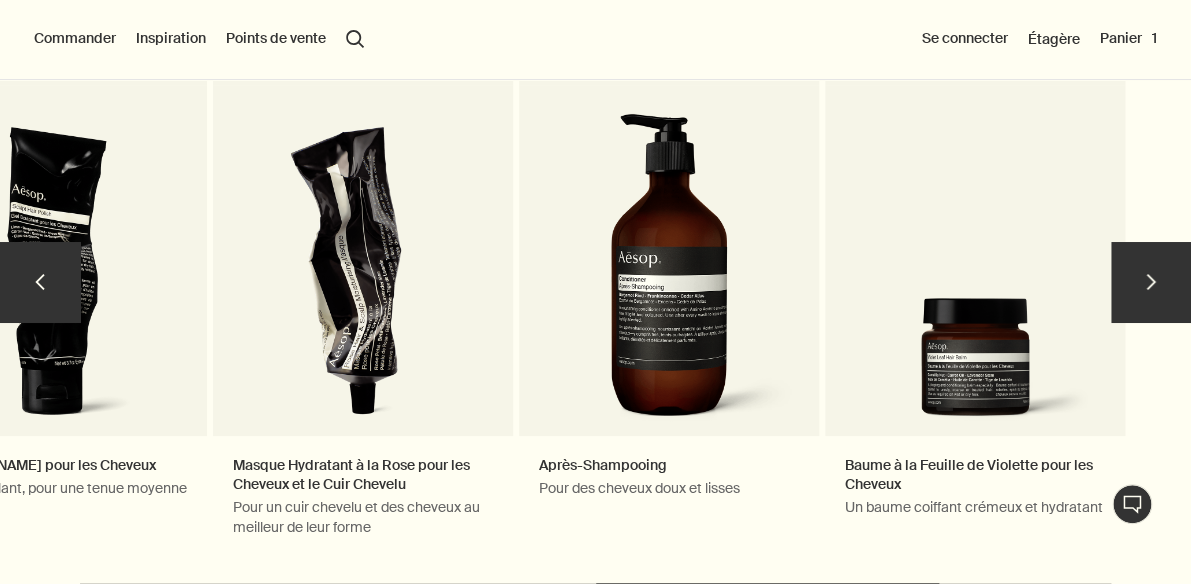 click on "chevron" at bounding box center (40, 282) 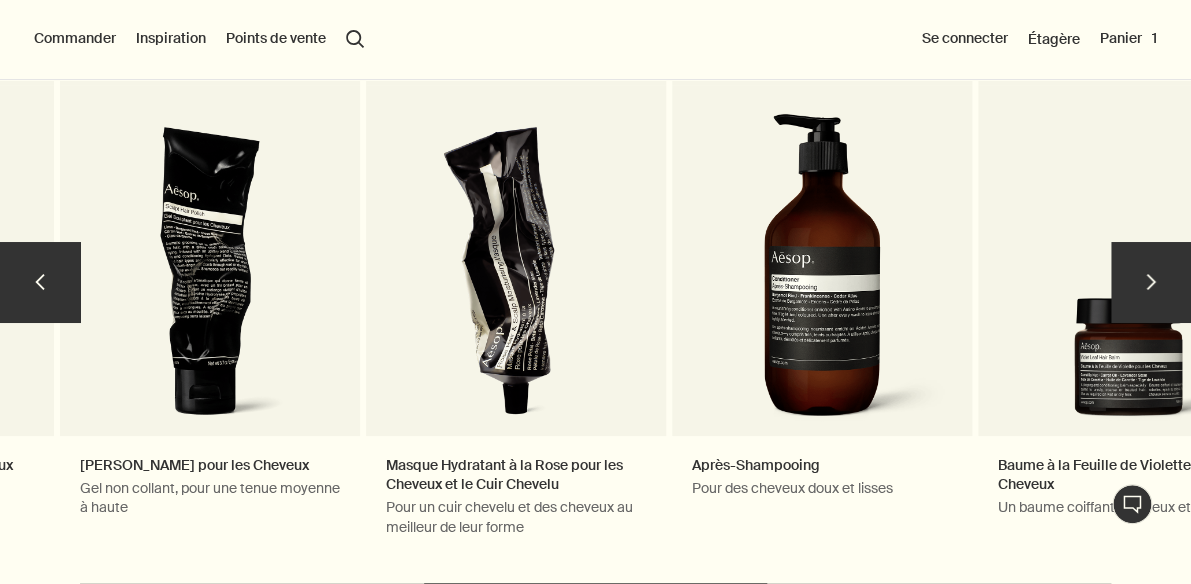 click on "chevron" at bounding box center (40, 282) 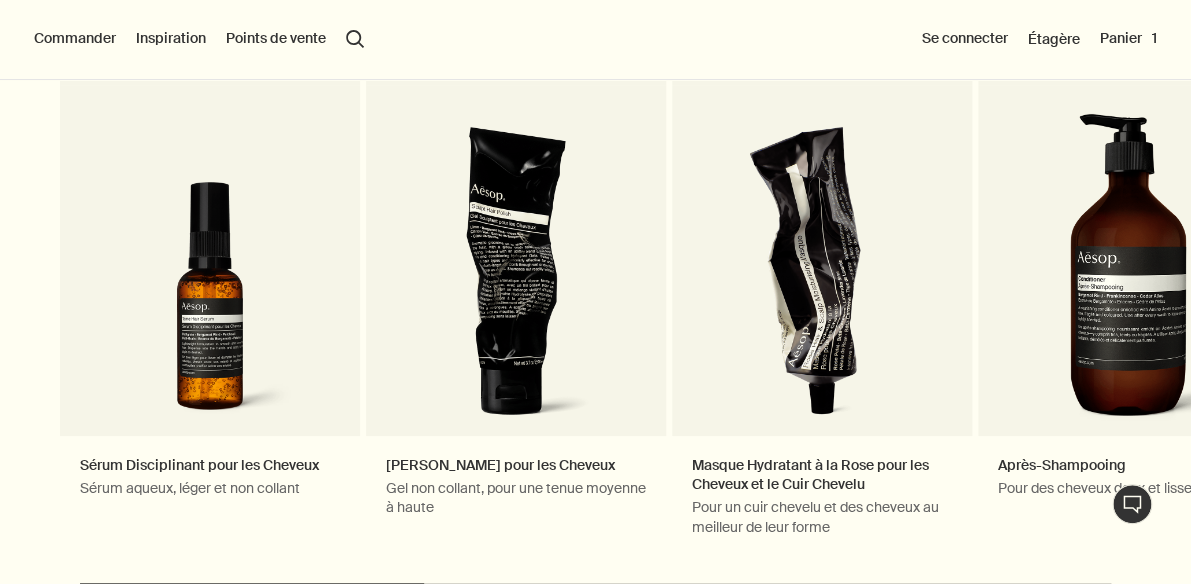 type 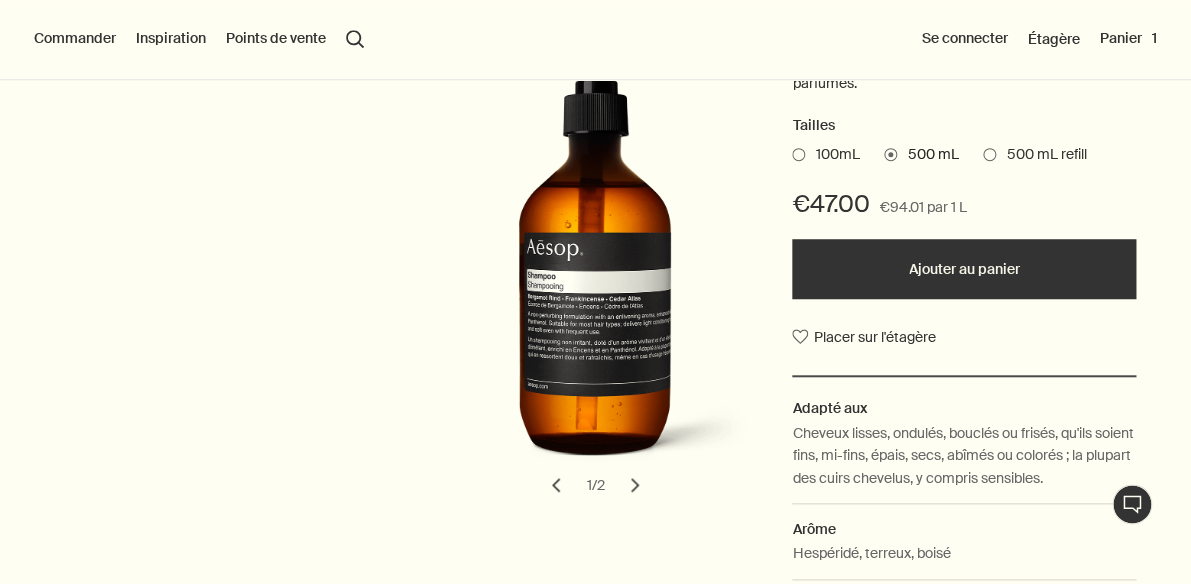 scroll, scrollTop: 288, scrollLeft: 0, axis: vertical 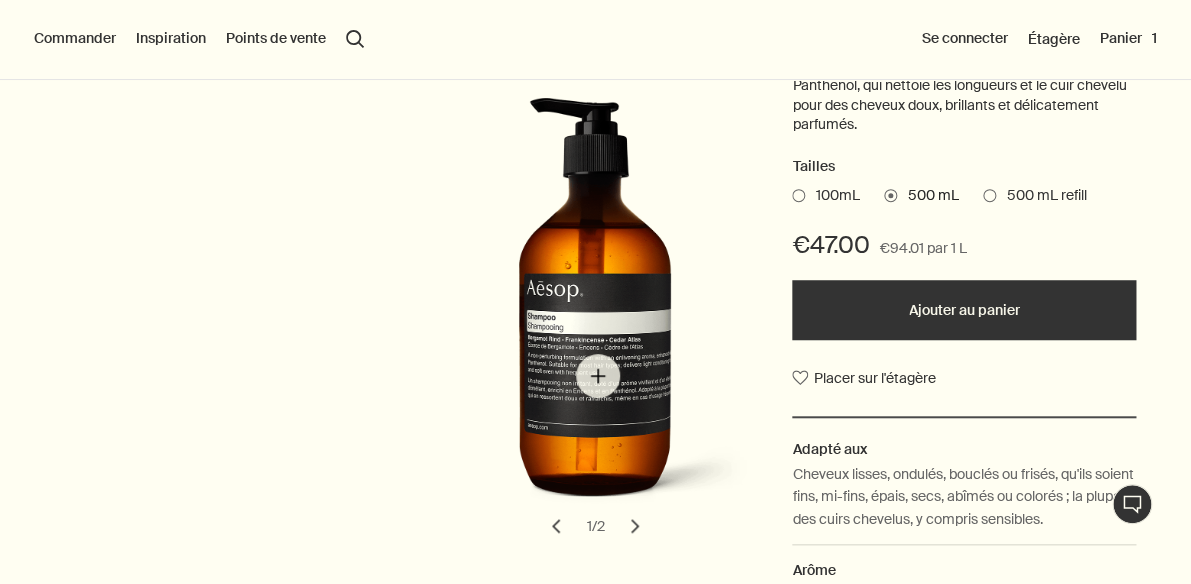click at bounding box center [602, 310] 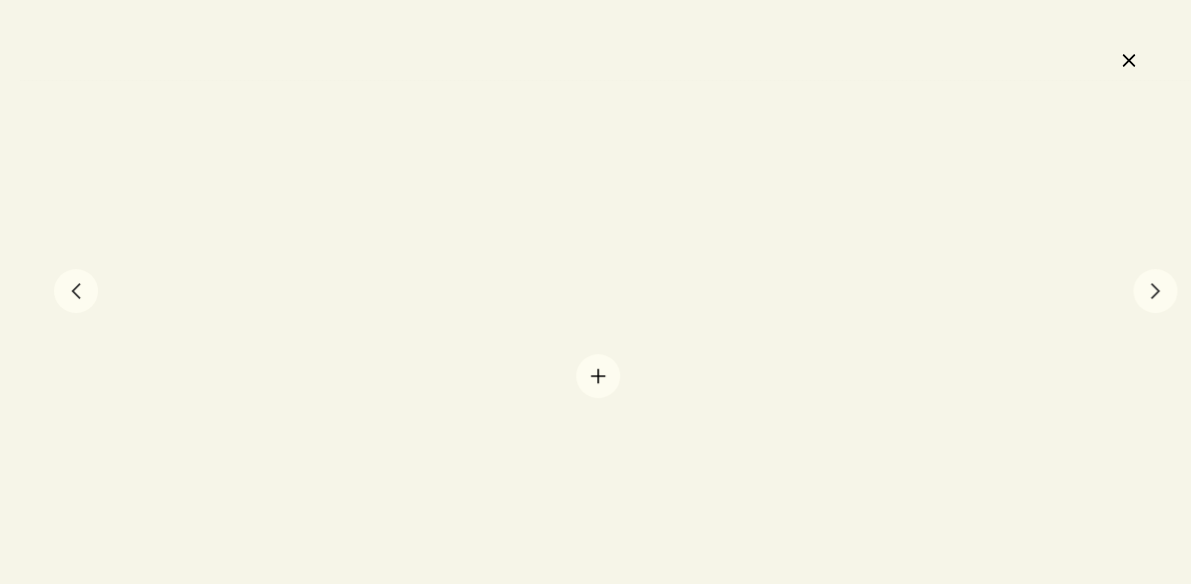 click at bounding box center [595, 292] 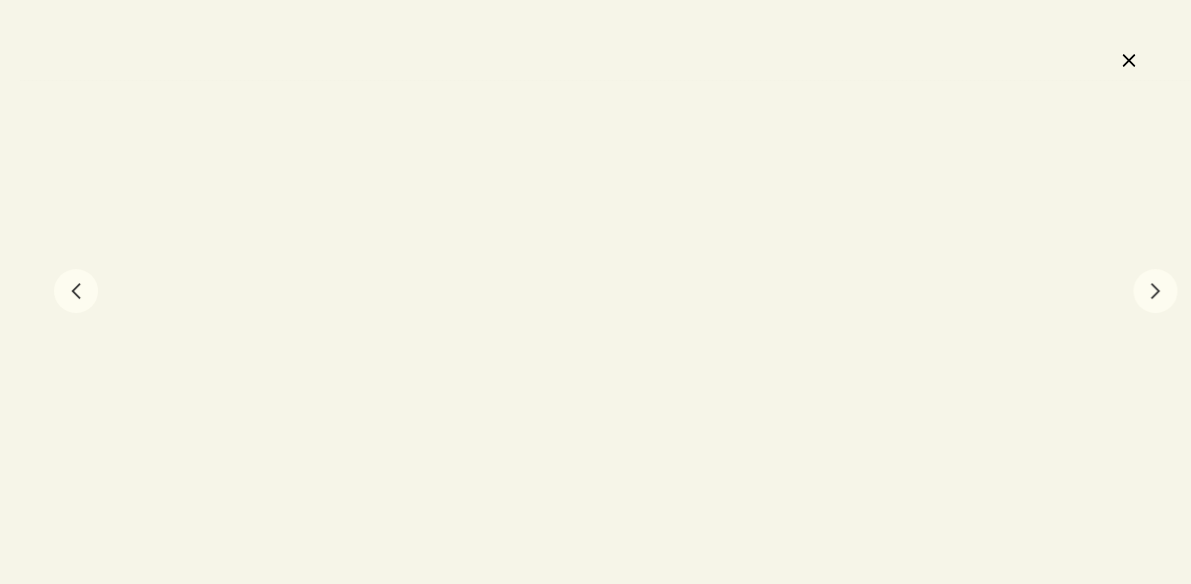 click on "chevron" at bounding box center [76, 291] 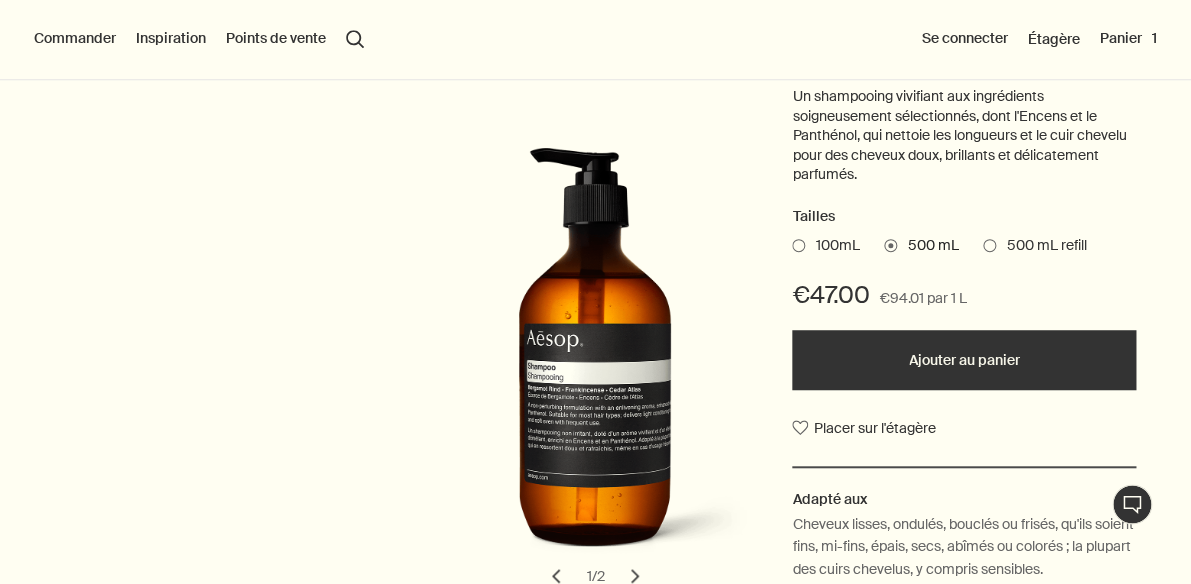 scroll, scrollTop: 231, scrollLeft: 0, axis: vertical 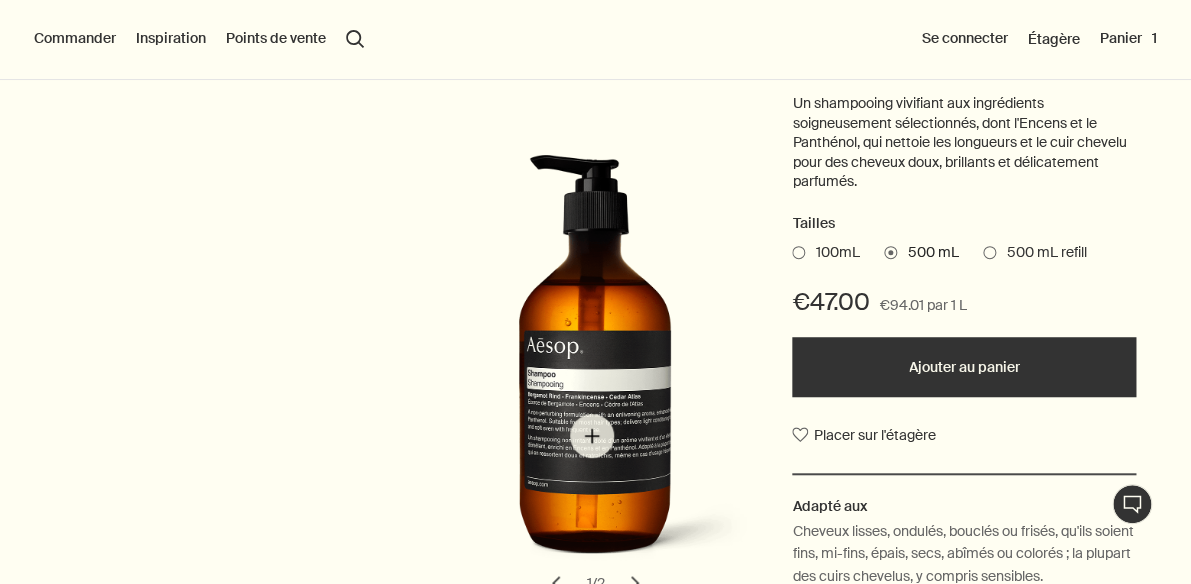 click at bounding box center (602, 367) 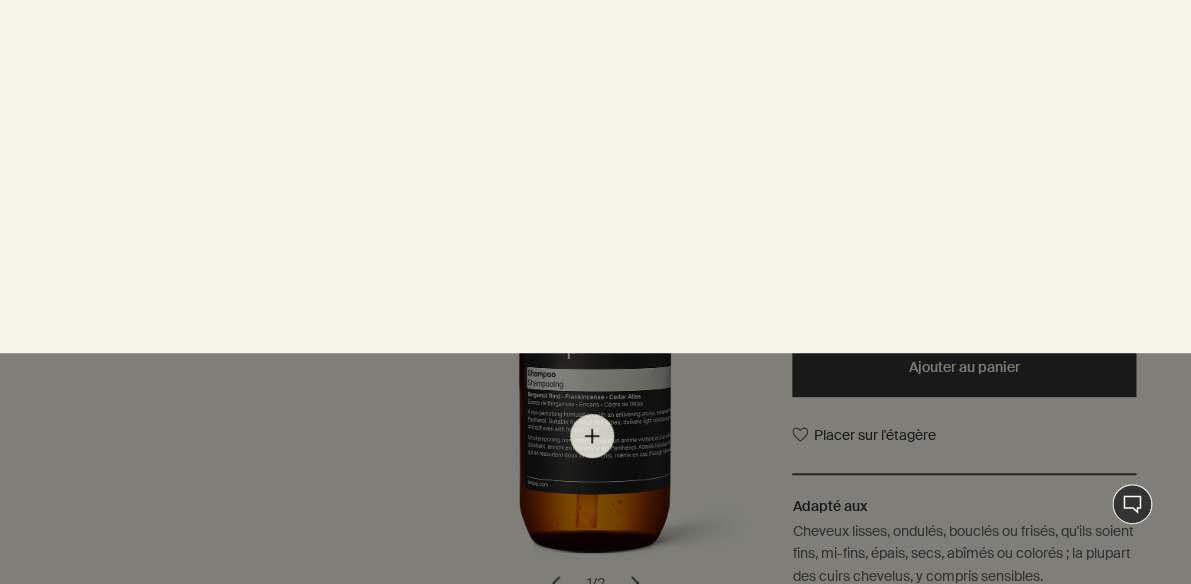 click at bounding box center [595, 292] 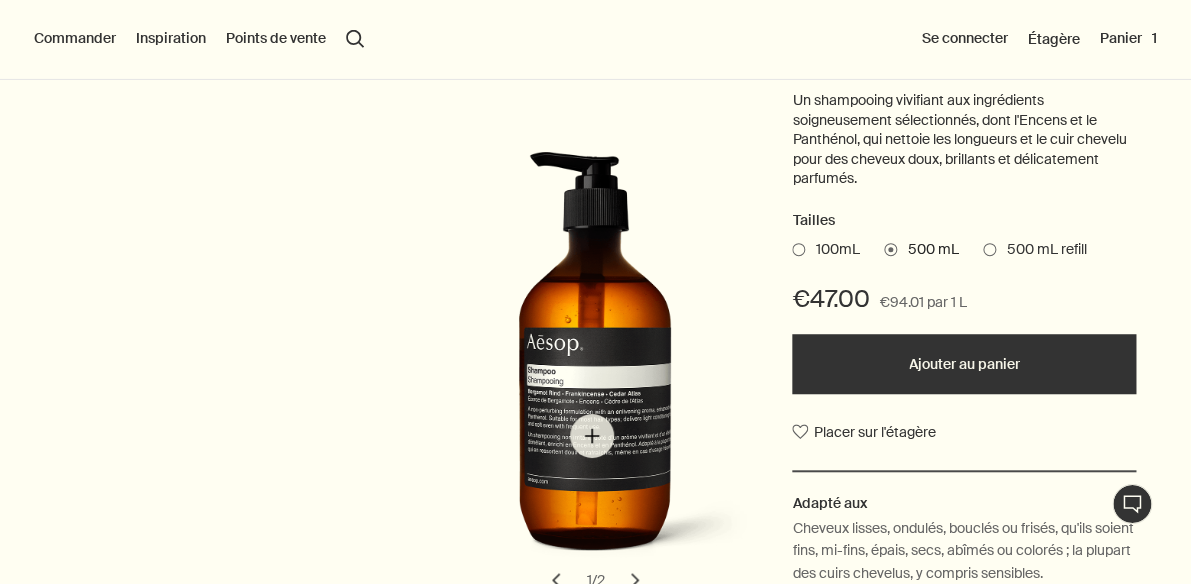 scroll, scrollTop: 231, scrollLeft: 0, axis: vertical 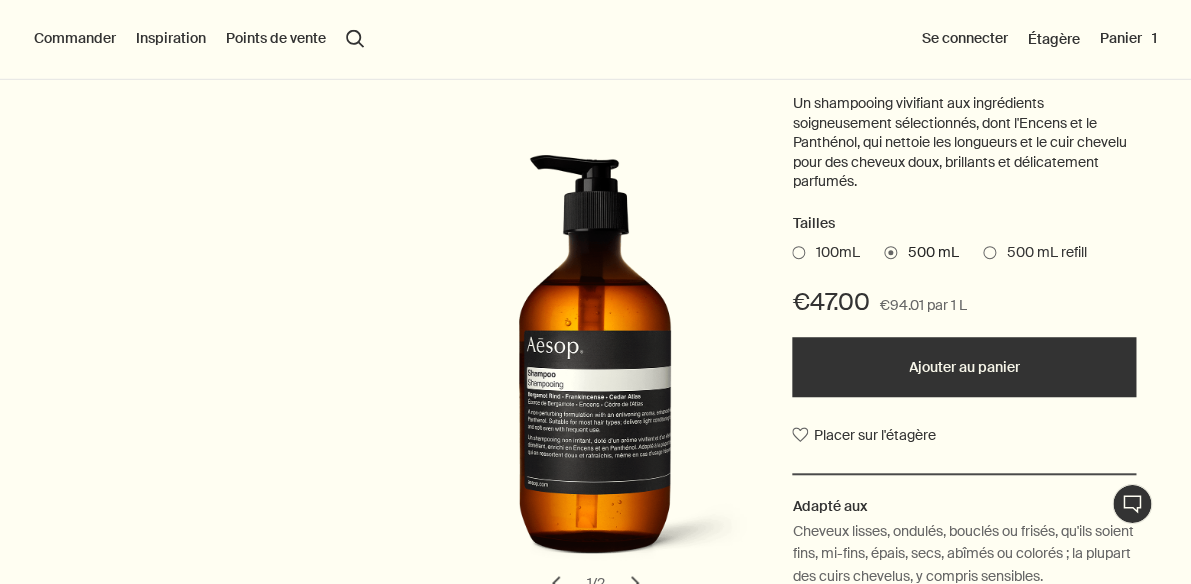click at bounding box center (989, 252) 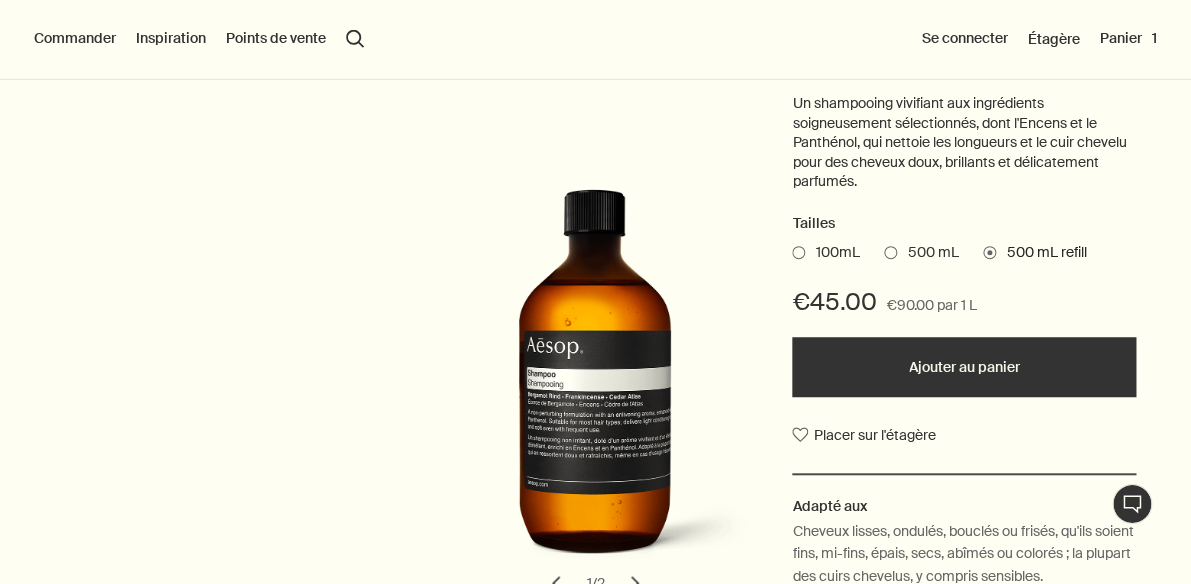 click at bounding box center [890, 252] 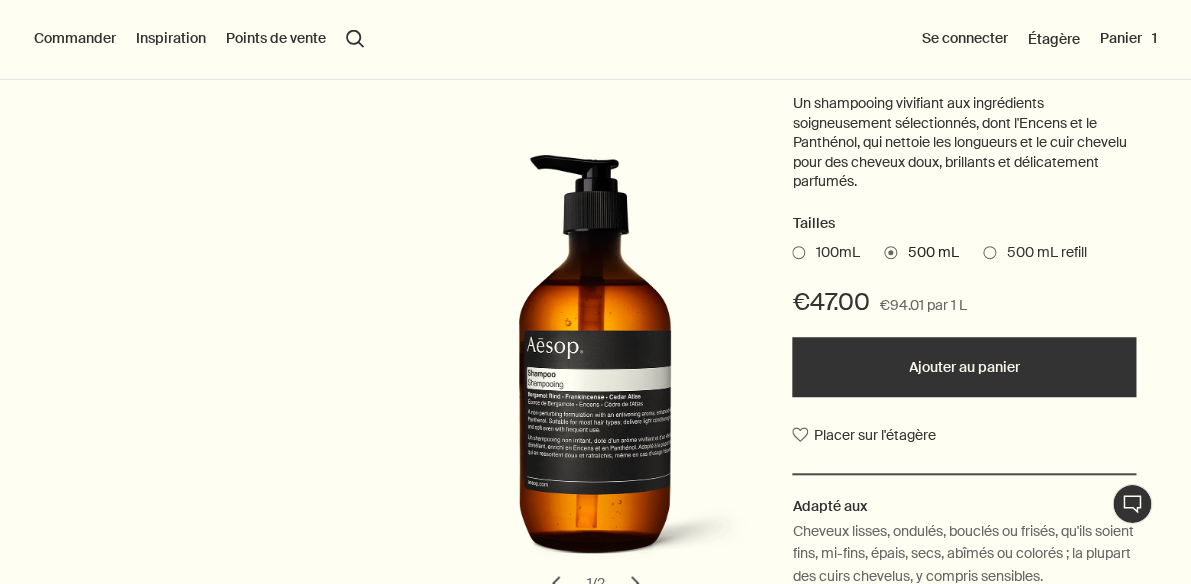 click on "100mL" at bounding box center [792, 249] 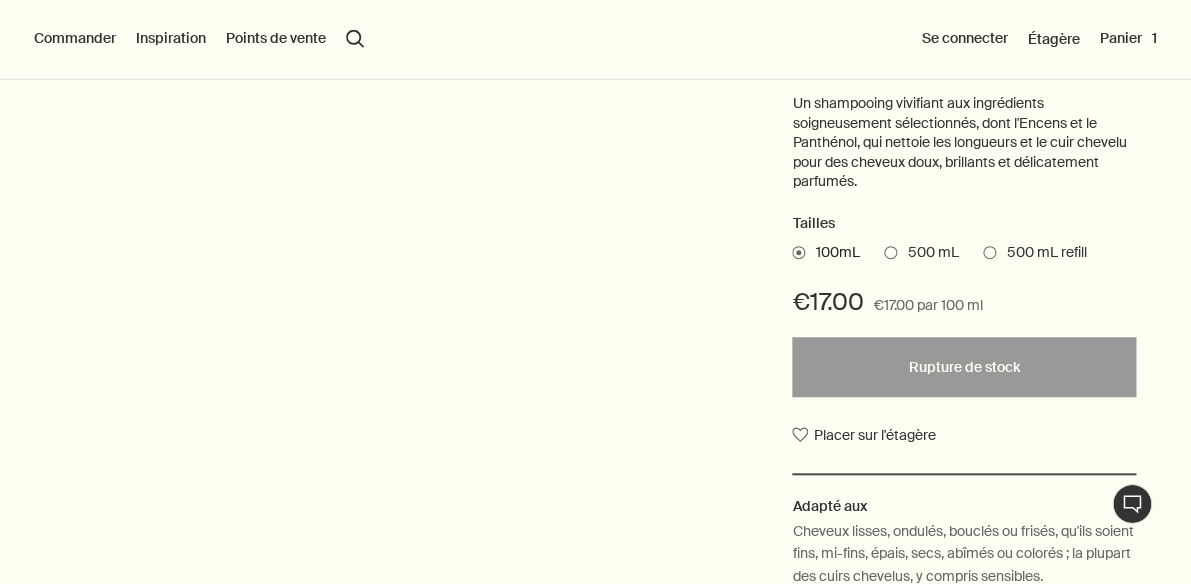 click on "500 mL refill" at bounding box center [983, 249] 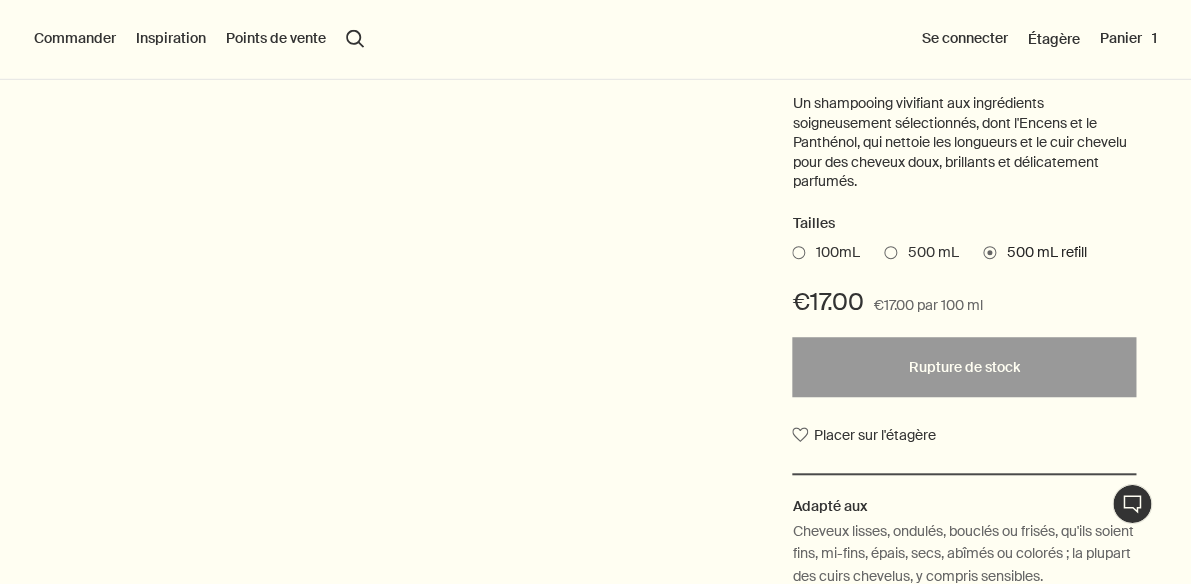 click on "500 mL" at bounding box center (884, 249) 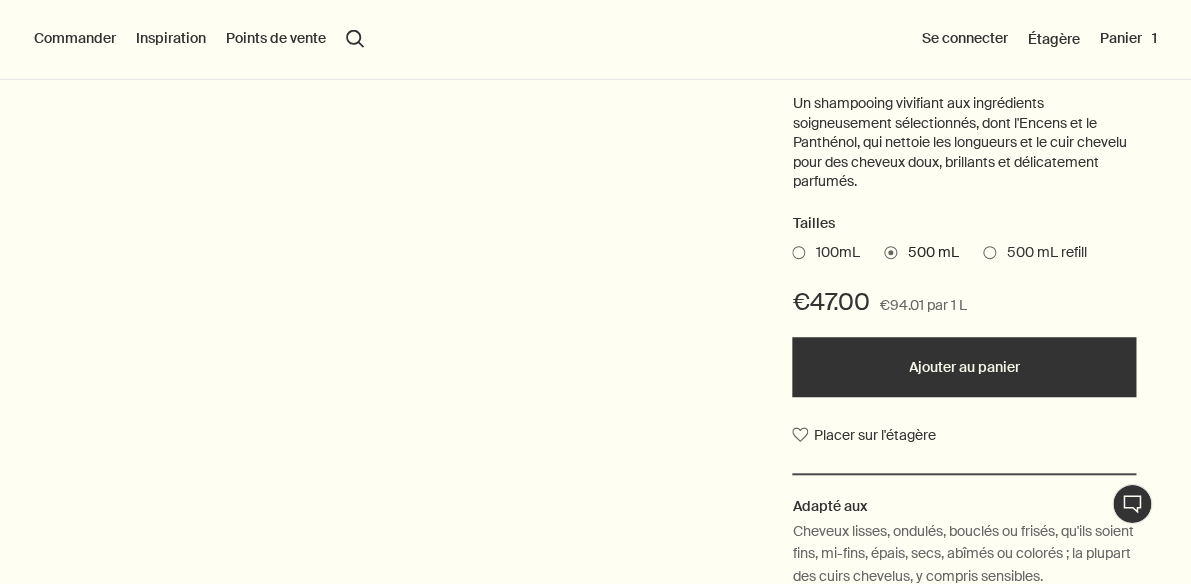 click on "100mL" at bounding box center [792, 249] 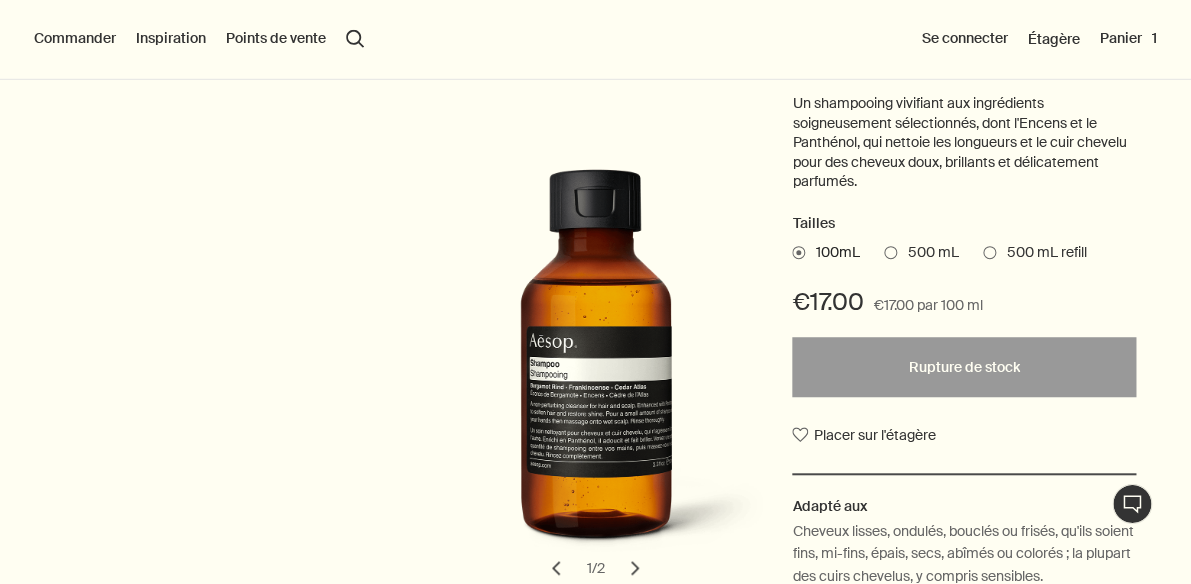 click at bounding box center (890, 252) 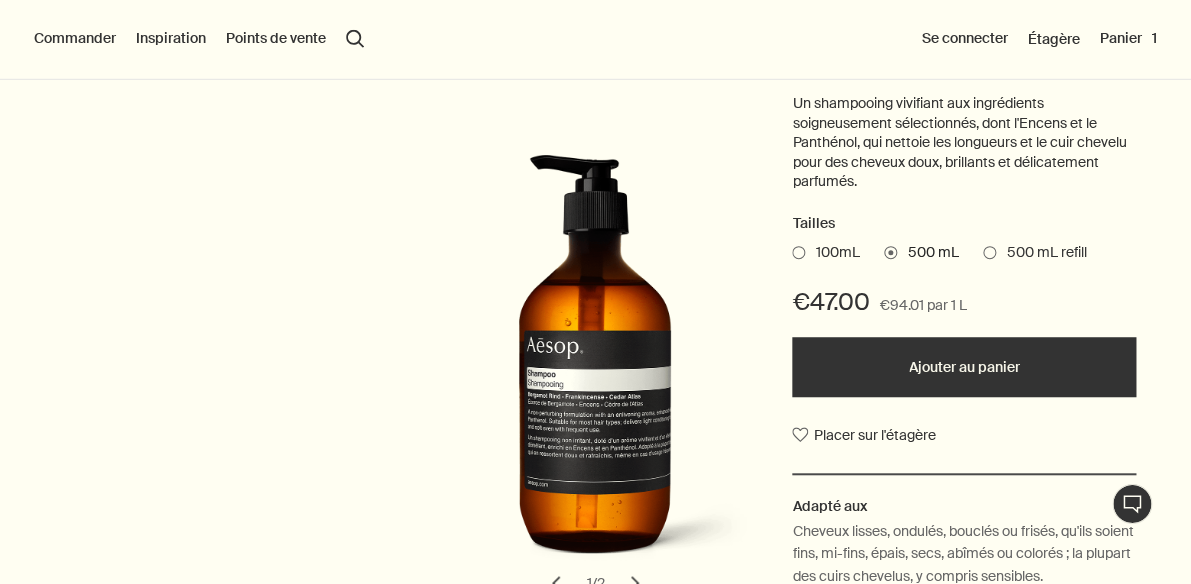 click at bounding box center [890, 252] 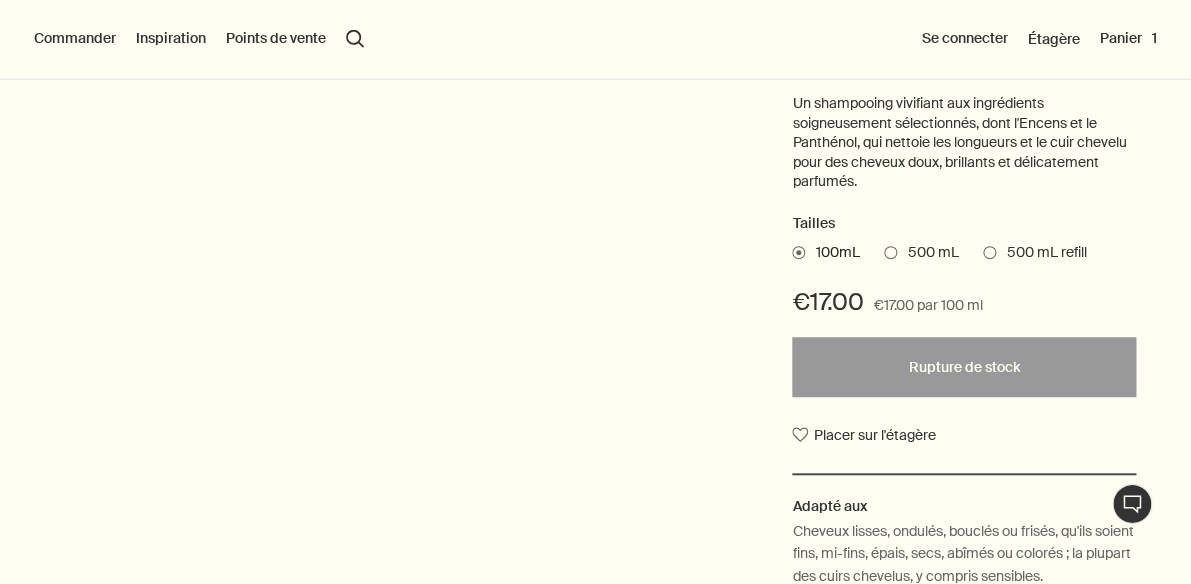 click on "500 mL refill" at bounding box center (983, 249) 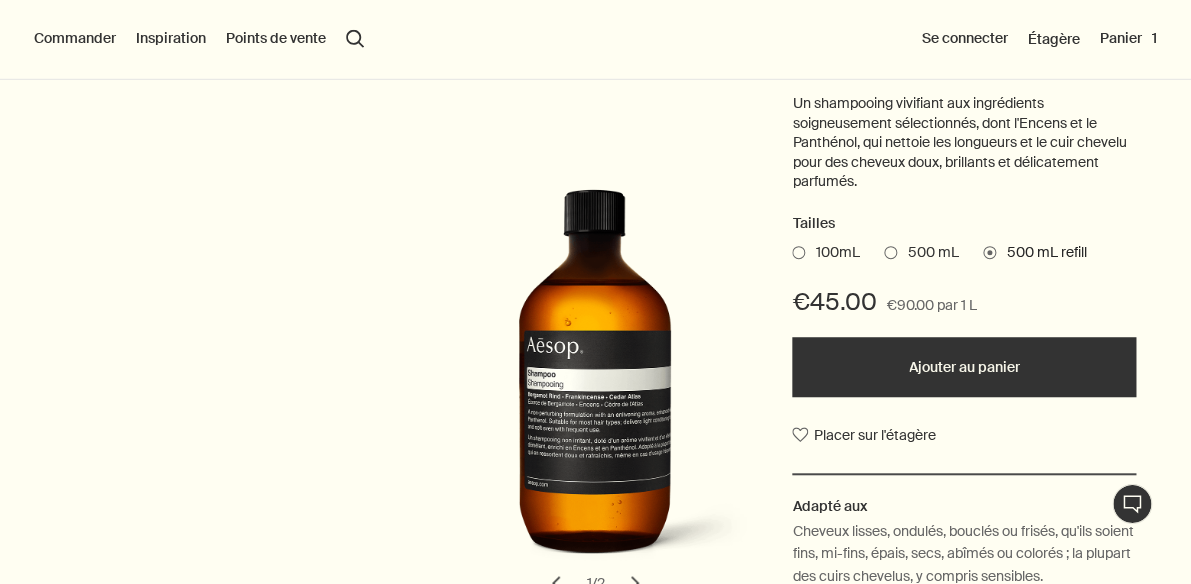click on "Cheveux Shampoing et Après-Shampoing Shampooing Un shampooing vivifiant aux ingrédients soigneusement sélectionnés, dont l'Encens et le Panthénol, qui nettoie les longueurs et le cuir chevelu pour des cheveux doux, brillants et délicatement parfumés. Tailles 100mL 500 mL 500 mL refill €45.00 €90.00   par   1   L   Ajouter au panier Placer sur l'étagère Adapté aux Cheveux lisses, ondulés, bouclés ou frisés, qu'ils soient fins, mi-fins, épais, secs, abîmés ou colorés ; la plupart des cuirs chevelus, y compris sensibles.  Arôme Hespéridé, terreux, boisé Ingrédients clés plusAndCloseWithCircle Écorce de Bergamote, Encens, Cèdre d’Atlas
chevron chevron 1  /  2 Purchasing a refill without a pump minimises environmental impact, saving 12 g of plastic." at bounding box center [595, 379] 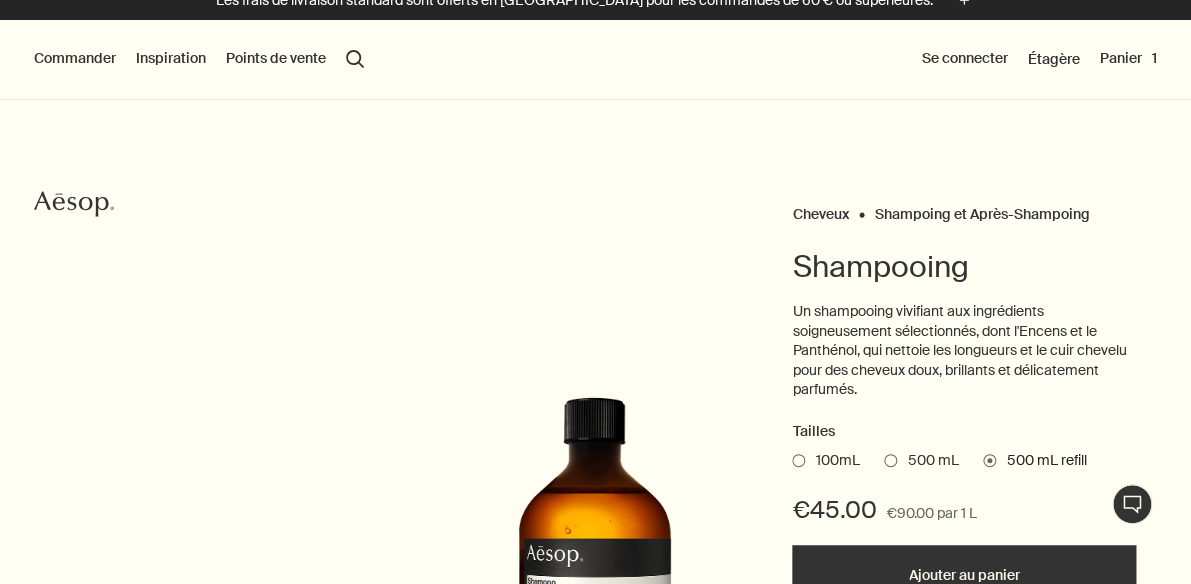 scroll, scrollTop: 0, scrollLeft: 0, axis: both 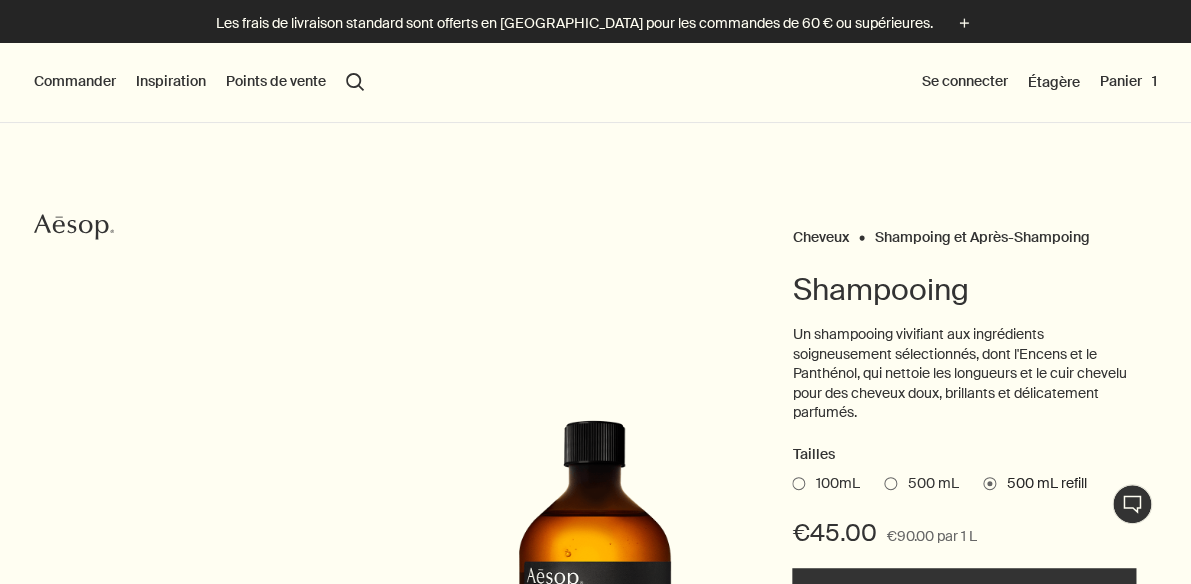 click at bounding box center (890, 483) 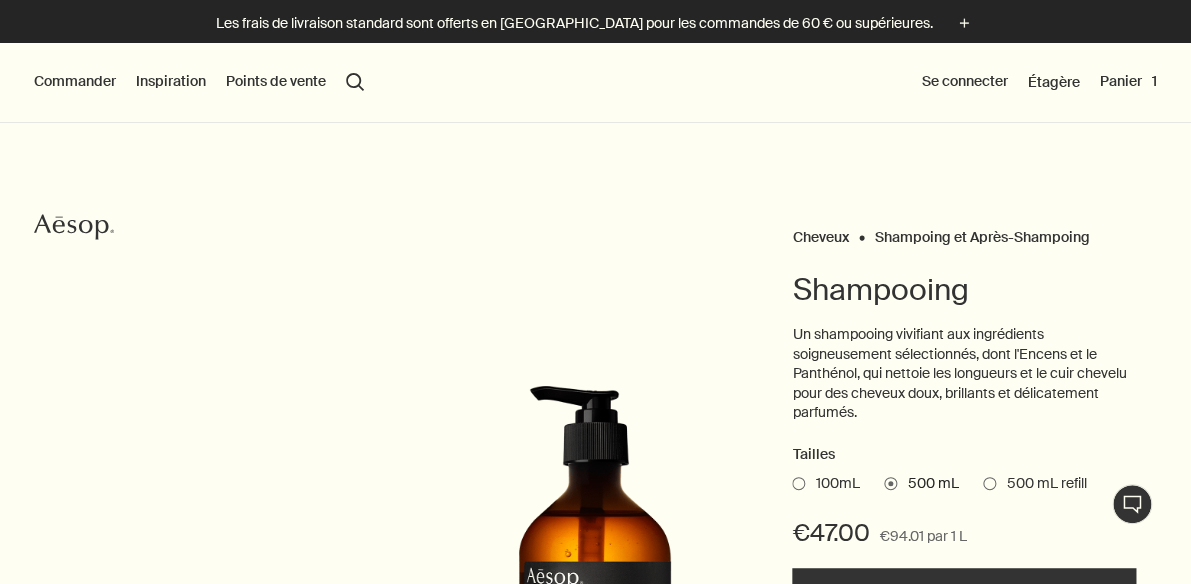 click at bounding box center (989, 483) 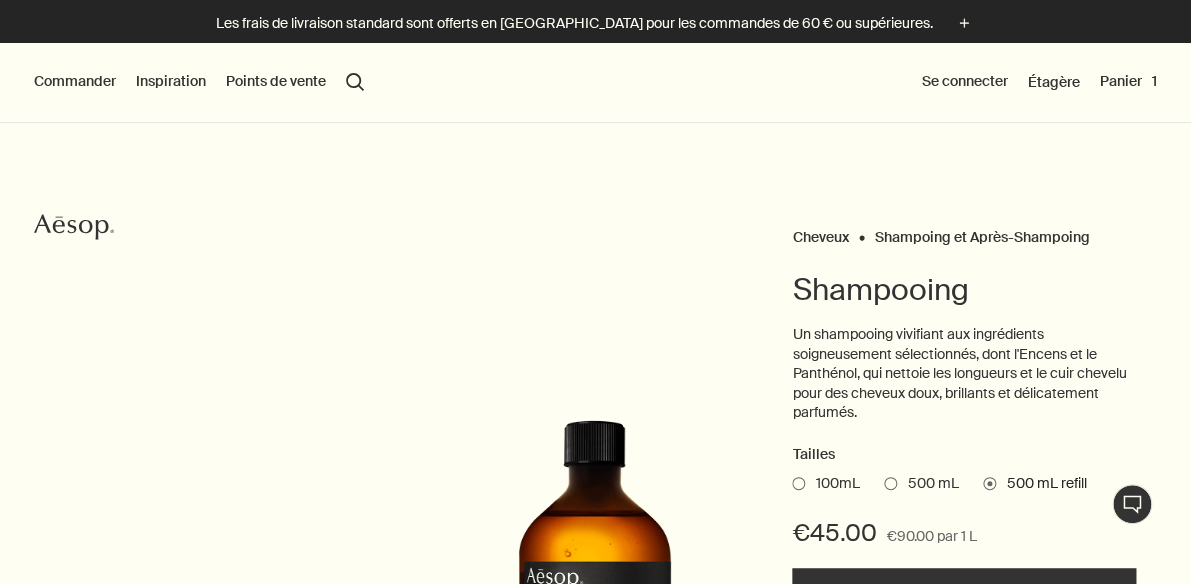 click at bounding box center (890, 483) 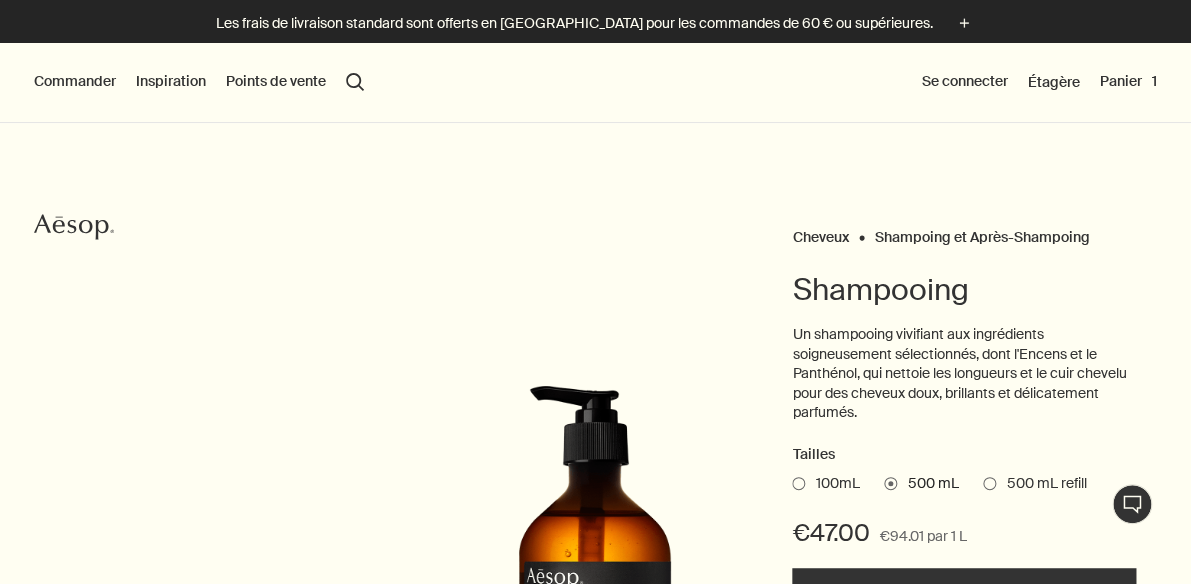 click on "500 mL refill" at bounding box center (983, 480) 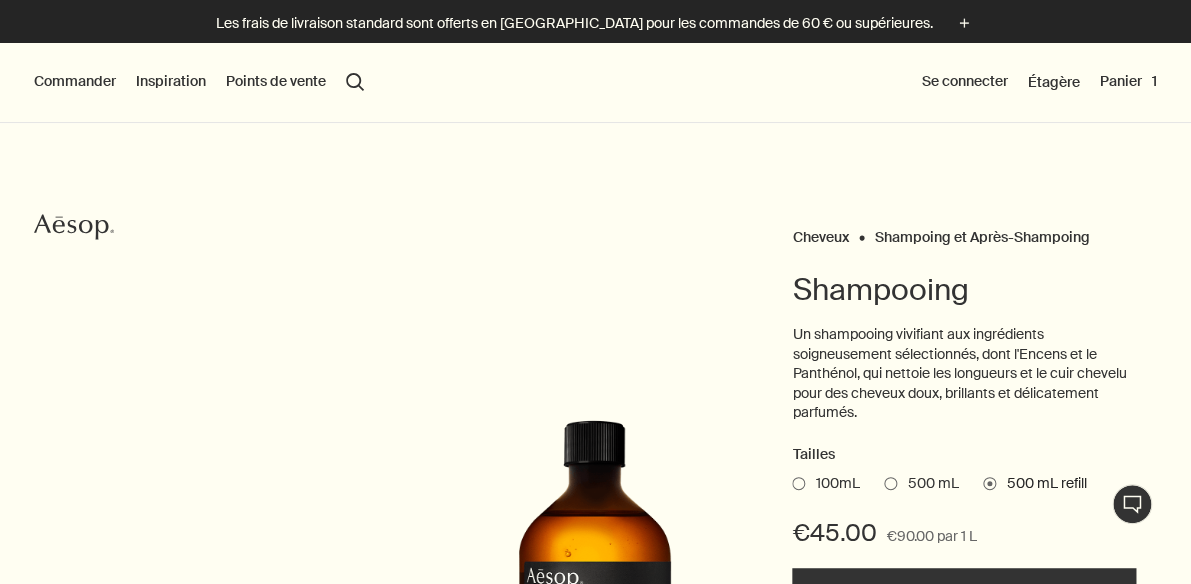click at bounding box center [890, 483] 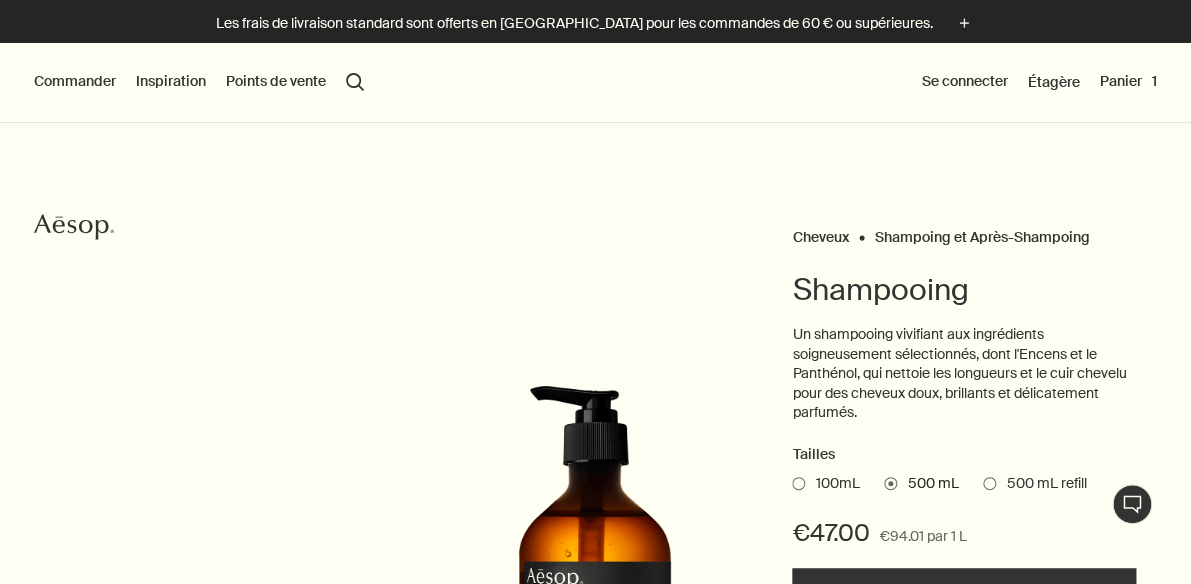 click on "Cheveux Shampoing et Après-Shampoing Shampooing Un shampooing vivifiant aux ingrédients soigneusement sélectionnés, dont l'Encens et le Panthénol, qui nettoie les longueurs et le cuir chevelu pour des cheveux doux, brillants et délicatement parfumés. Tailles 100mL 500 mL 500 mL refill €47.00 €94.01   par   1   L   Ajouter au panier Placer sur l'étagère Adapté aux Cheveux lisses, ondulés, bouclés ou frisés, qu'ils soient fins, mi-fins, épais, secs, abîmés ou colorés ; la plupart des cuirs chevelus, y compris sensibles.  Arôme Hespéridé, terreux, boisé Ingrédients clés plusAndCloseWithCircle Écorce de Bergamote, Encens, Cèdre d’Atlas
chevron chevron 1  /  2" at bounding box center (595, 600) 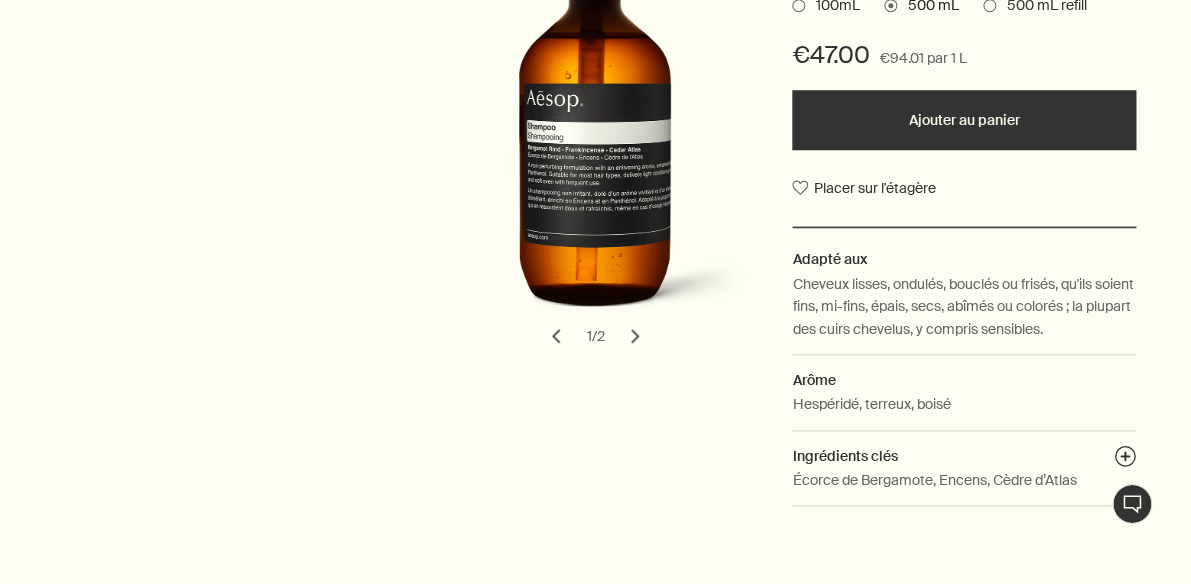 scroll, scrollTop: 480, scrollLeft: 0, axis: vertical 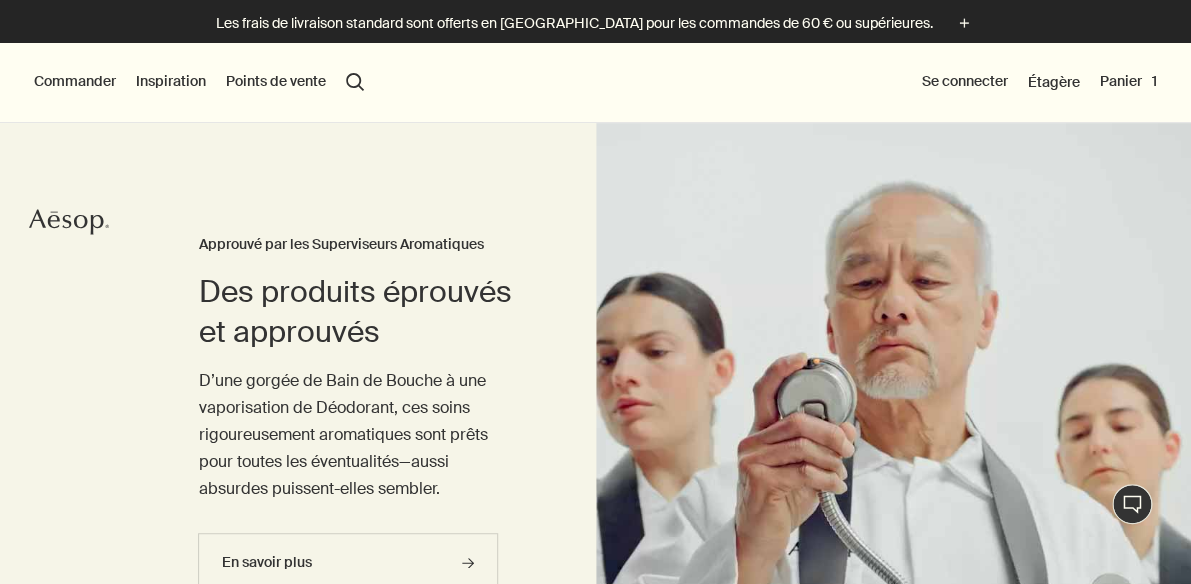 click on "Commander" at bounding box center [75, 82] 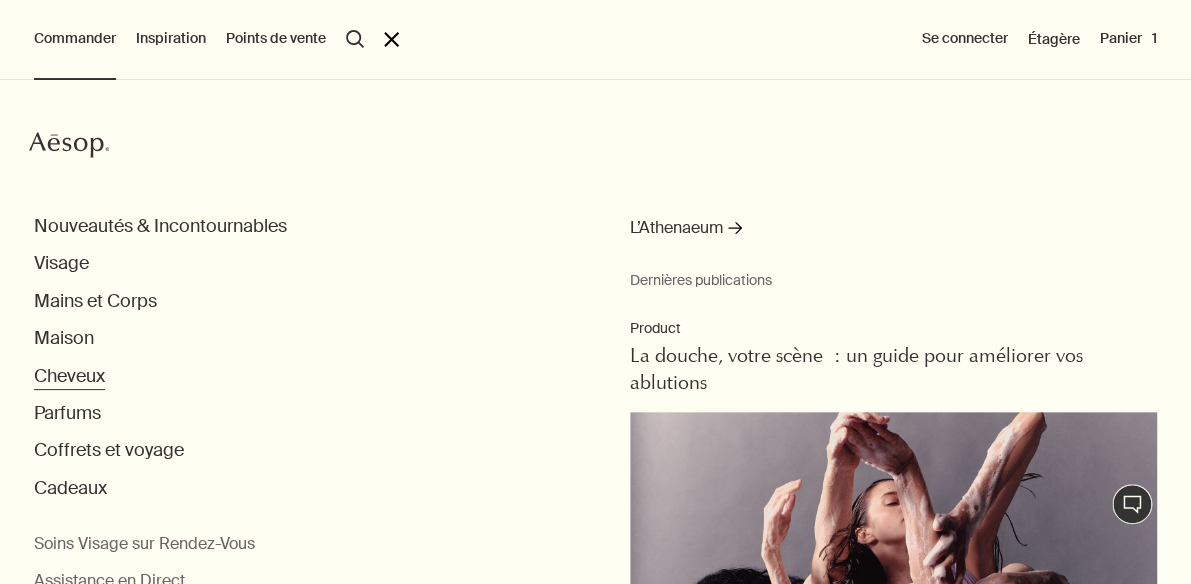 click on "Cheveux" at bounding box center (69, 376) 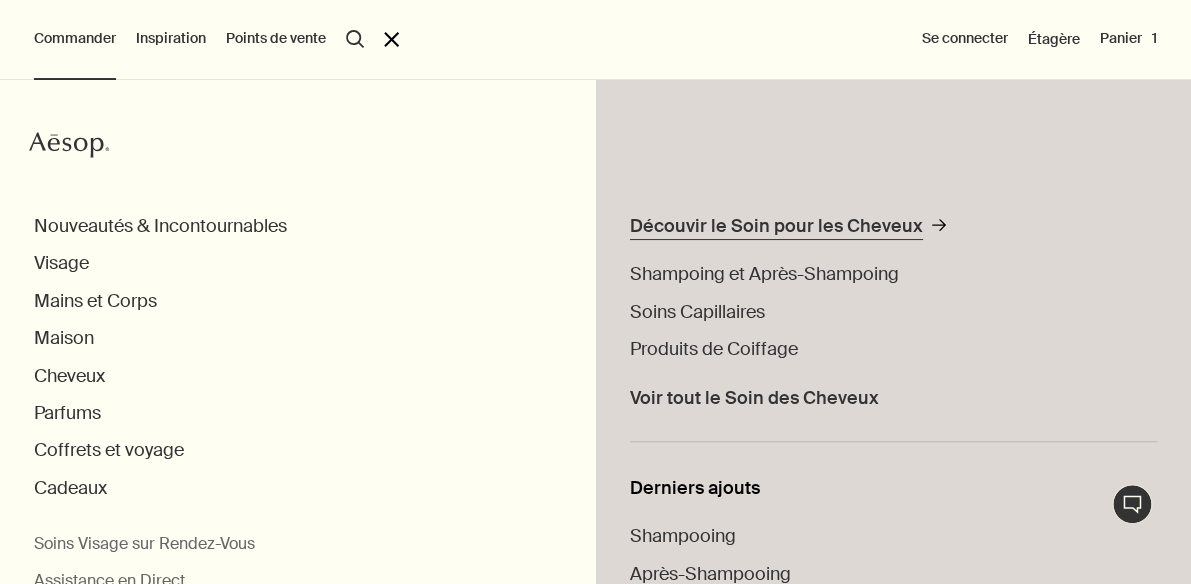click on "Découvir le Soin pour les Cheveux" at bounding box center [776, 226] 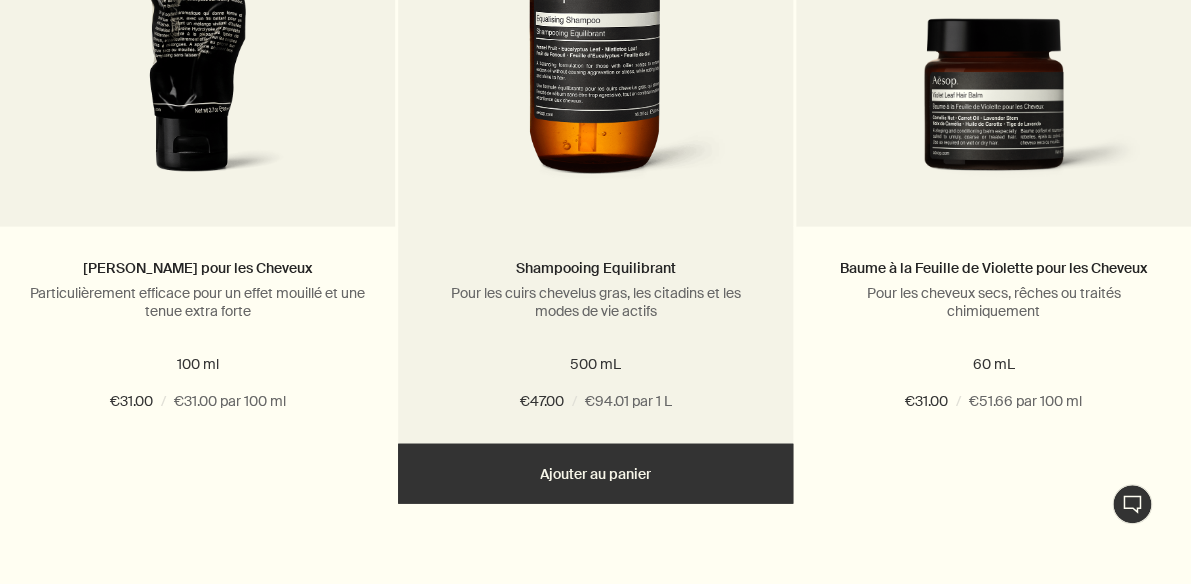 scroll, scrollTop: 3648, scrollLeft: 0, axis: vertical 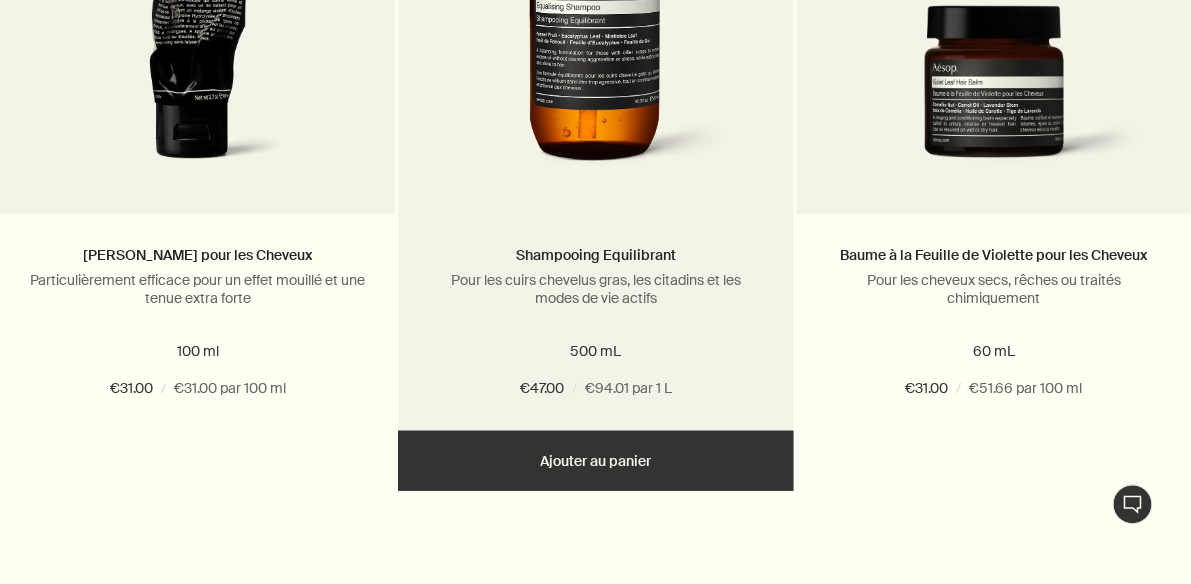 click on "Ajouter Ajouter au panier" at bounding box center [595, 461] 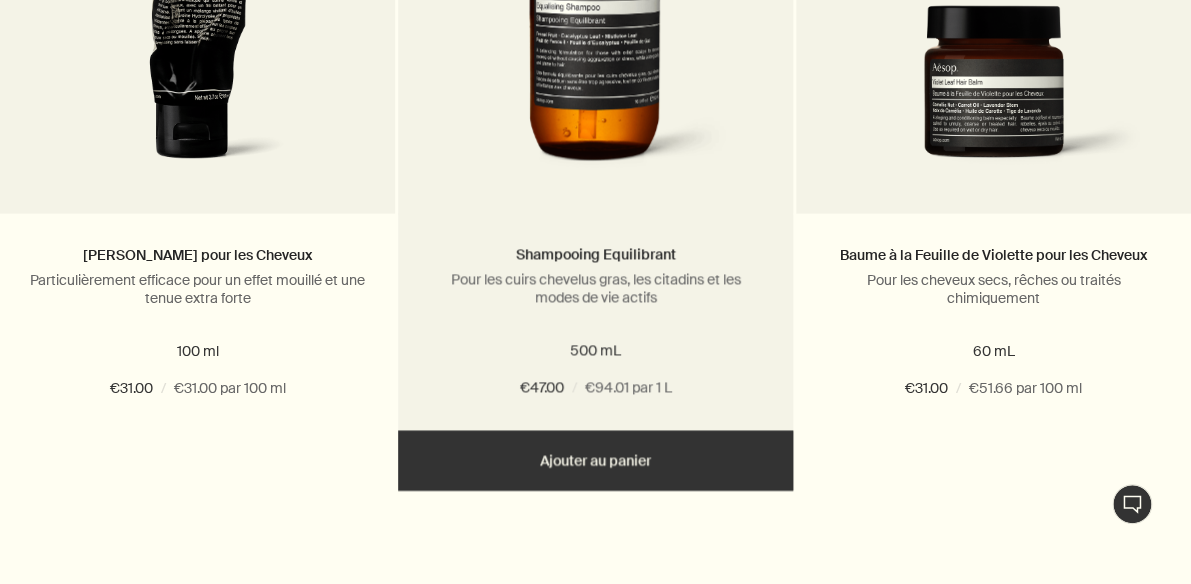 click on "Ajouté Ajouté au panier Ajouter Ajouter au panier" at bounding box center (595, 461) 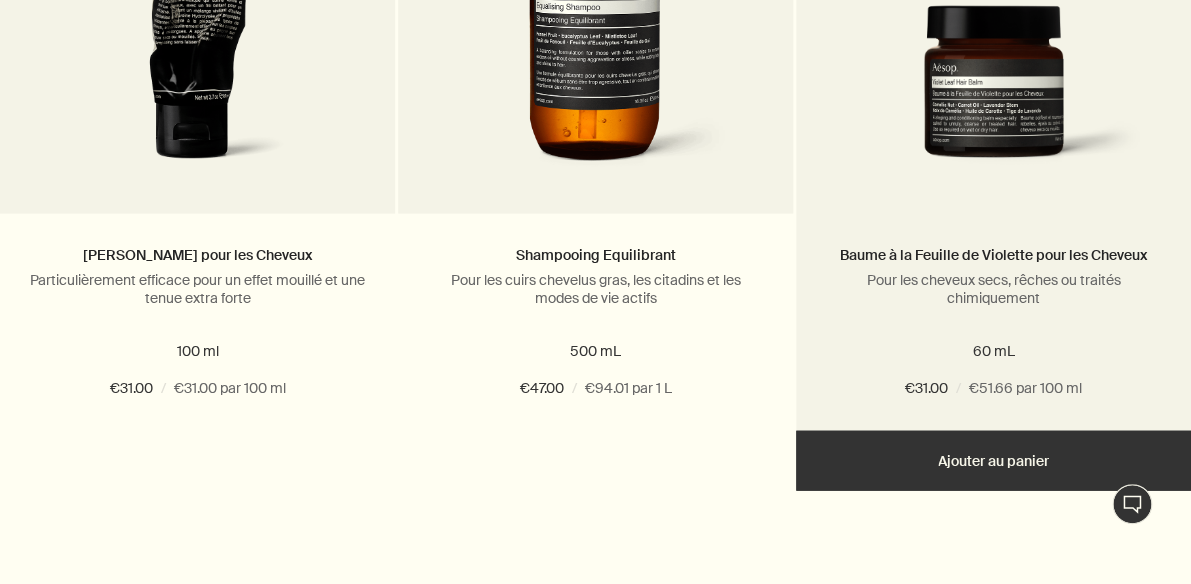 click at bounding box center [993, 95] 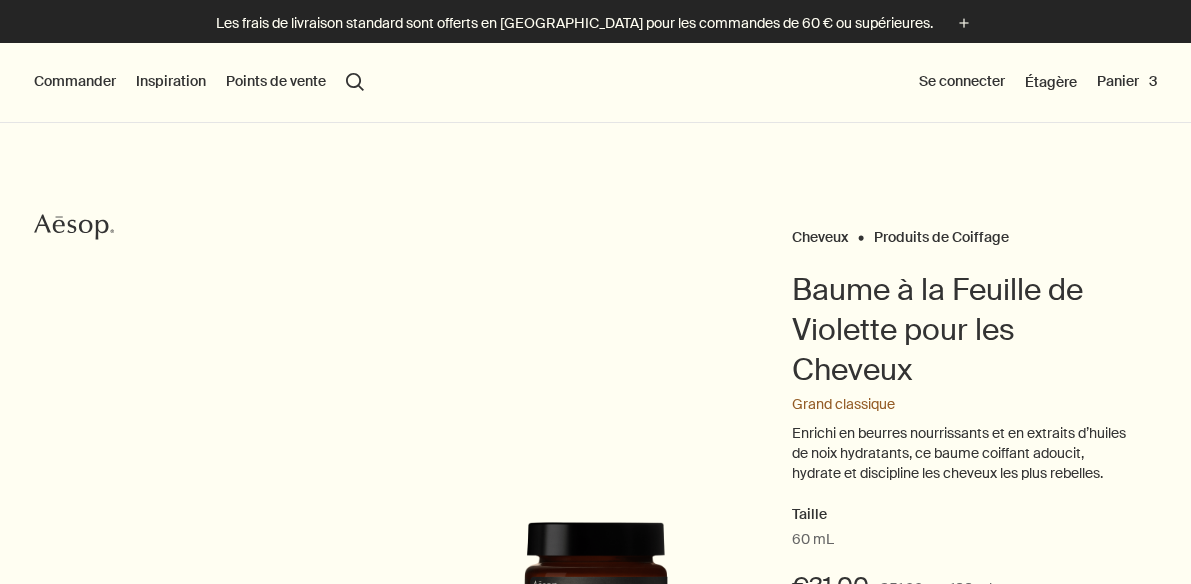 scroll, scrollTop: 0, scrollLeft: 0, axis: both 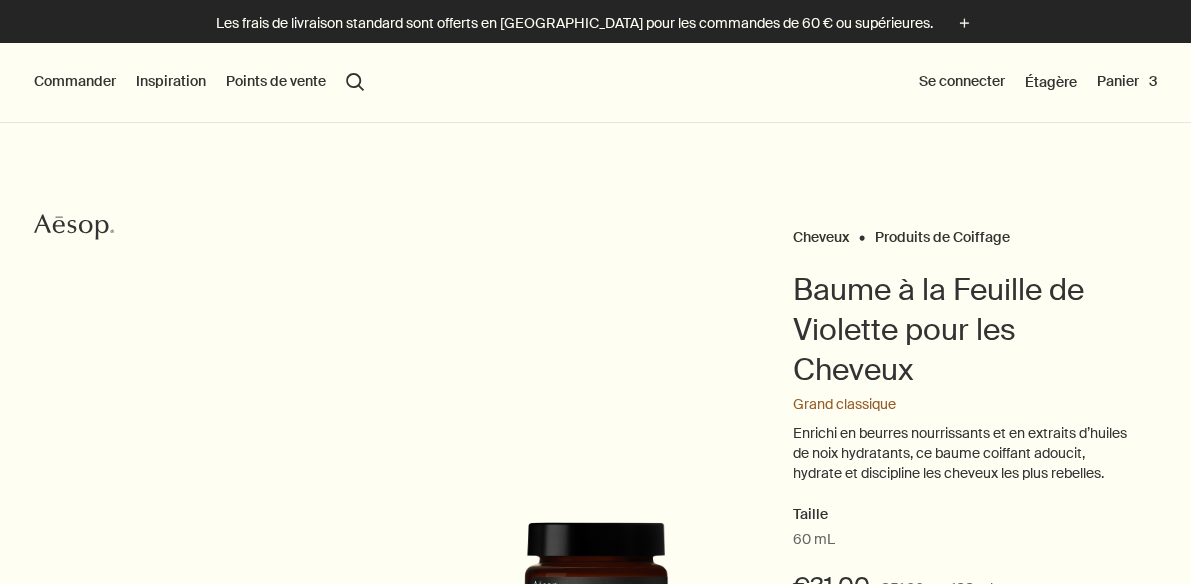 click on "Cheveux Produits de Coiffage Baume à la Feuille de Violette pour les Cheveux Grand classique Enrichi en beurres nourrissants et en extraits d’huiles de noix hydratants, ce baume coiffant adoucit, hydrate et discipline les cheveux les plus rebelles. Taille 60 mL €31.00 €51.66   par   100   ml   Ajouter au panier Placer sur l'étagère Adapté aux Cheveux secs, épais ou subissant des traitements chimiques Arôme Vert, terreux, chaud Ingrédients clés plusAndCloseWithCircle Noix de Camélia, Huile de Carotte, Tiges de Lavande chevron chevron 1  /  2" at bounding box center (595, 615) 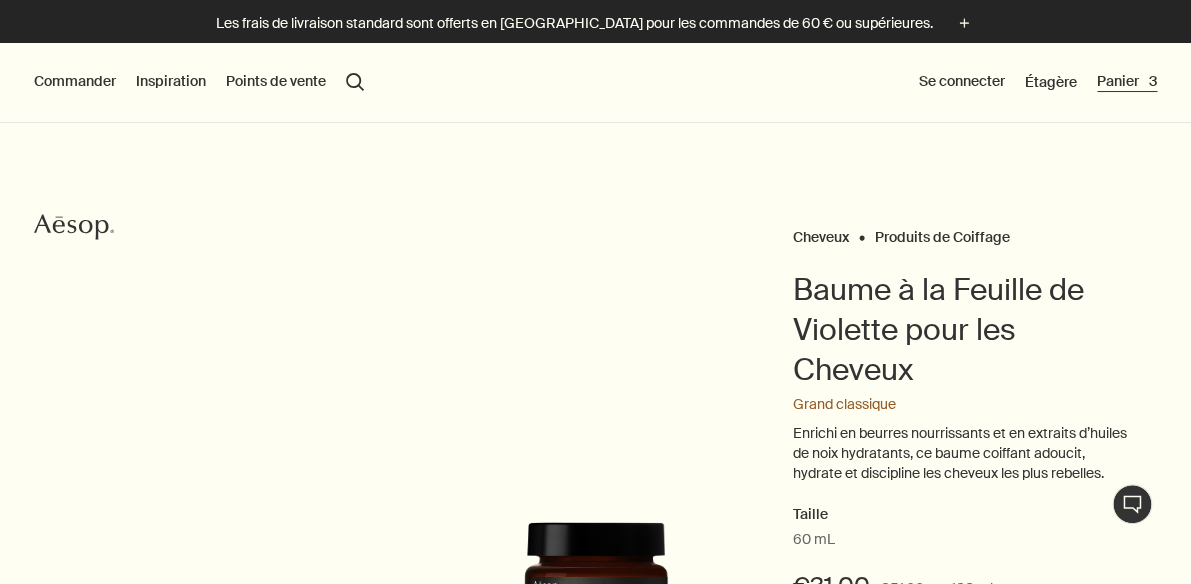 click on "Panier 3" at bounding box center (1127, 82) 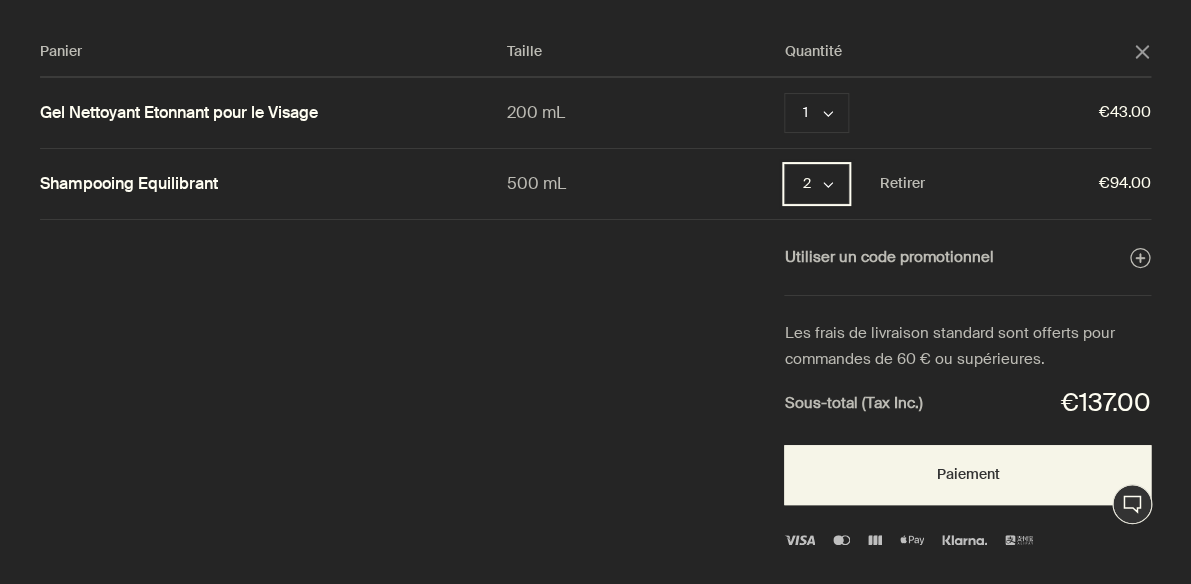 click 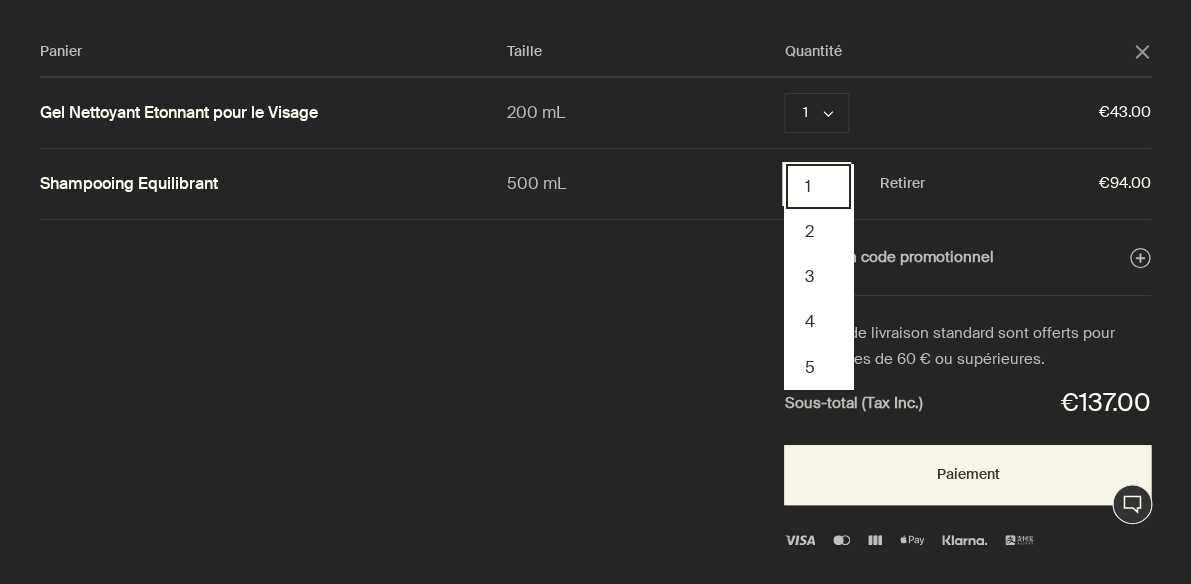 click on "1" at bounding box center (818, 186) 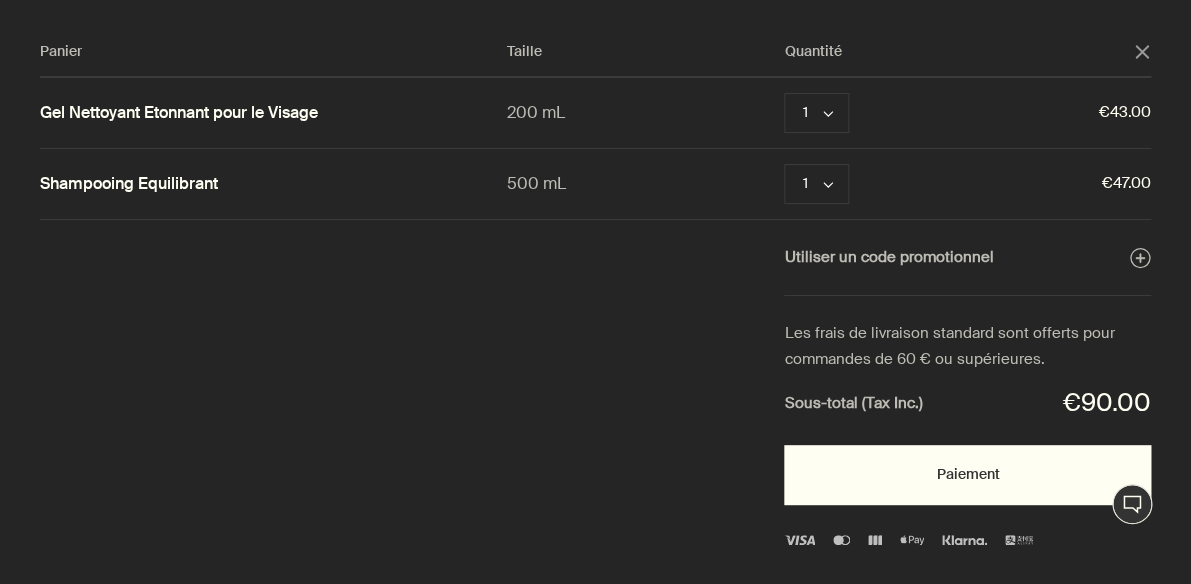 click on "Paiement" at bounding box center (967, 475) 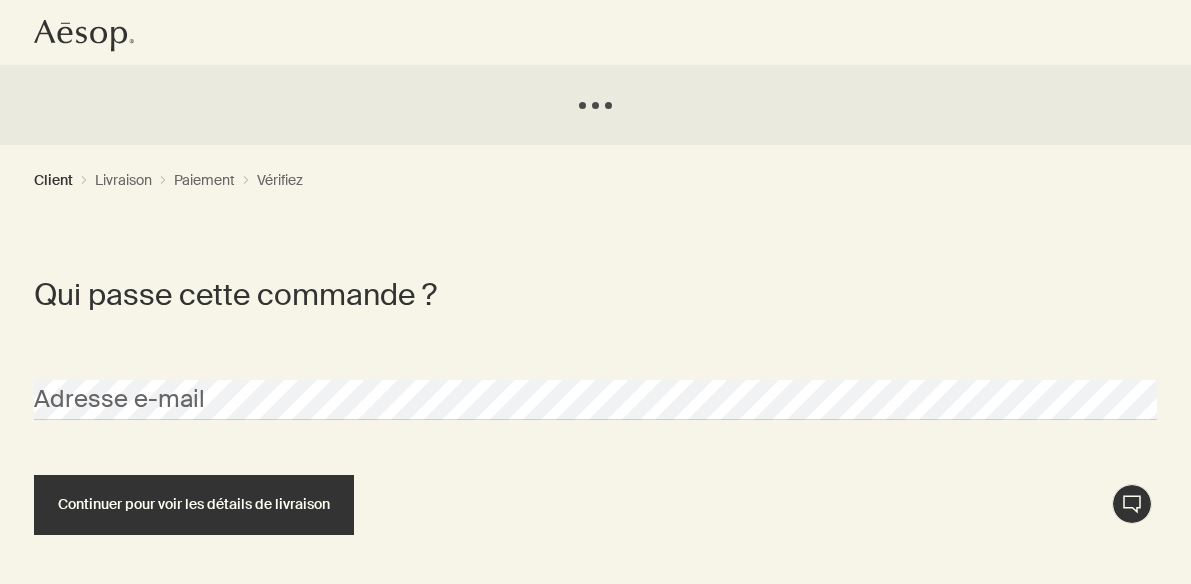 scroll, scrollTop: 0, scrollLeft: 0, axis: both 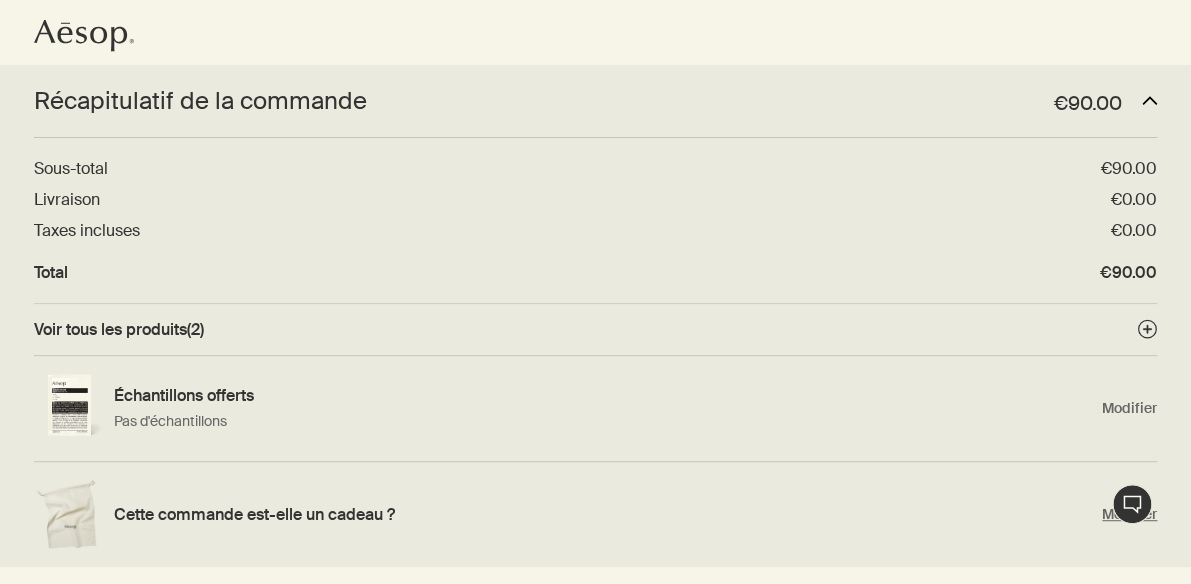 click on "Cette commande est-elle un cadeau ?" at bounding box center (603, 514) 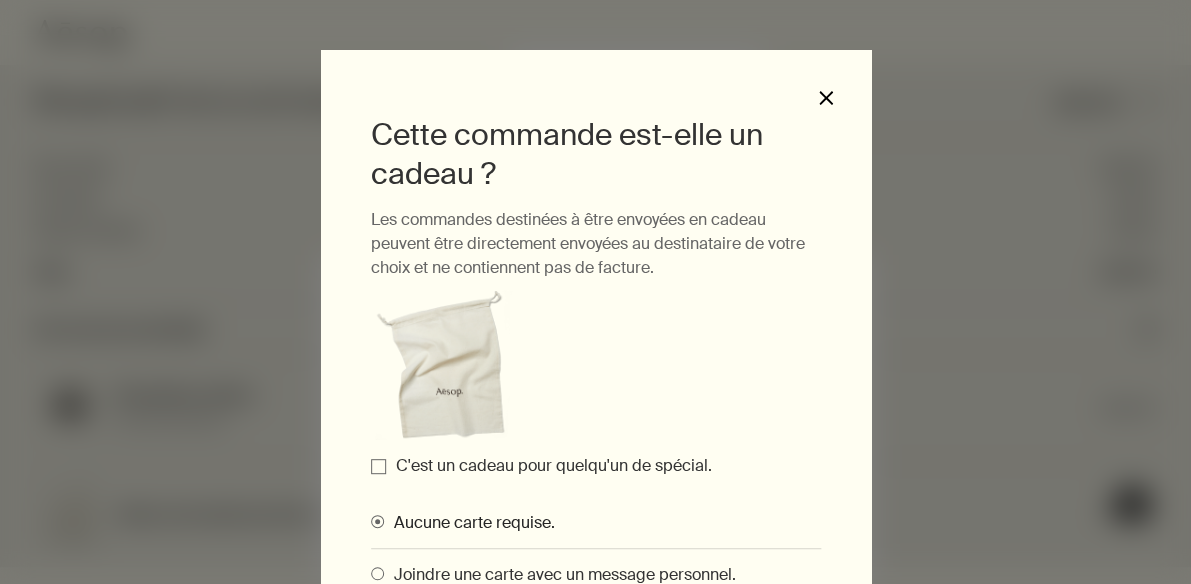 click on "close" at bounding box center (826, 98) 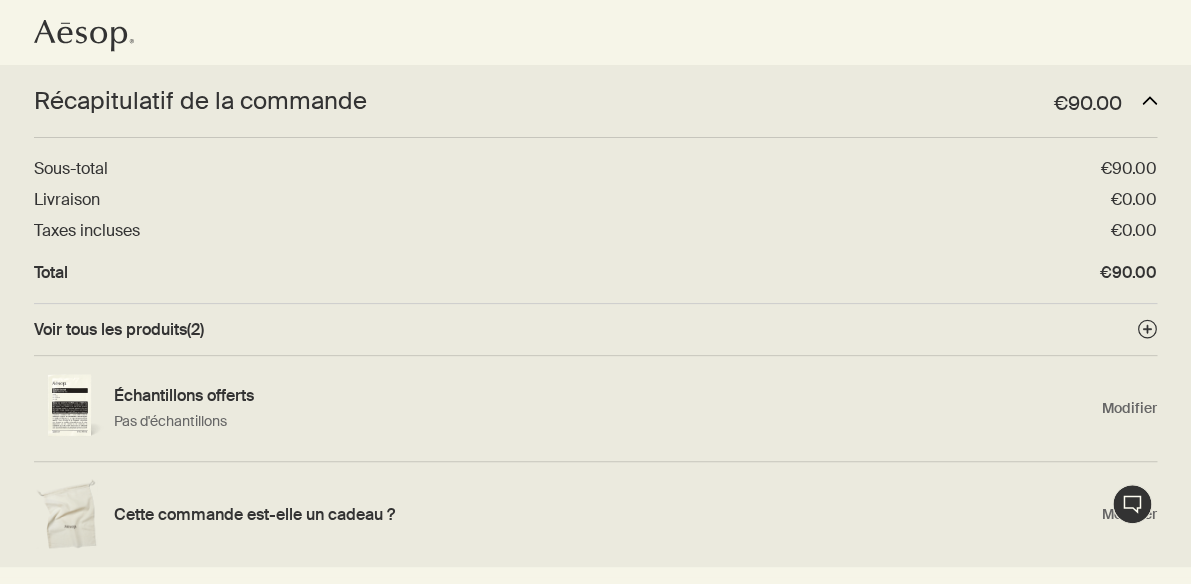 click on "Cette commande est-elle un cadeau ? Les commandes destinées à être envoyées en cadeau peuvent être directement envoyées au destinataire de votre choix et ne contiennent pas de facture. C'est un cadeau pour quelqu'un de spécial. Aucune carte requise. Joindre une carte avec un message personnel. Joindre une carte vierge. Mettre à jour close" at bounding box center [595, 251] 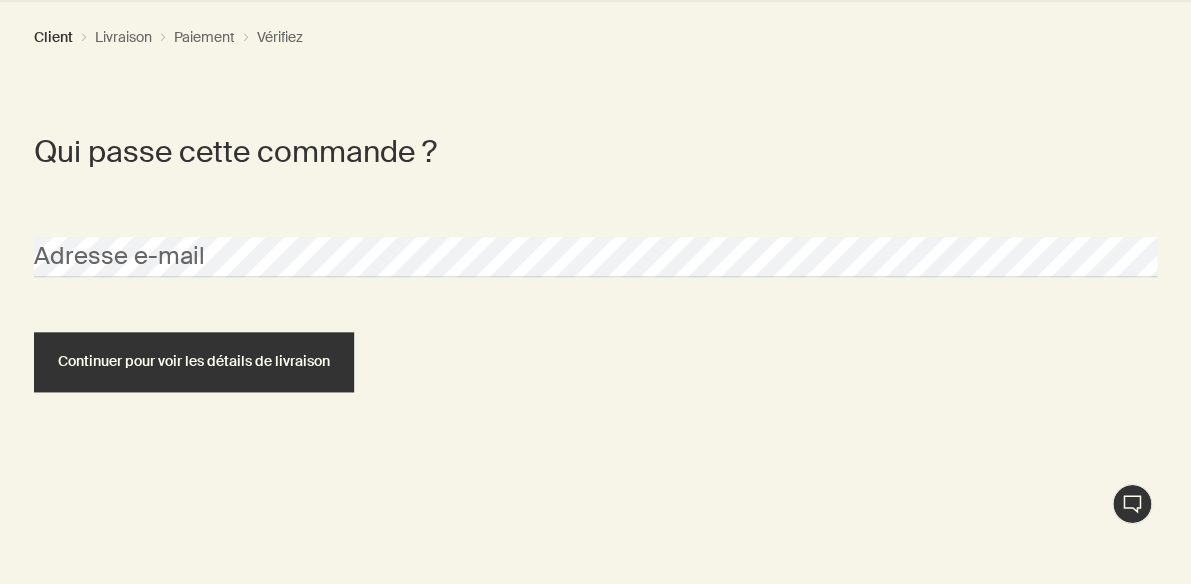 scroll, scrollTop: 576, scrollLeft: 0, axis: vertical 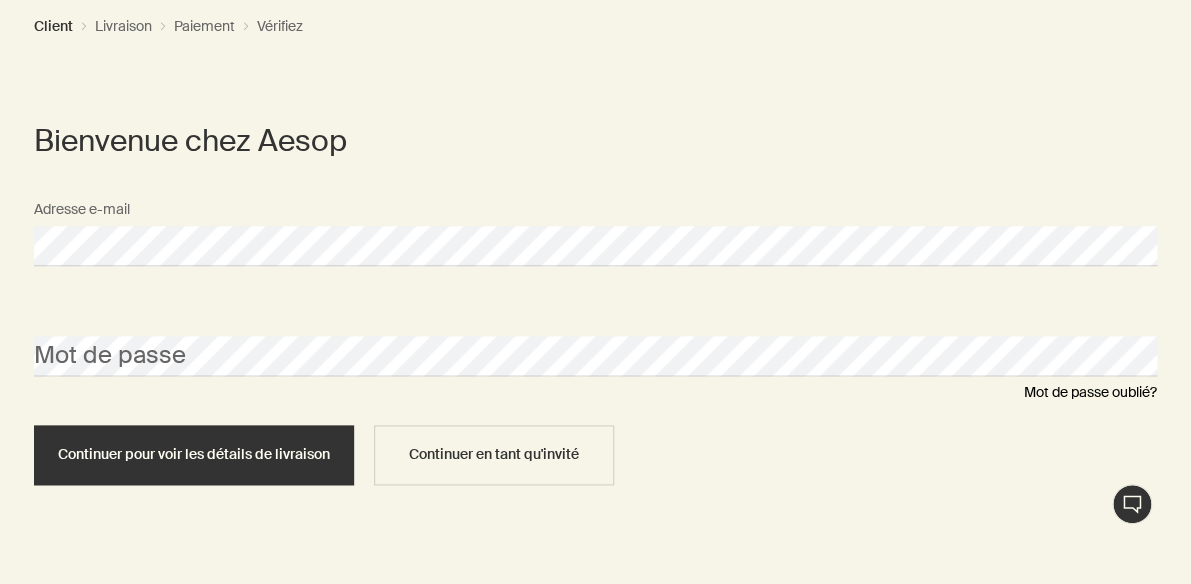 click on "Mot de passe oublié?" at bounding box center [1090, 392] 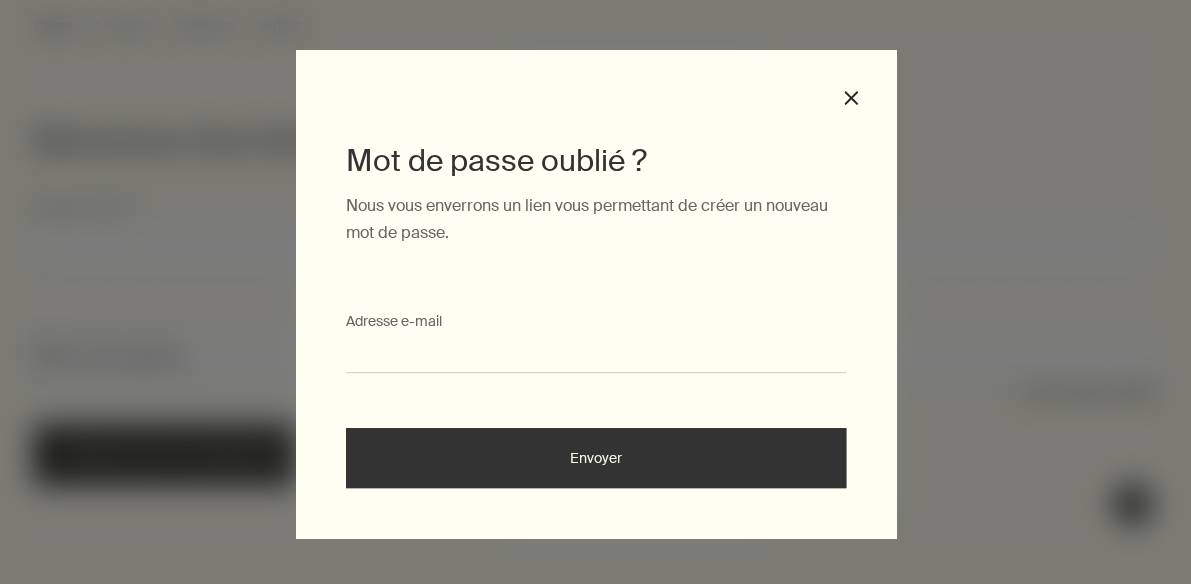 click on "Adresse e-mail" at bounding box center [596, 354] 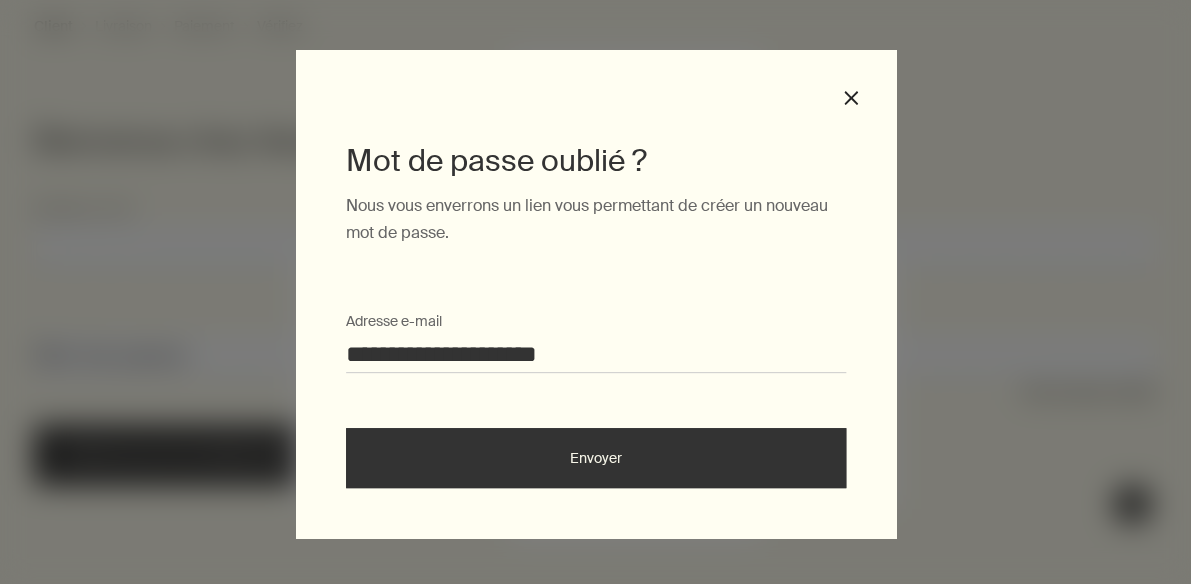 type on "**********" 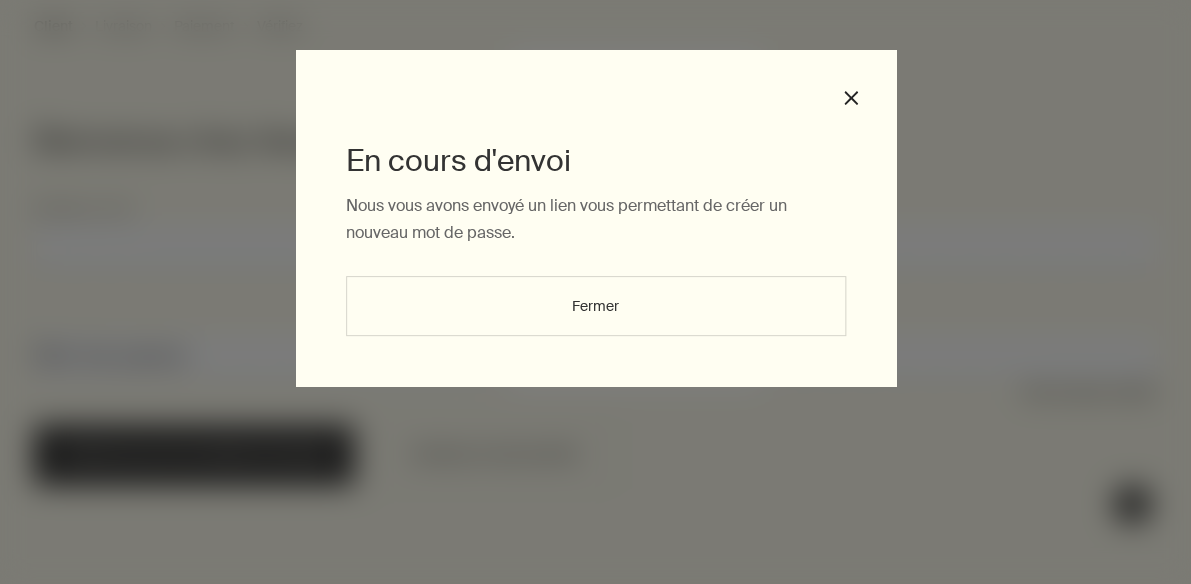 click on "Fermer" at bounding box center (596, 306) 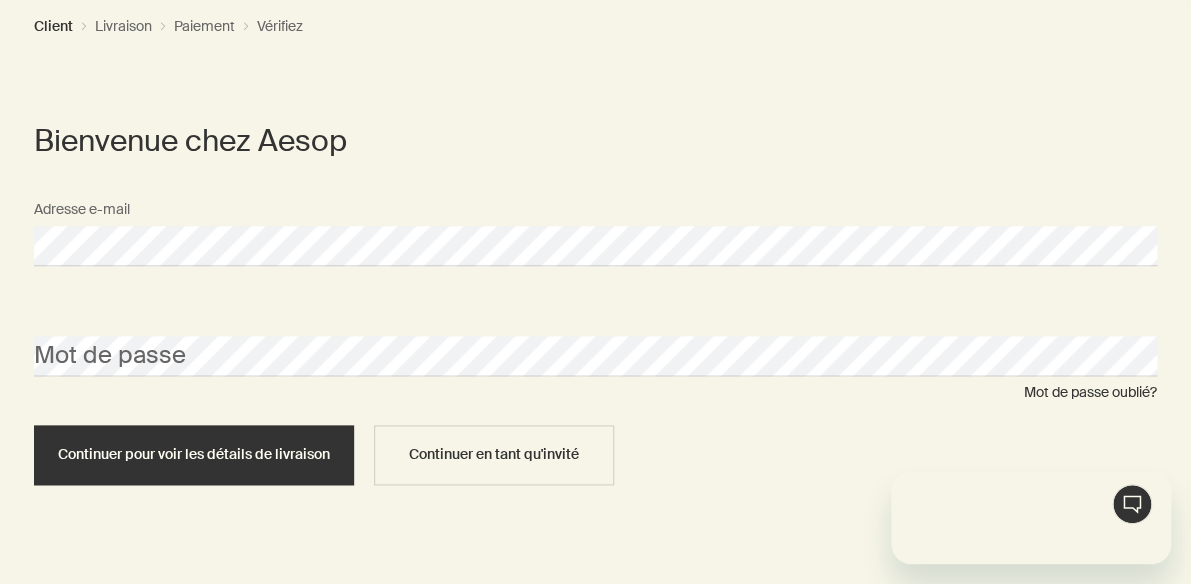scroll, scrollTop: 0, scrollLeft: 0, axis: both 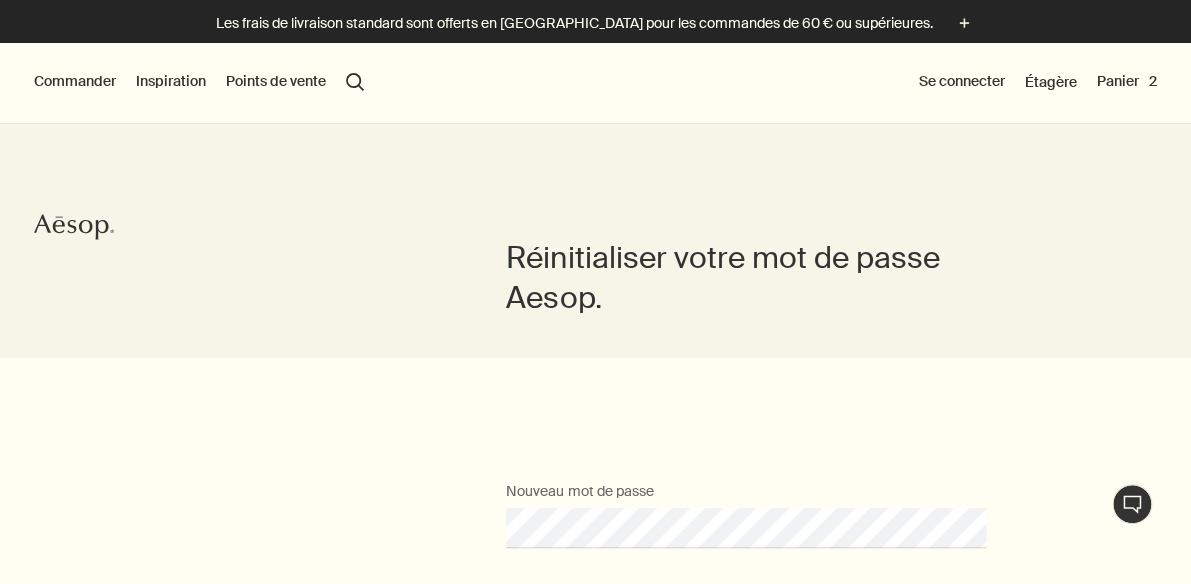 click on "Nouveau mot de passe Confirmer le nouveau mot de passe Sauvegarder" at bounding box center [595, 623] 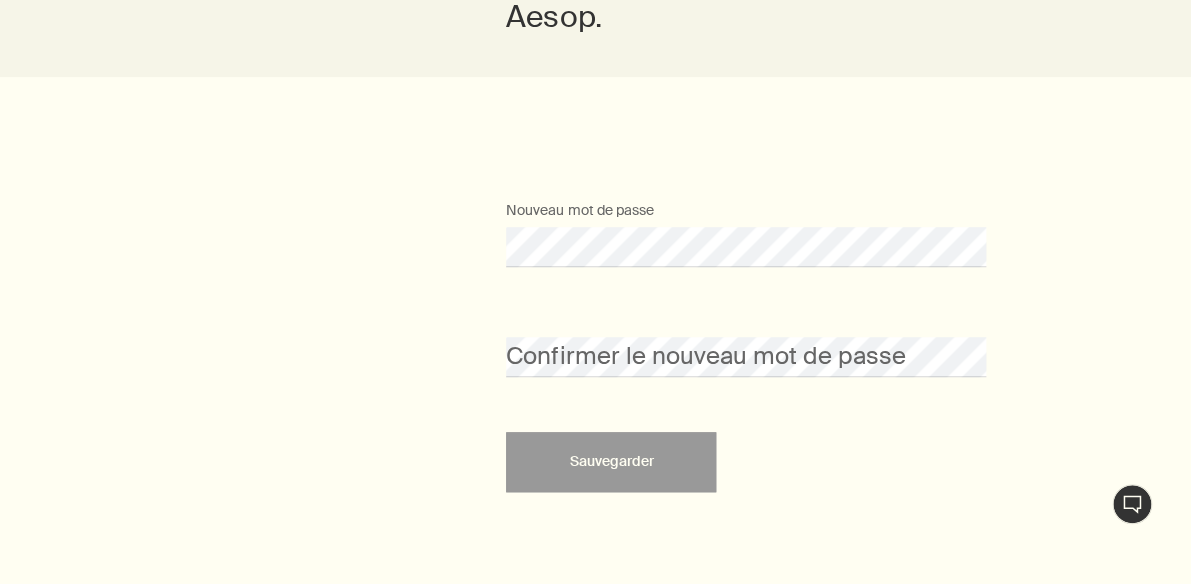 scroll, scrollTop: 288, scrollLeft: 0, axis: vertical 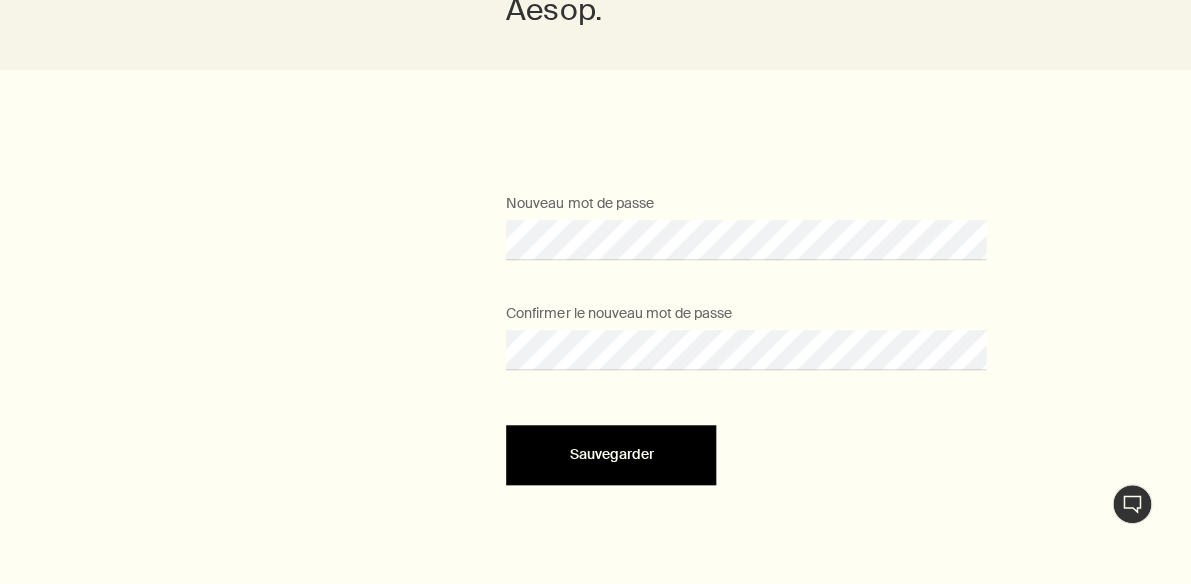 click on "Sauvegarder" at bounding box center (611, 454) 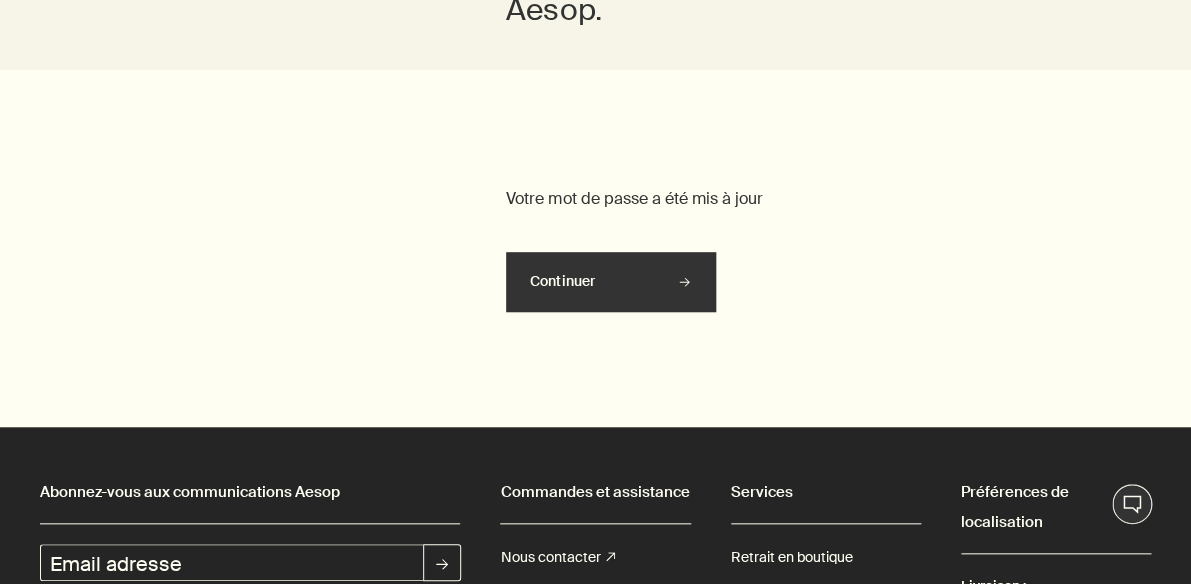click on "Continuer" at bounding box center (562, 281) 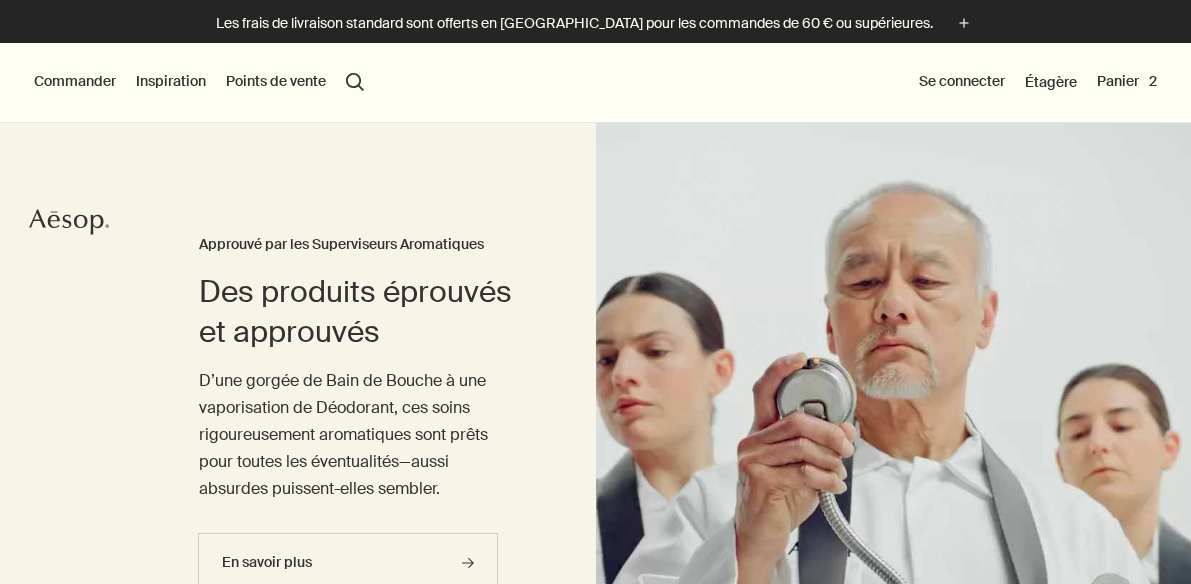 scroll, scrollTop: 0, scrollLeft: 0, axis: both 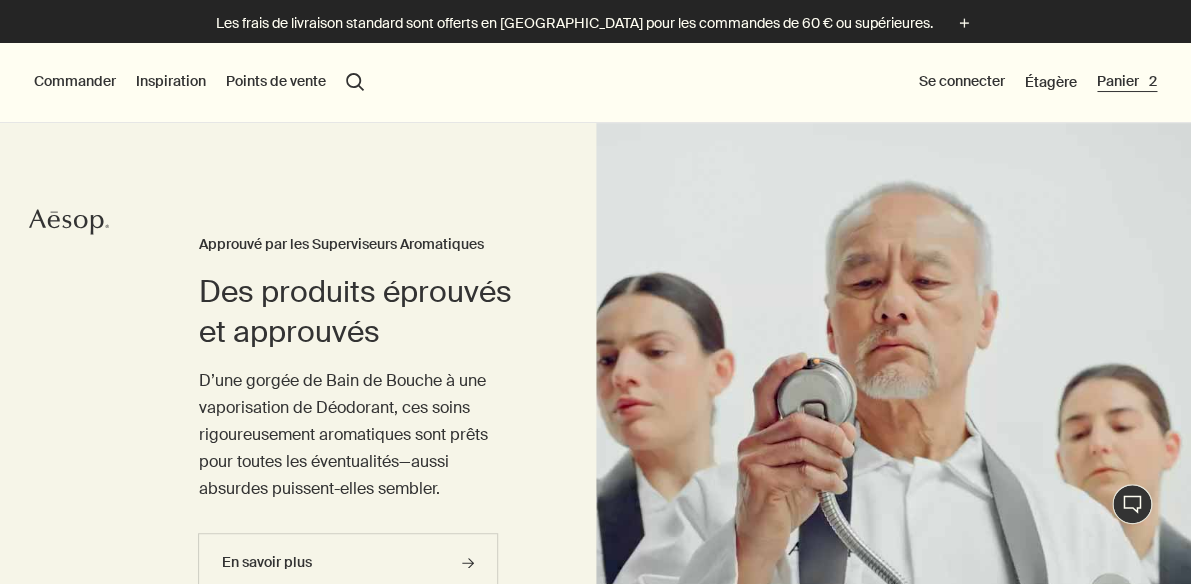 click on "Panier 2" at bounding box center [1127, 82] 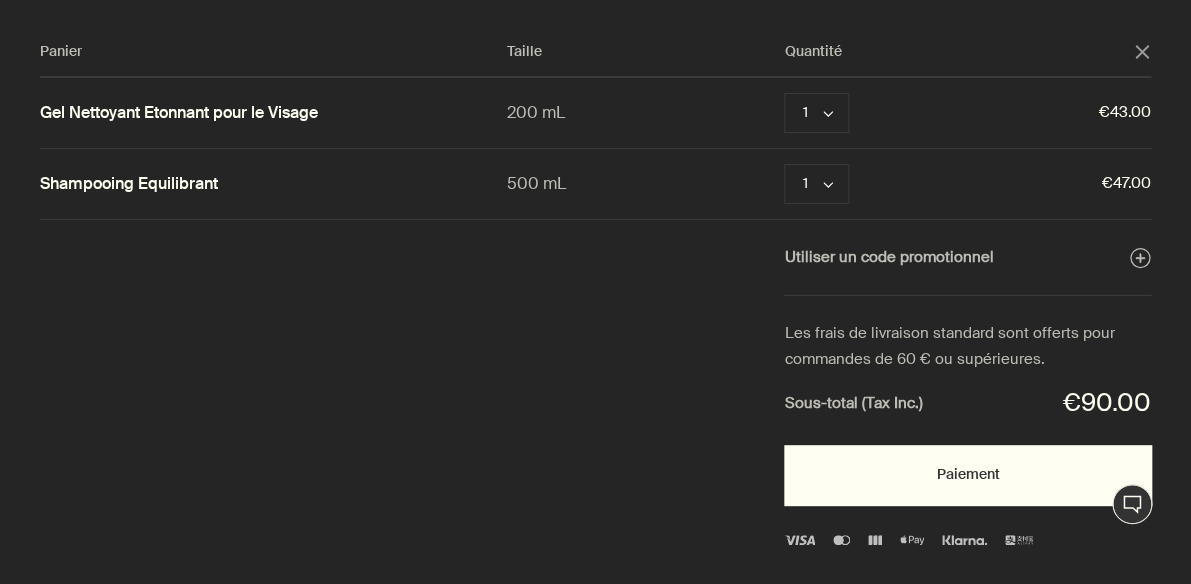 click on "Paiement" at bounding box center (967, 475) 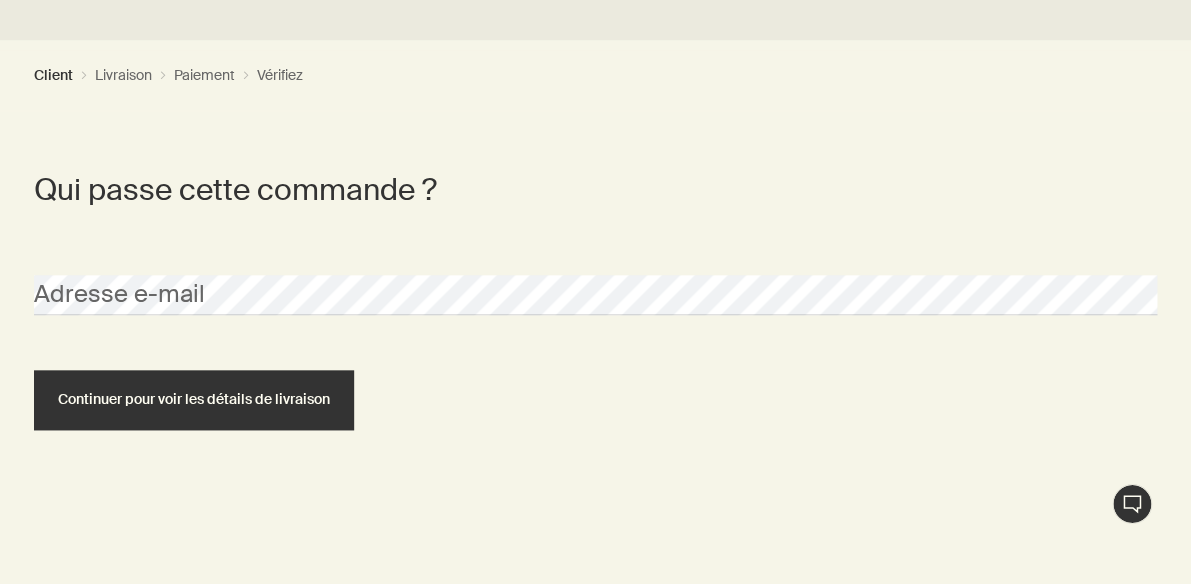 scroll, scrollTop: 528, scrollLeft: 0, axis: vertical 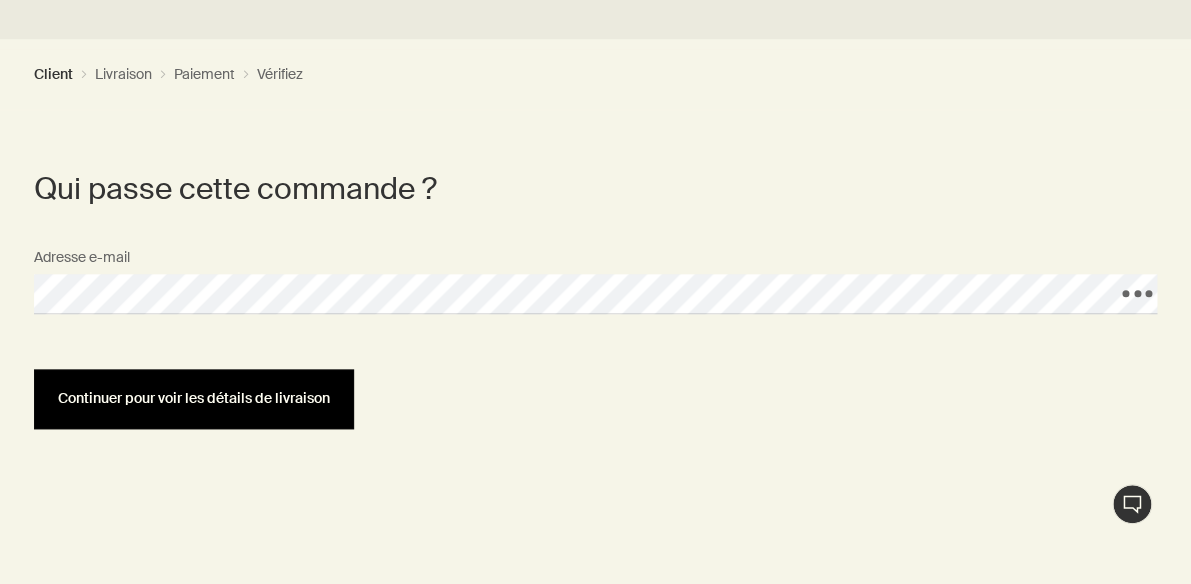 click on "Continuer pour voir les détails de livraison" at bounding box center [194, 399] 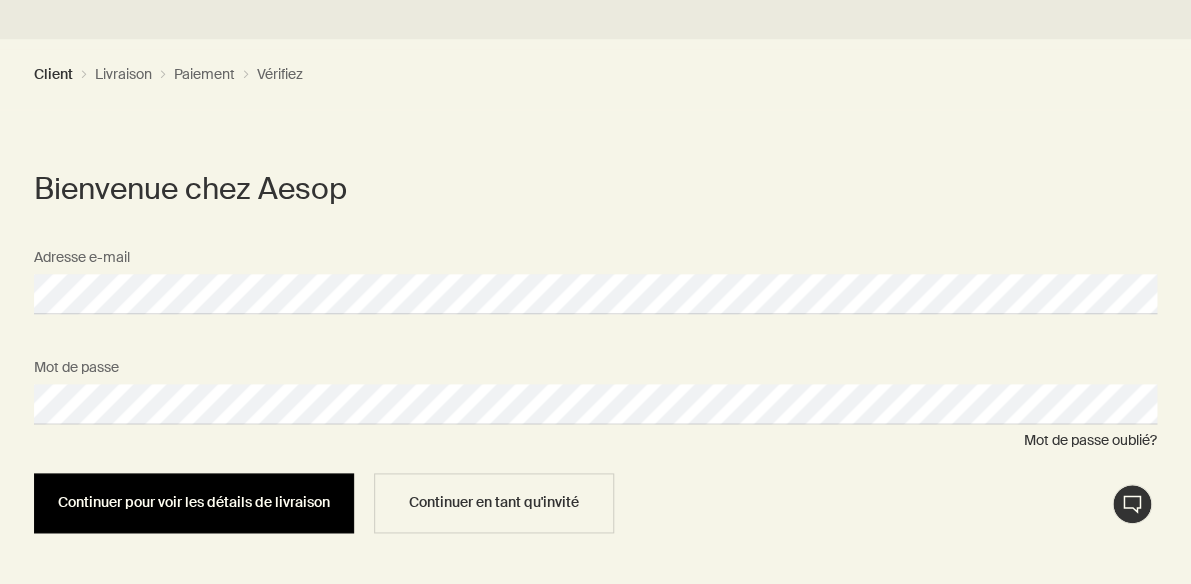 click on "Continuer pour voir les détails de livraison" at bounding box center [194, 502] 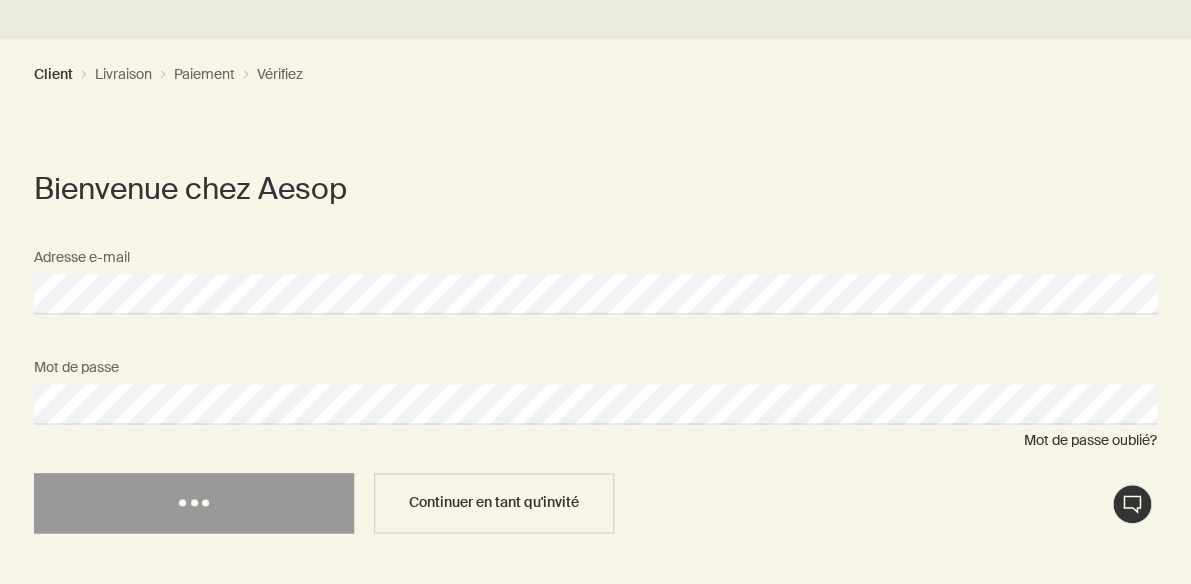 scroll, scrollTop: 0, scrollLeft: 0, axis: both 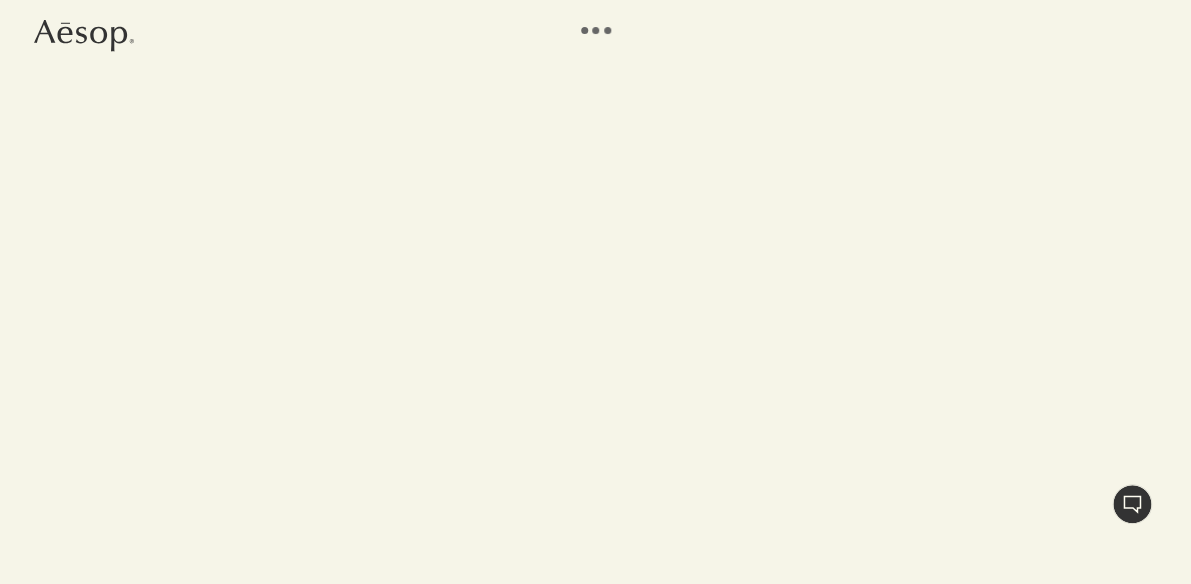 select on "FR" 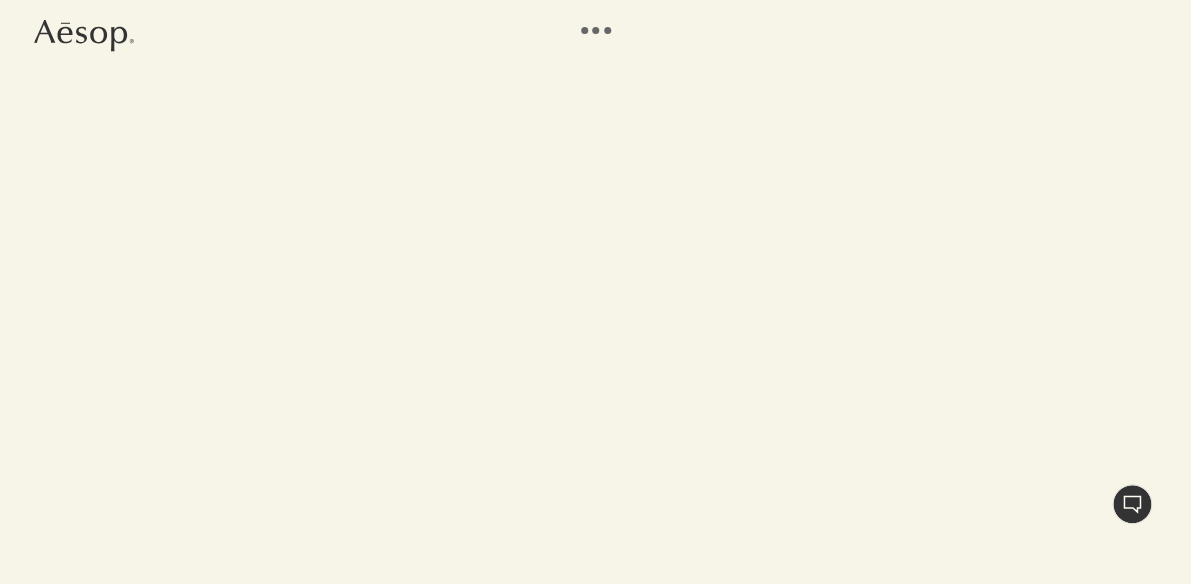 select on "FR" 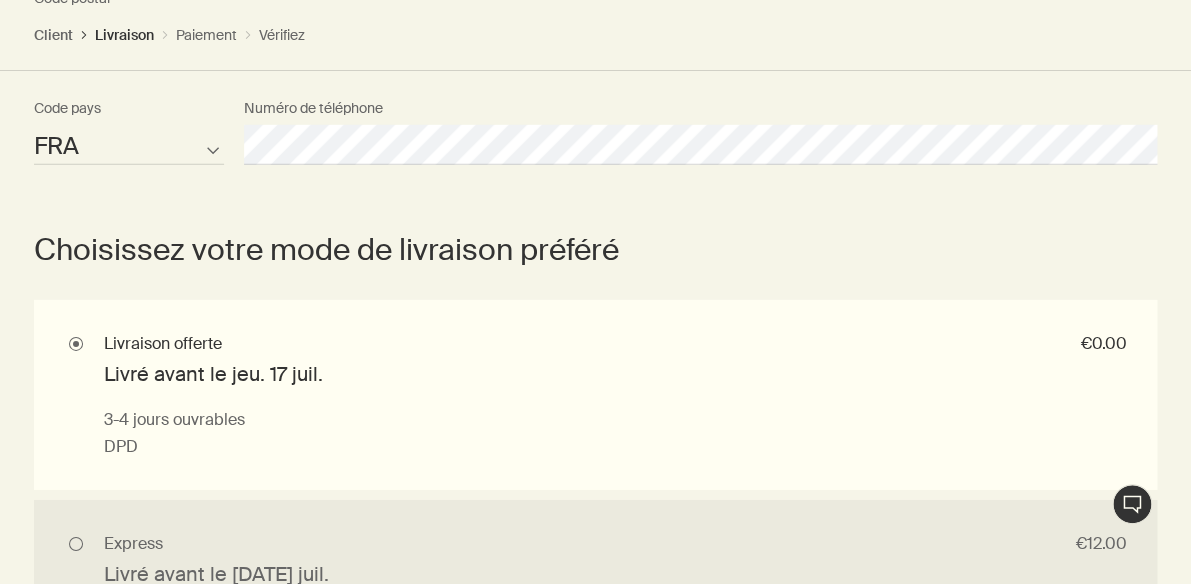 scroll, scrollTop: 1824, scrollLeft: 0, axis: vertical 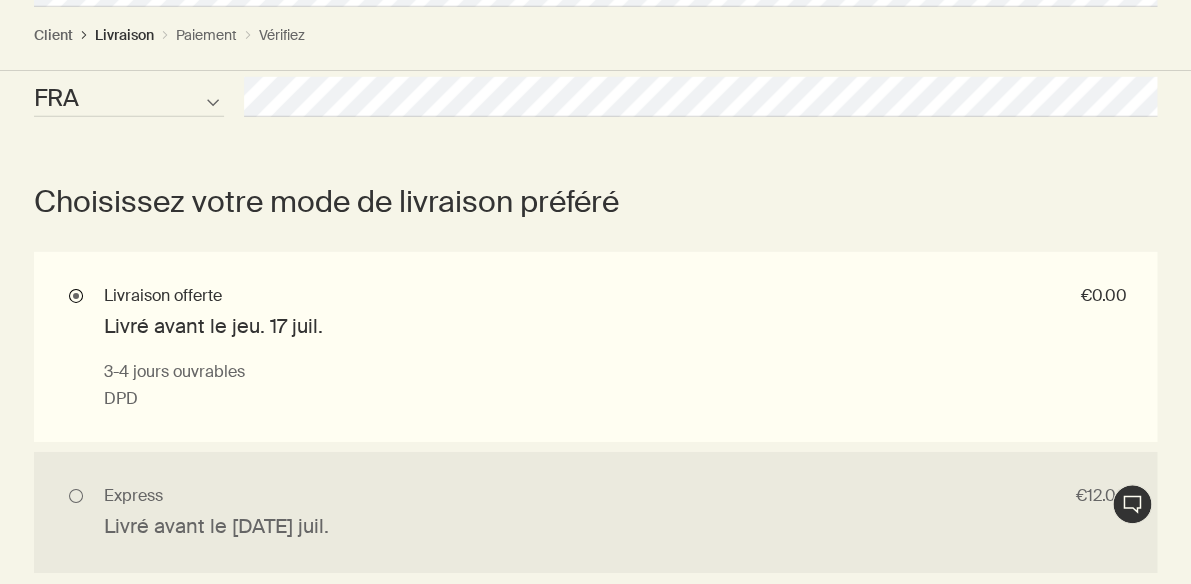 click on "Livraison offerte €0.00 Livré avant le jeu. 17 juil. 3-4 jours ouvrables DPD" at bounding box center [595, 347] 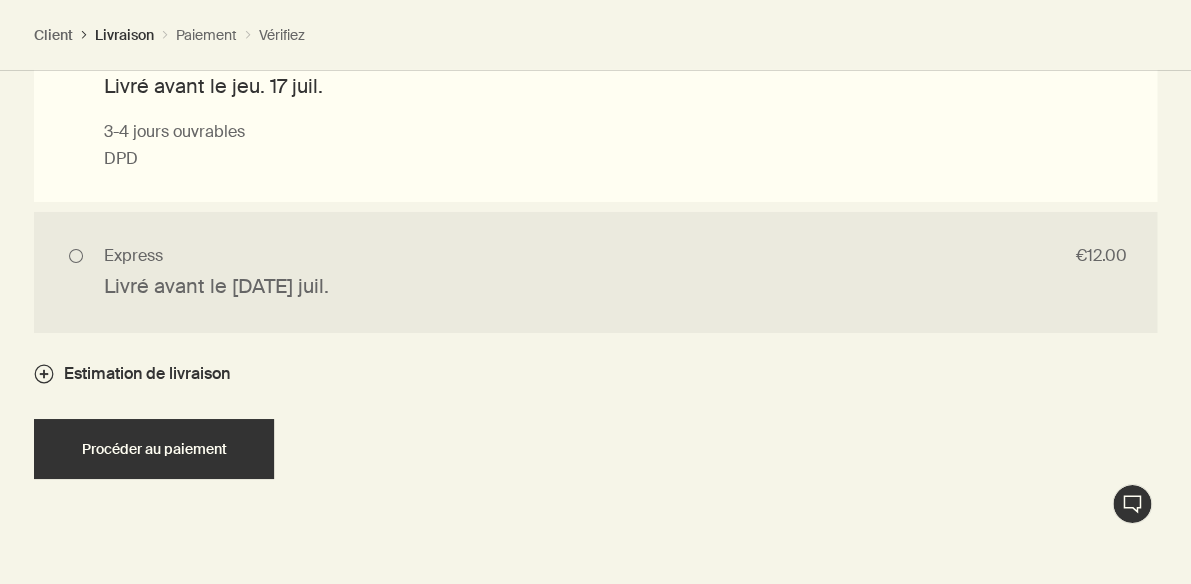 scroll, scrollTop: 2109, scrollLeft: 0, axis: vertical 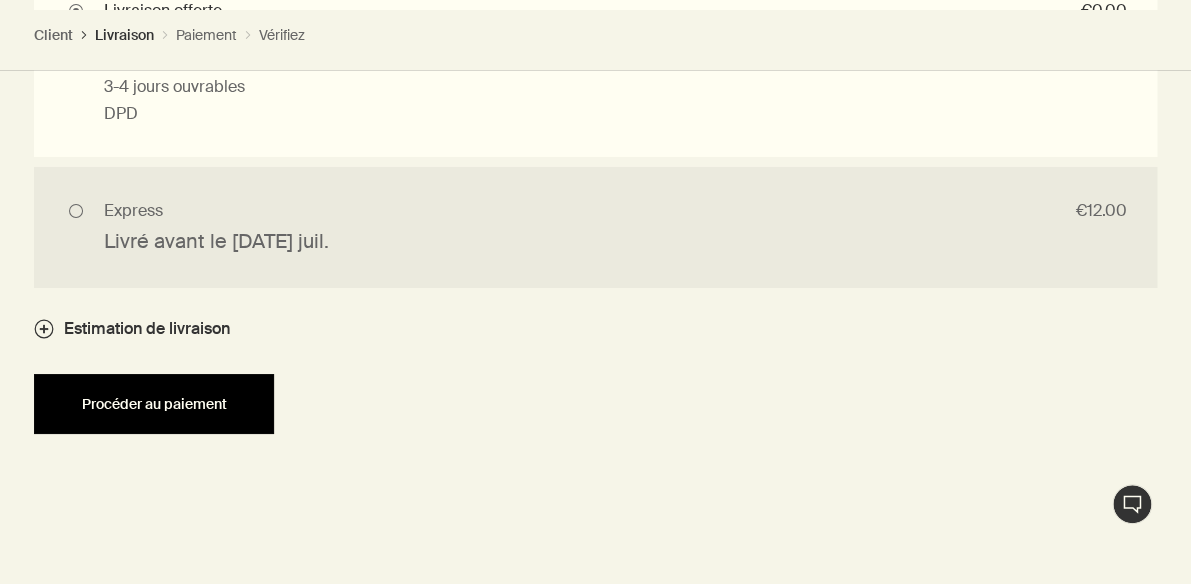 click on "Procéder au paiement" at bounding box center (154, 404) 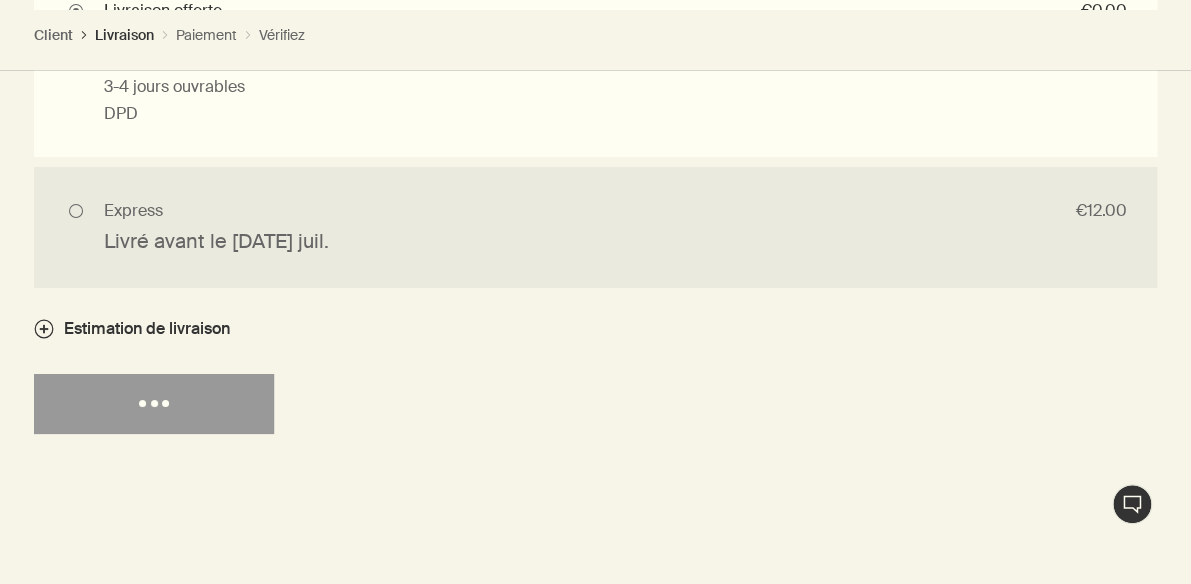 select on "FR" 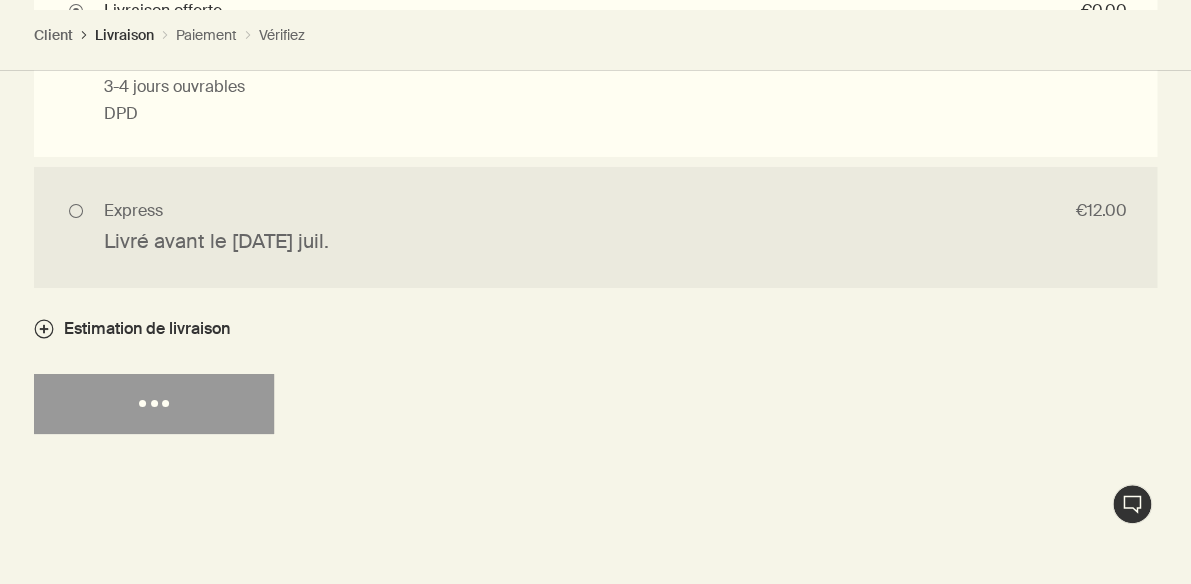 select on "FR" 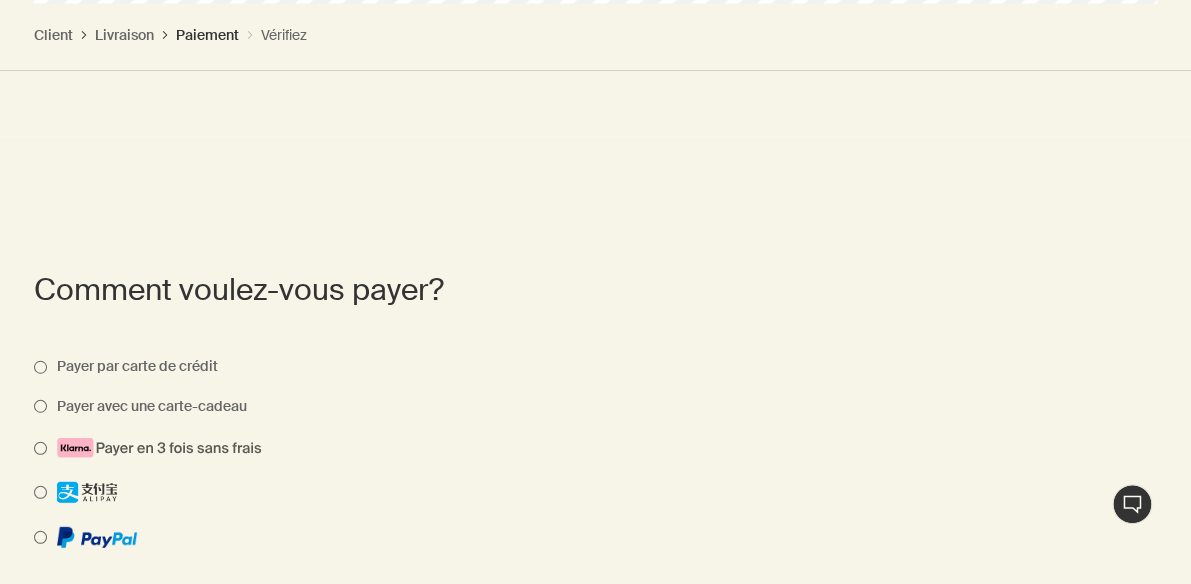 scroll, scrollTop: 1498, scrollLeft: 0, axis: vertical 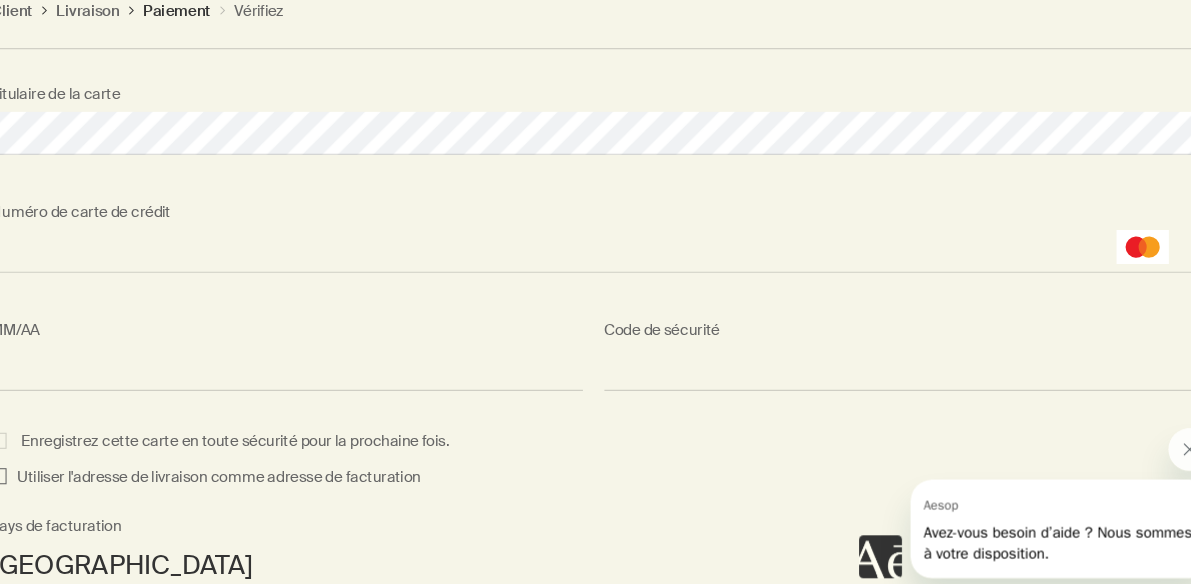 click on "Utiliser l'adresse de livraison comme adresse de facturation" at bounding box center (595, 470) 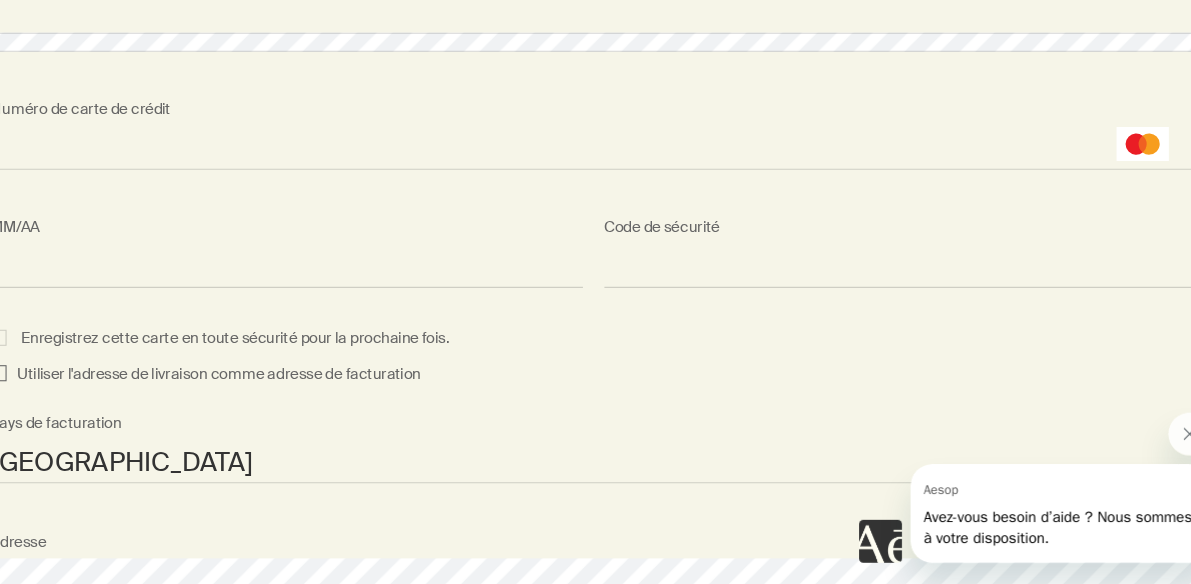 scroll, scrollTop: 2059, scrollLeft: 0, axis: vertical 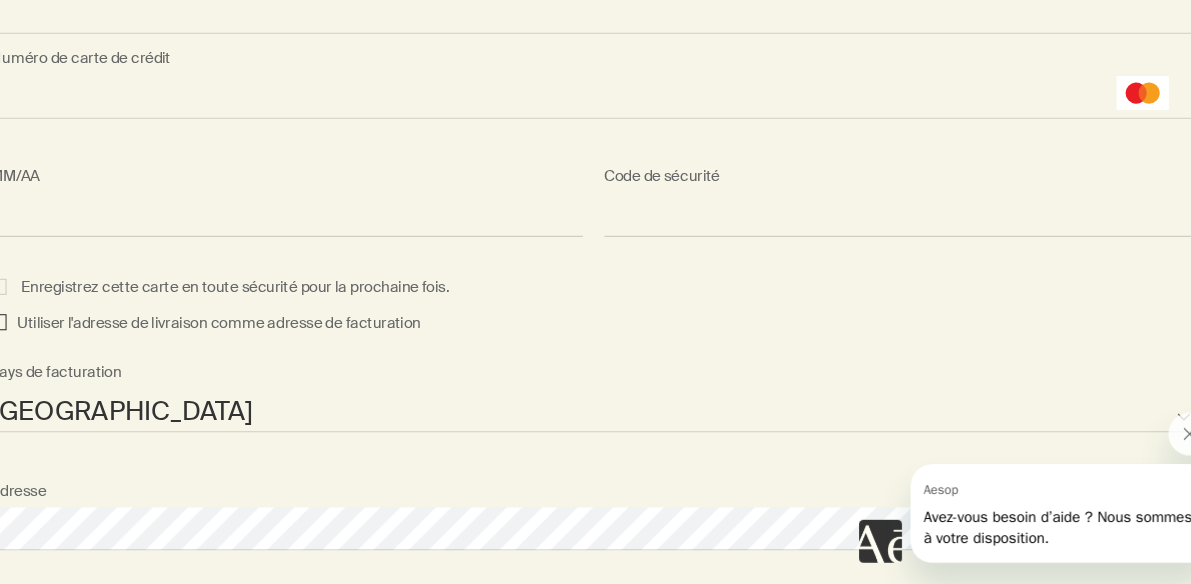 click on "Utiliser l'adresse de livraison comme adresse de facturation" at bounding box center [41, 341] 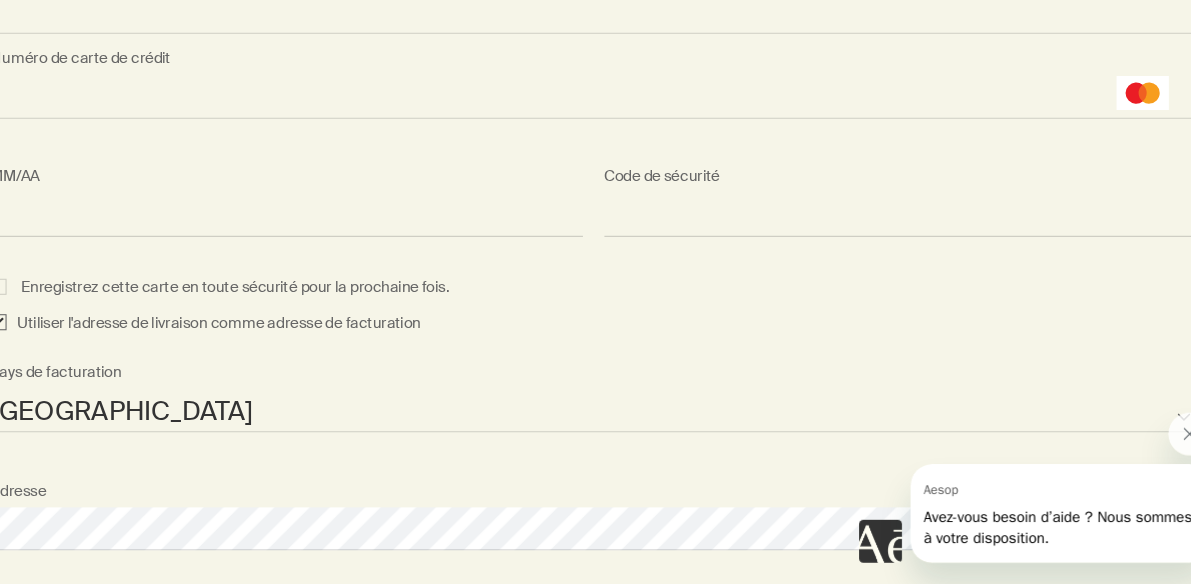 checkbox on "true" 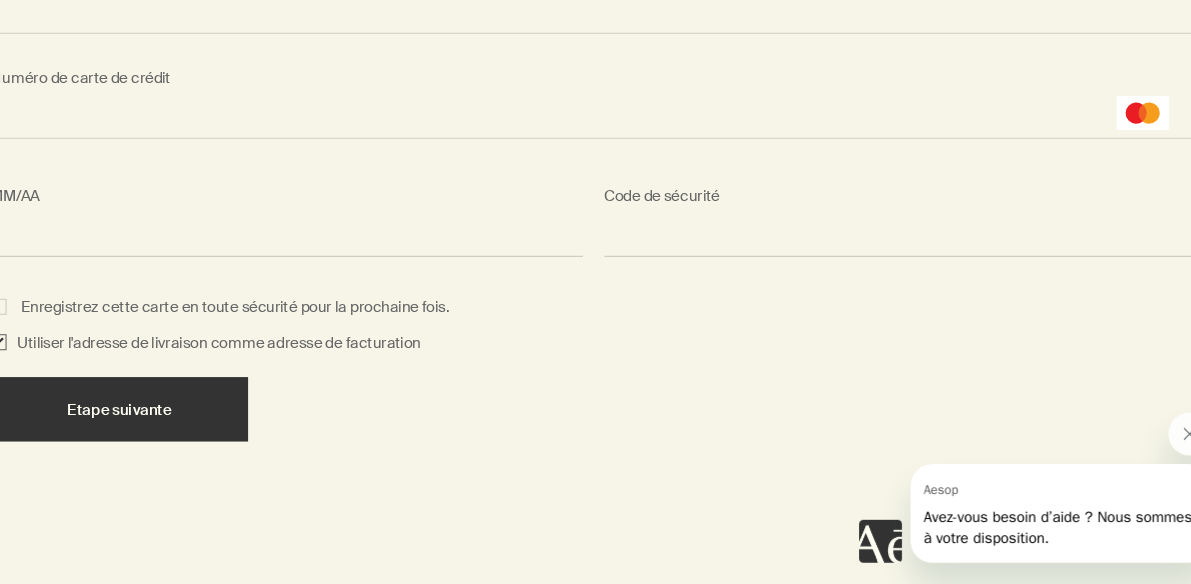 scroll, scrollTop: 2040, scrollLeft: 0, axis: vertical 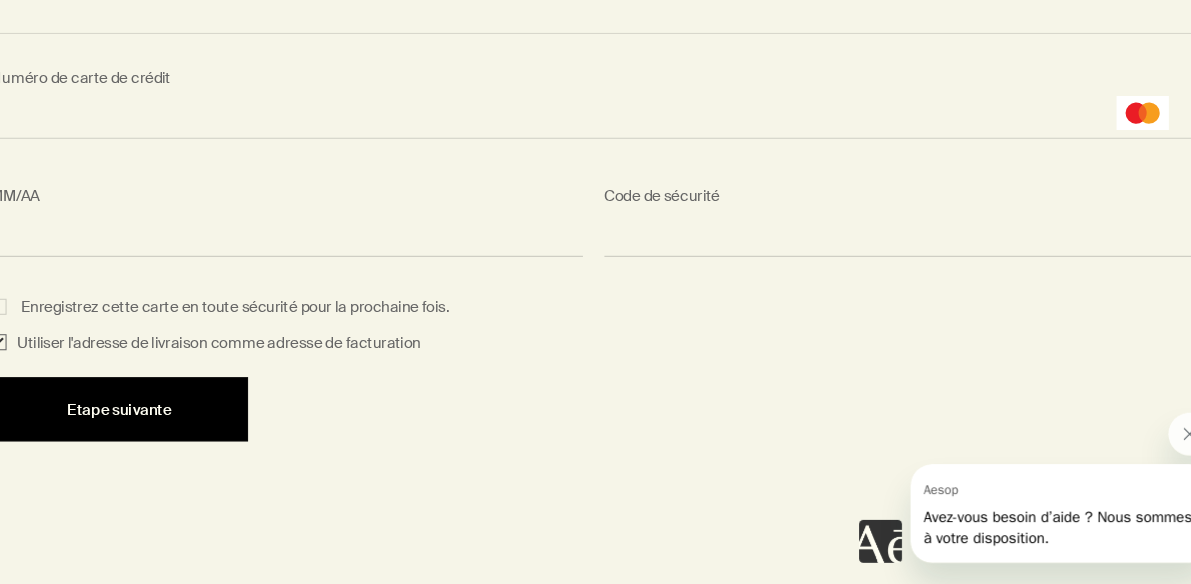 click on "Etape suivante" at bounding box center [154, 421] 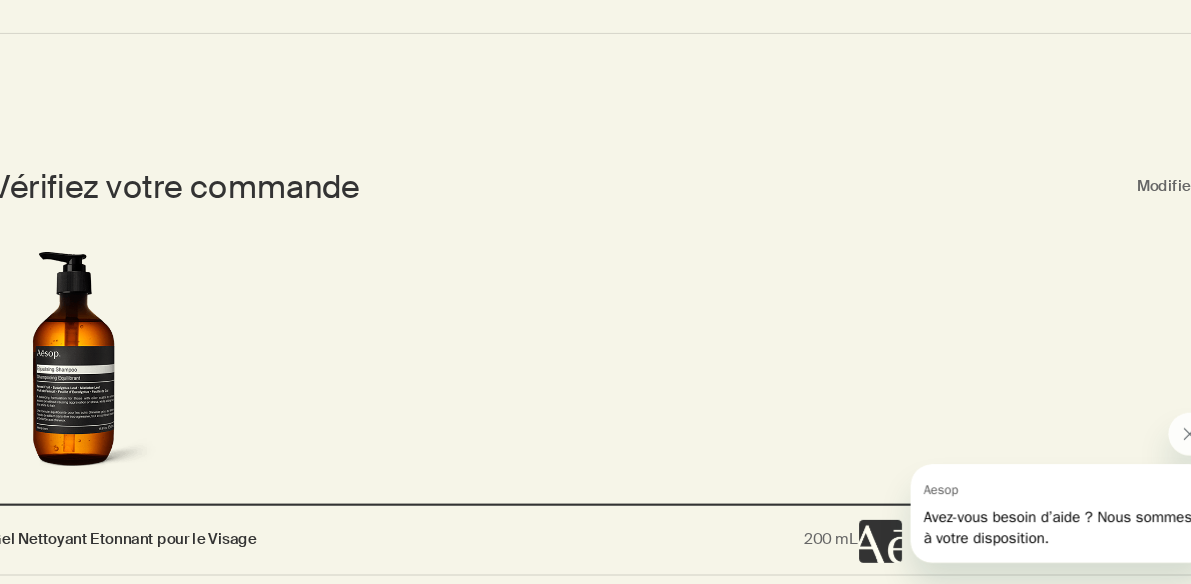 scroll, scrollTop: 1875, scrollLeft: 0, axis: vertical 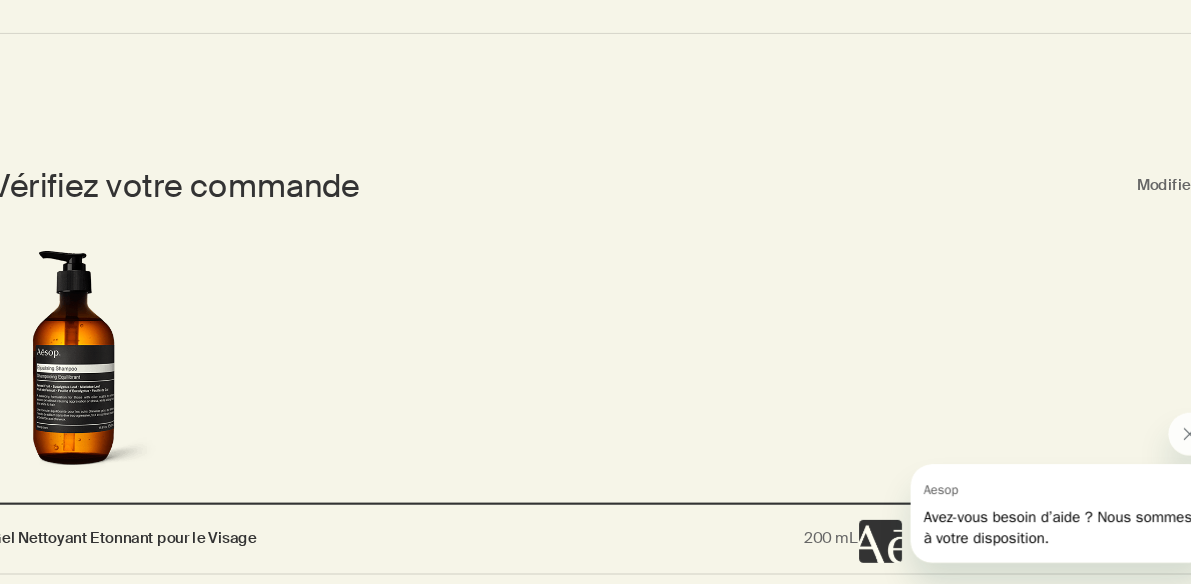 click at bounding box center [595, 383] 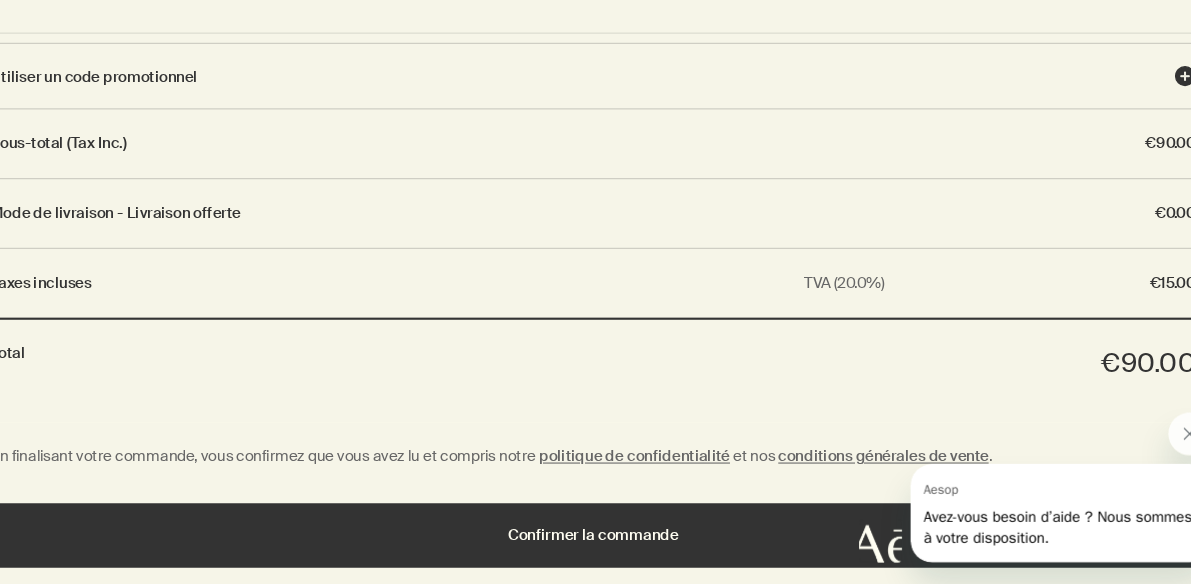 scroll, scrollTop: 2546, scrollLeft: 0, axis: vertical 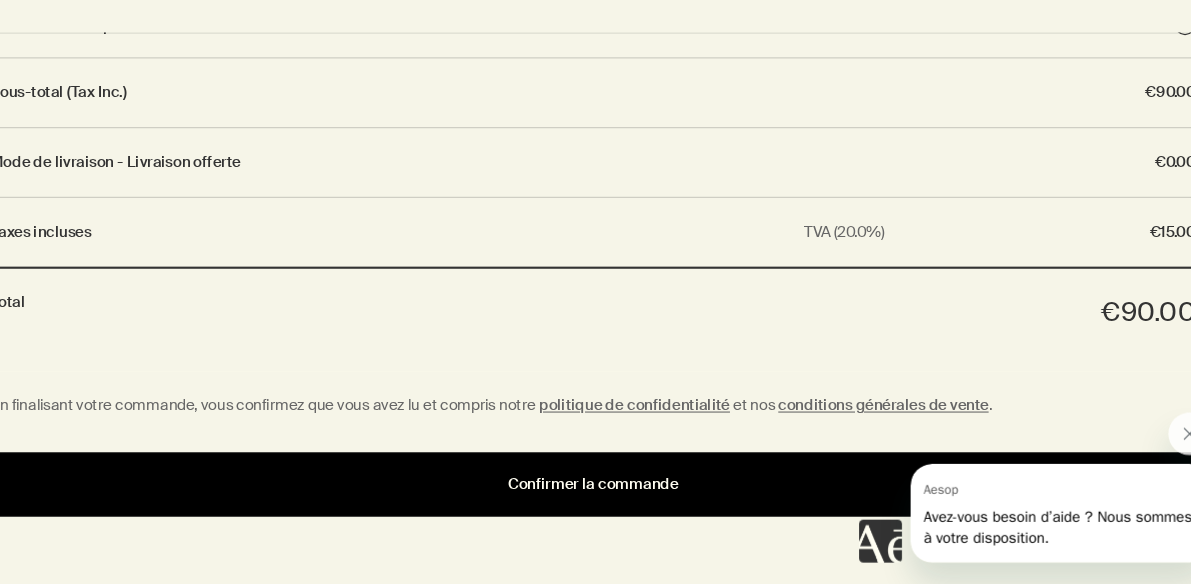 click on "Confirmer la commande" at bounding box center [595, 490] 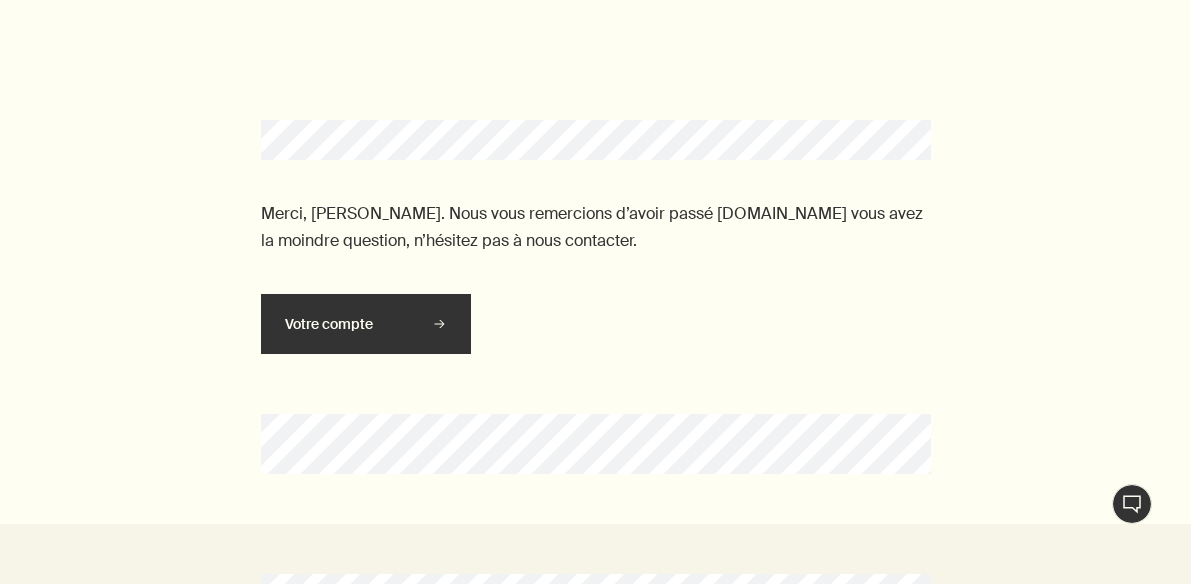 scroll, scrollTop: 0, scrollLeft: 0, axis: both 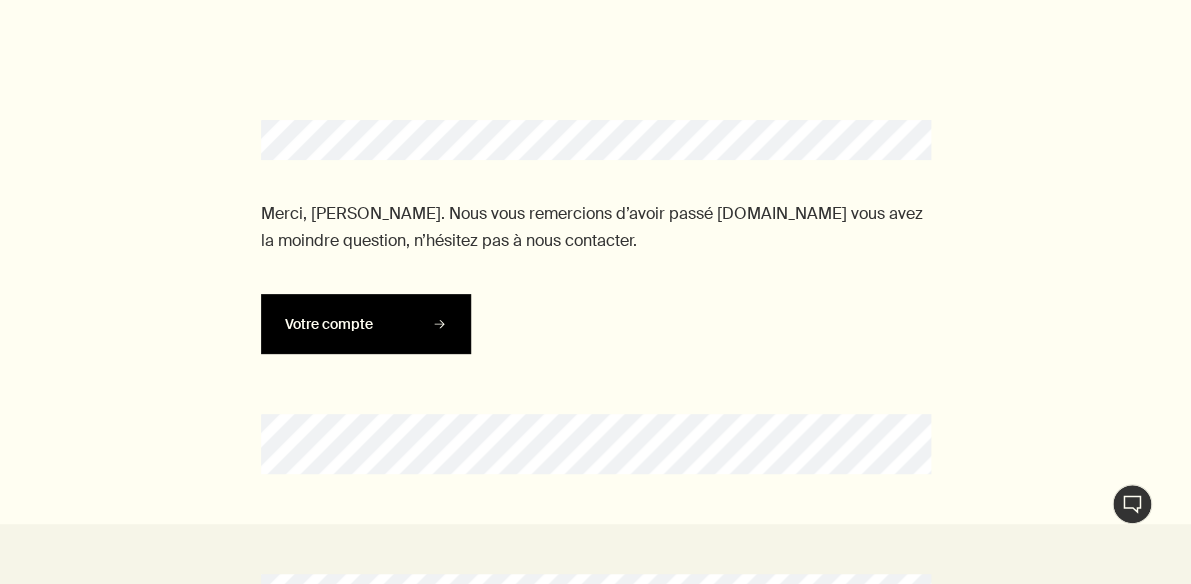click on "Votre compte" at bounding box center (366, 324) 